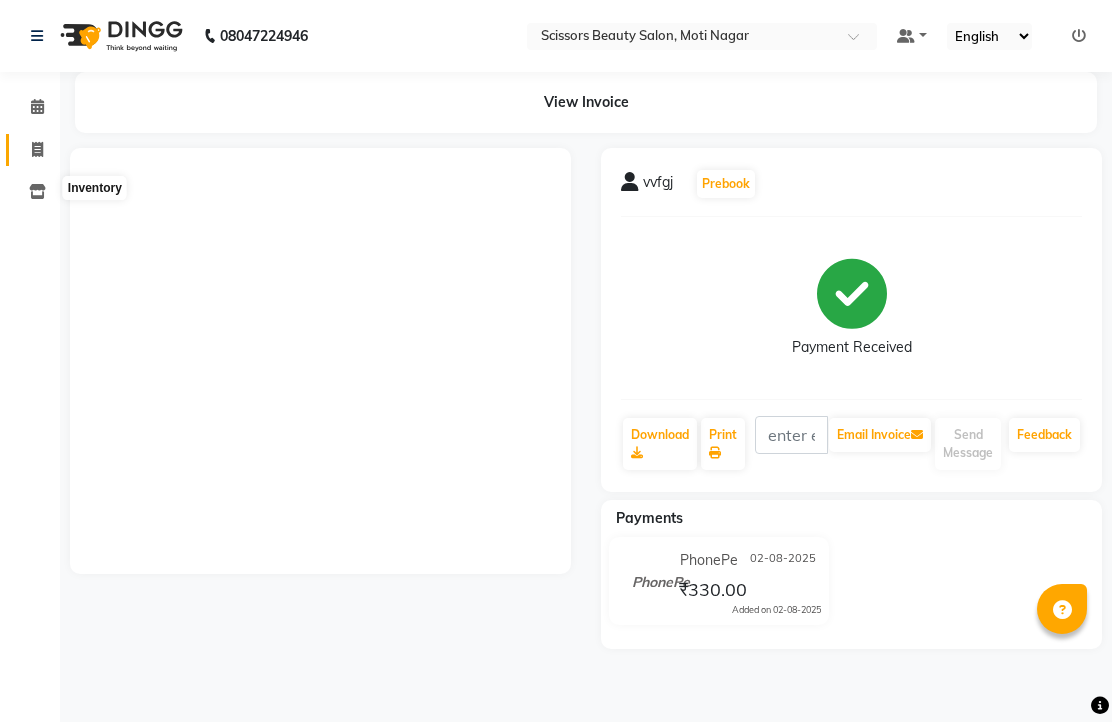 scroll, scrollTop: 0, scrollLeft: 0, axis: both 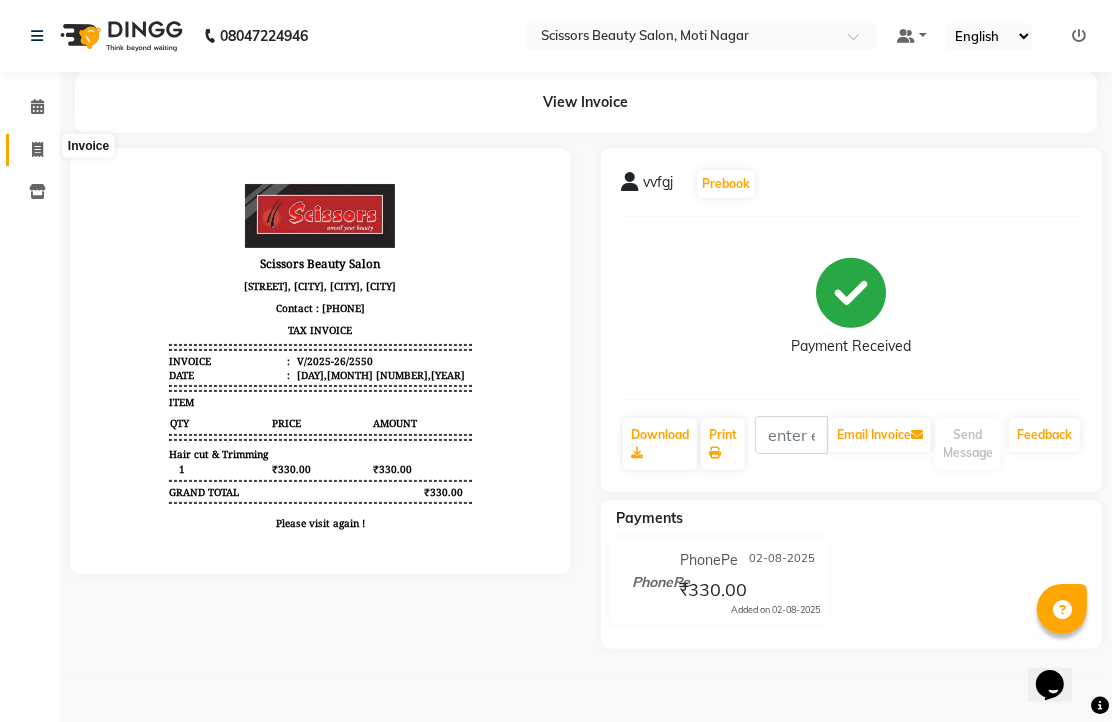 click 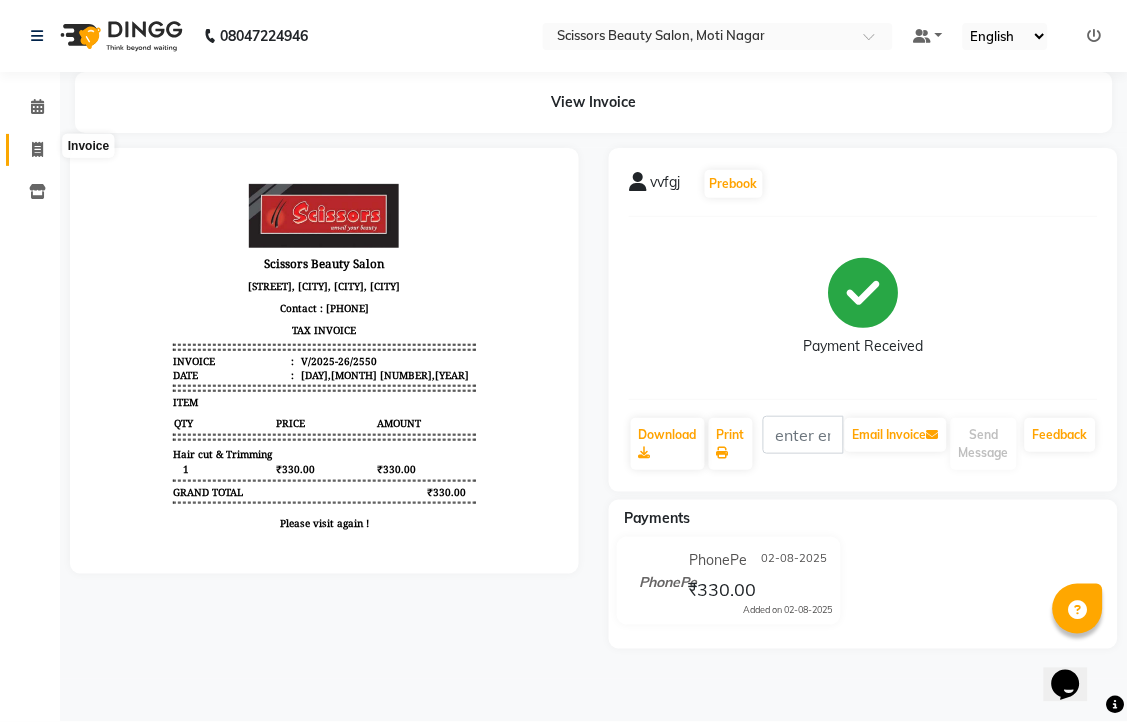select on "service" 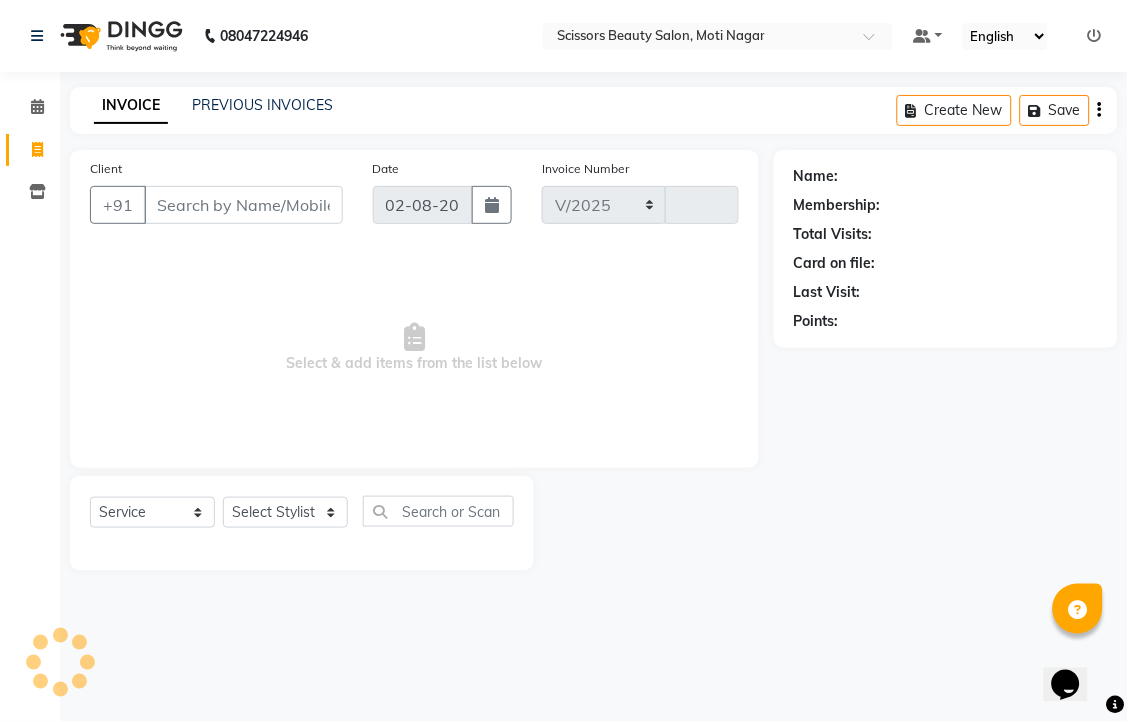 select on "7057" 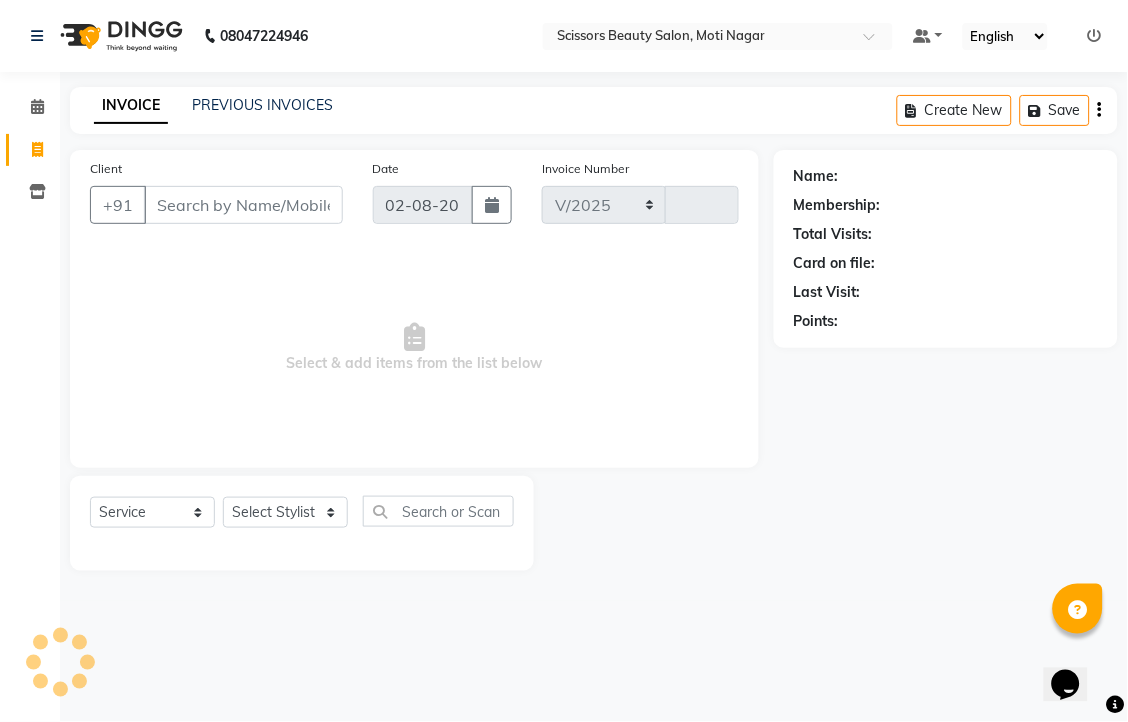 type on "2551" 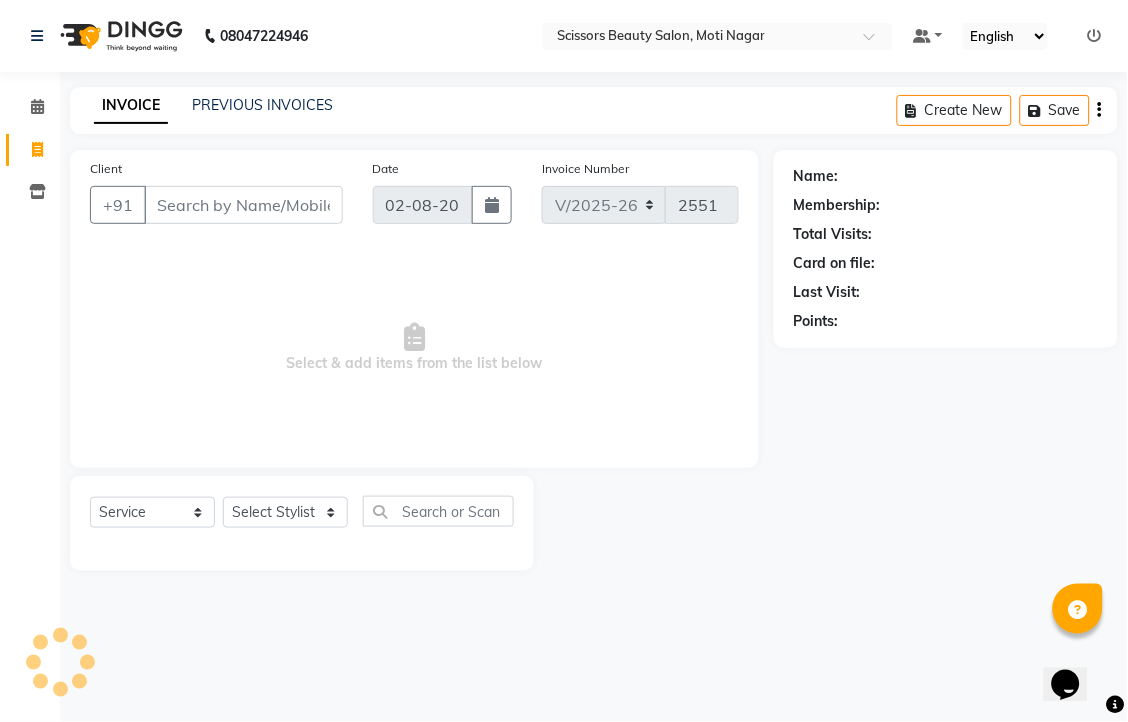 click on "Client" at bounding box center (243, 205) 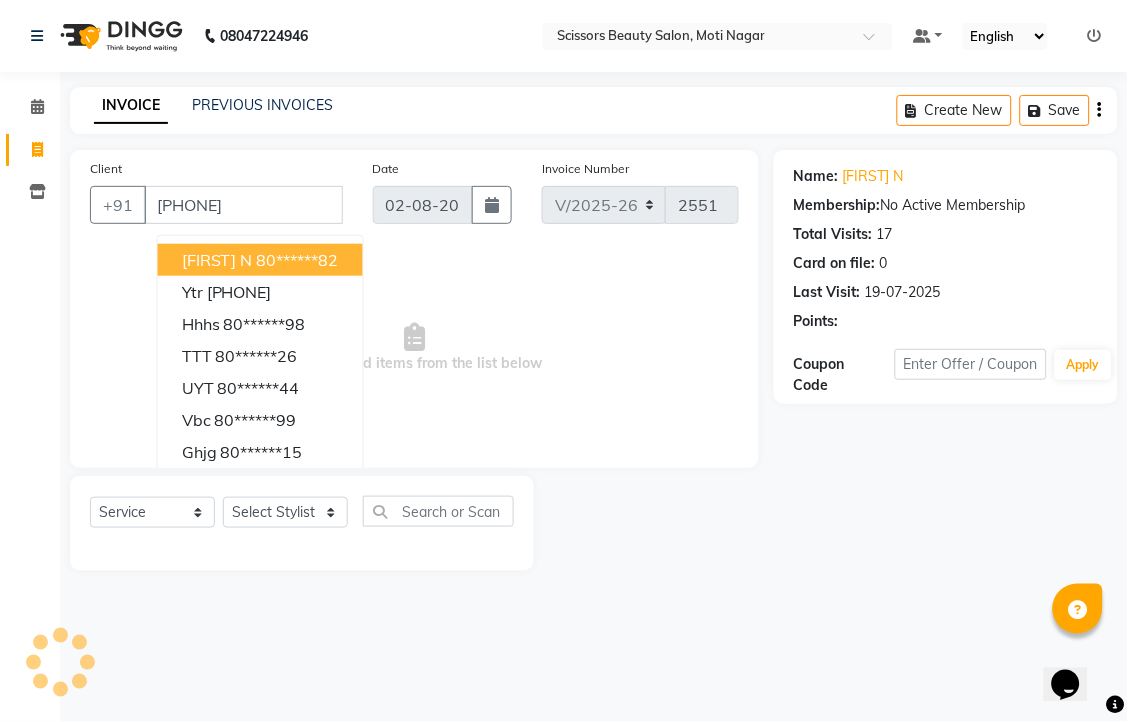 click on "[FIRST] N" at bounding box center (217, 260) 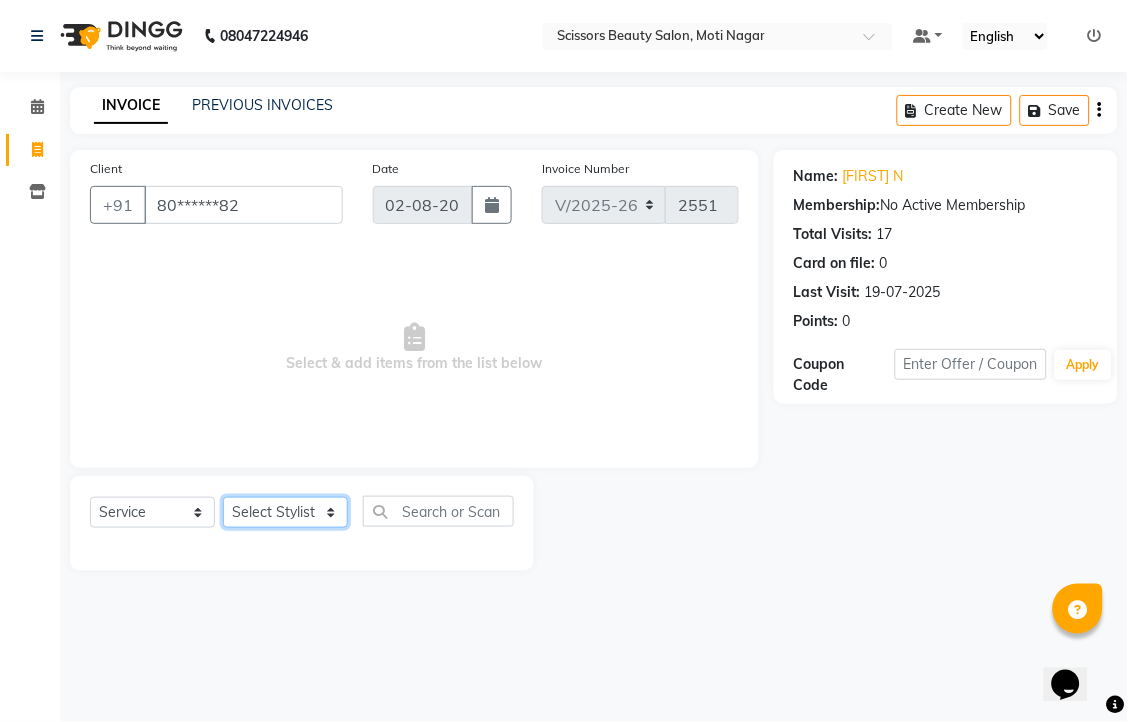 click on "Select Stylist [FIRST] [FIRST] [FIRST] [FIRST] [FIRST]" 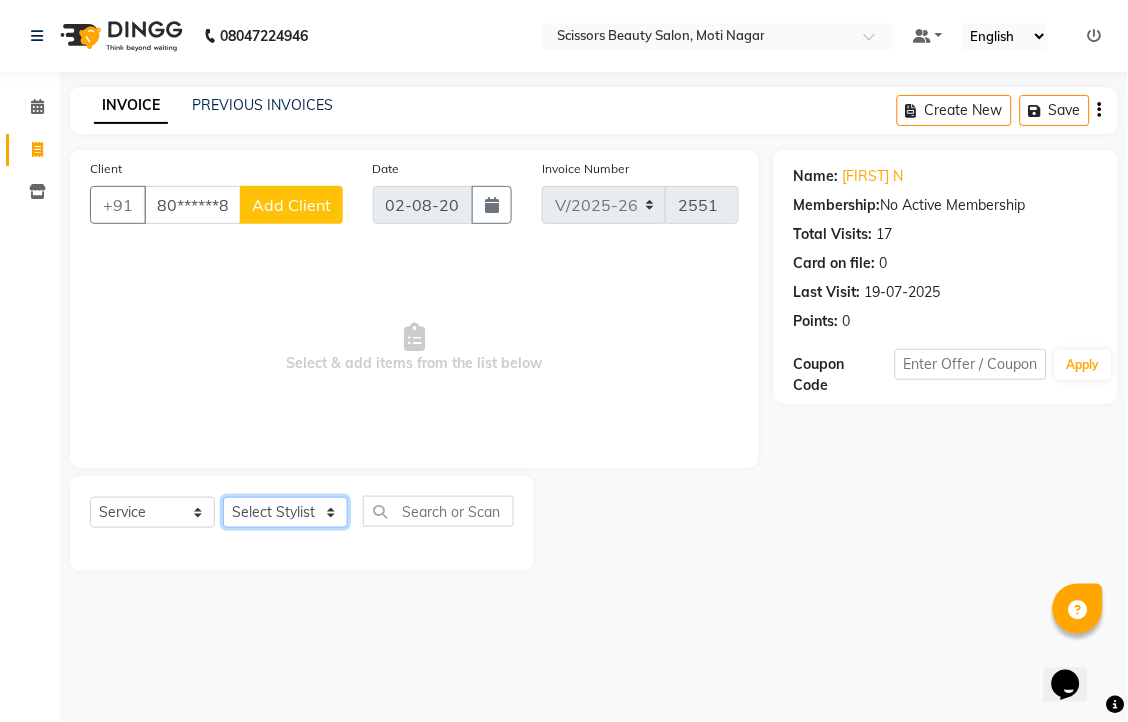 select on "58456" 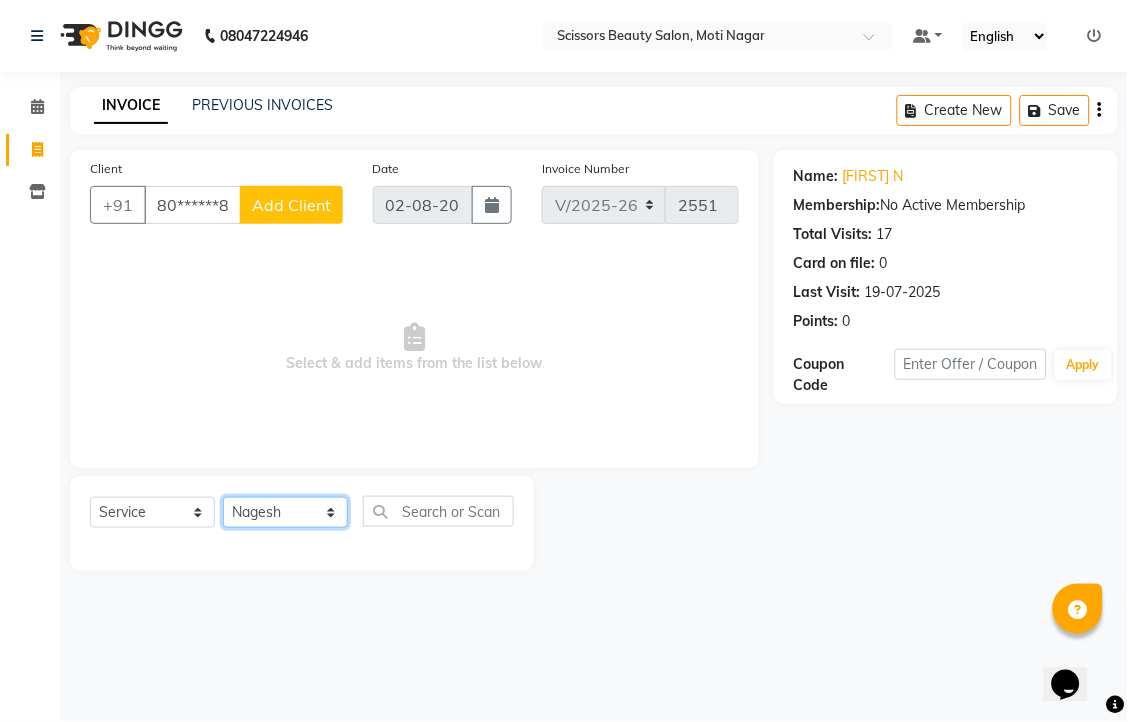 click on "Select Stylist [FIRST] [FIRST] [FIRST] [FIRST] [FIRST]" 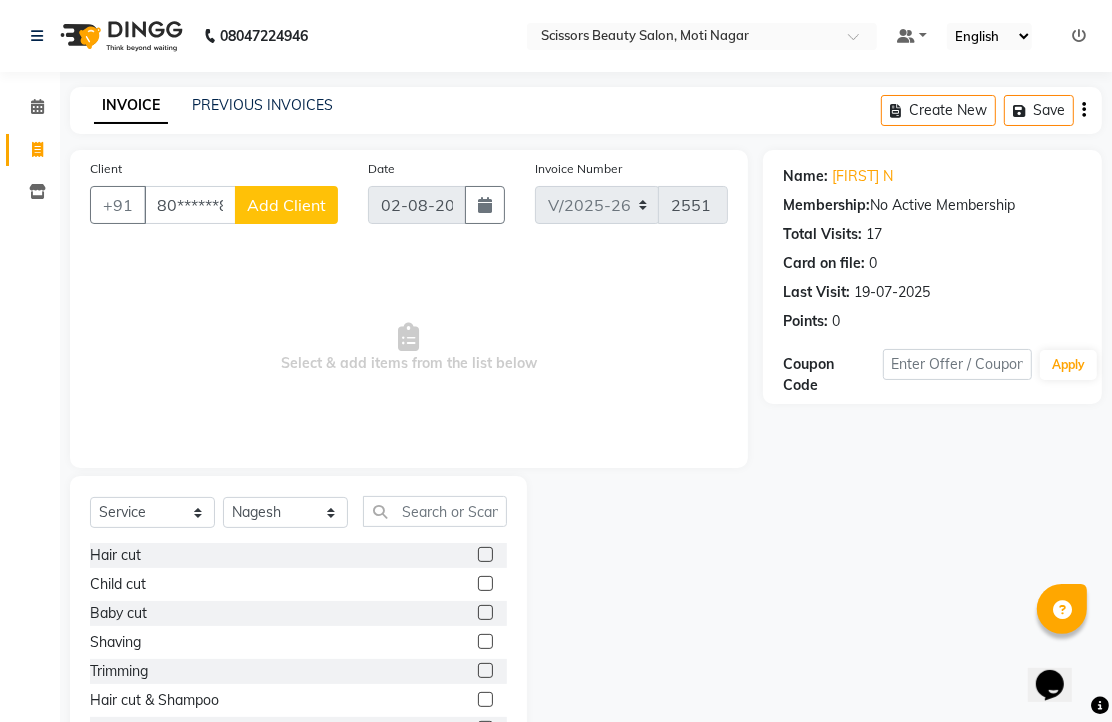 click 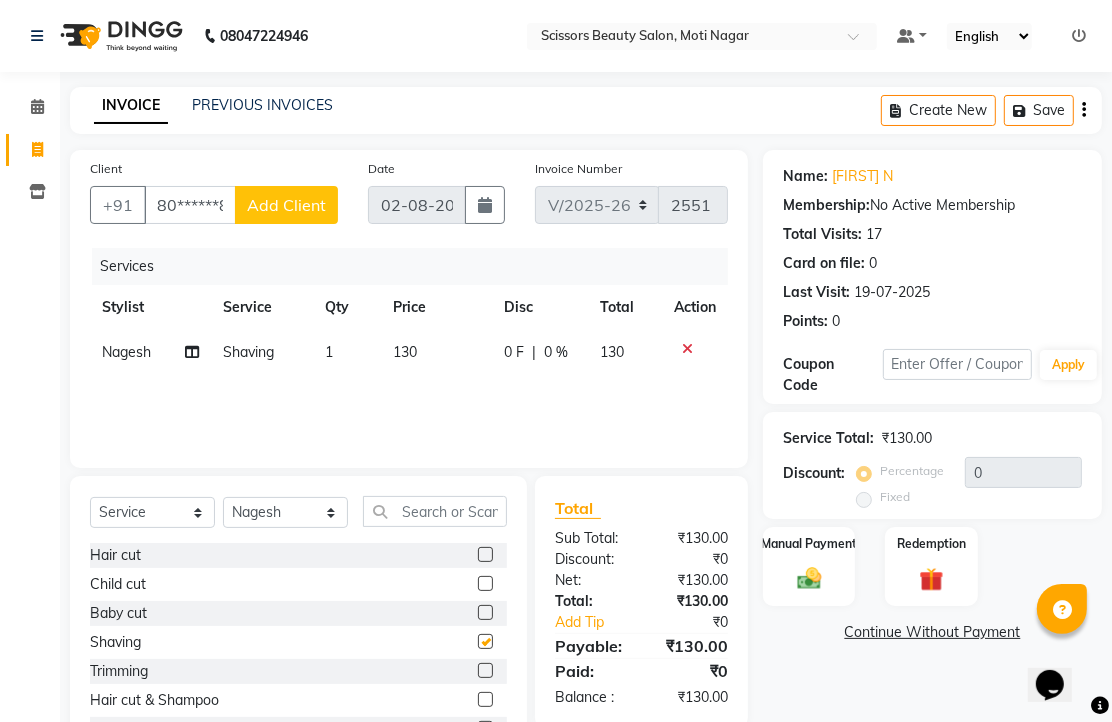 checkbox on "false" 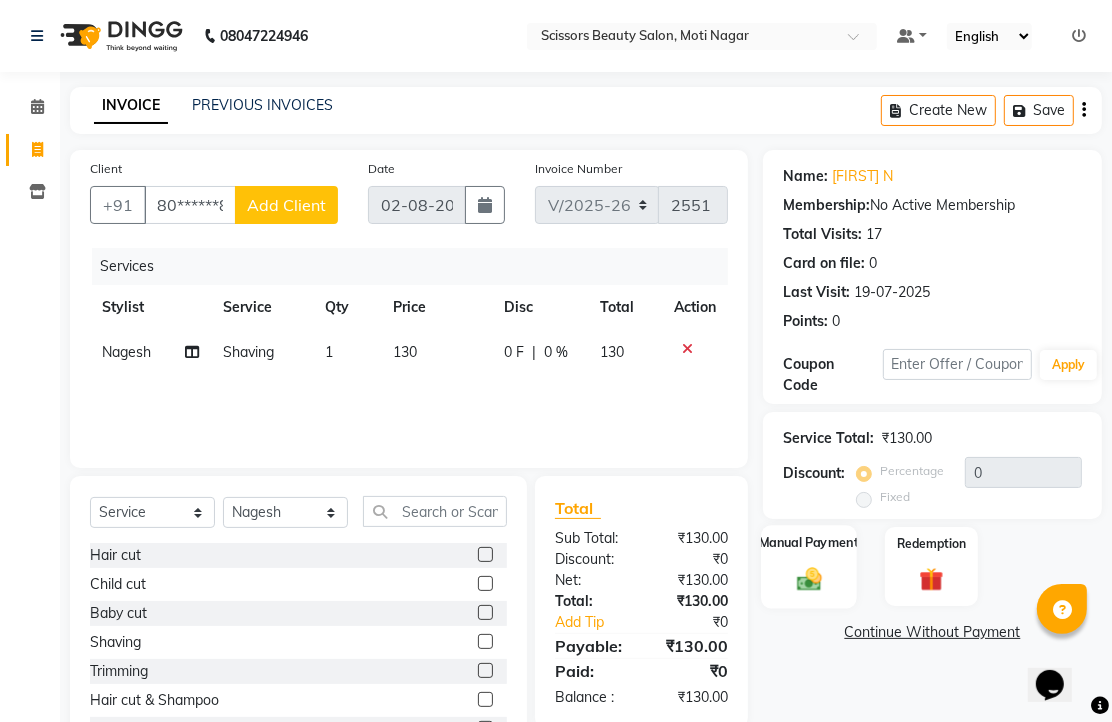 click 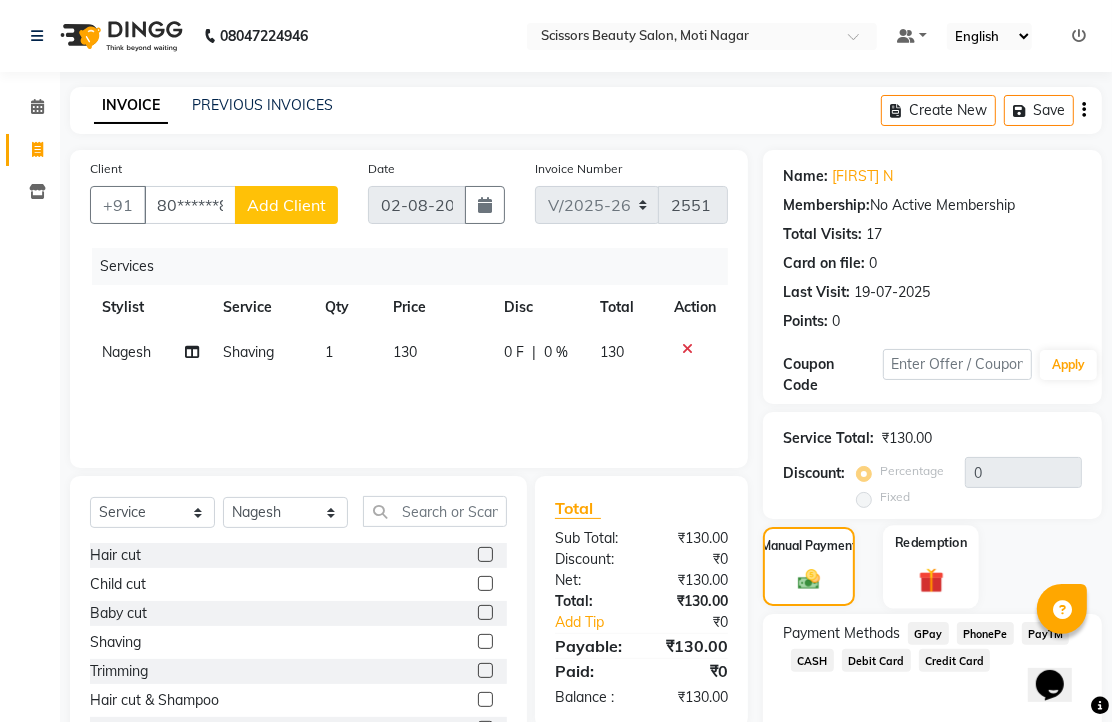 scroll, scrollTop: 111, scrollLeft: 0, axis: vertical 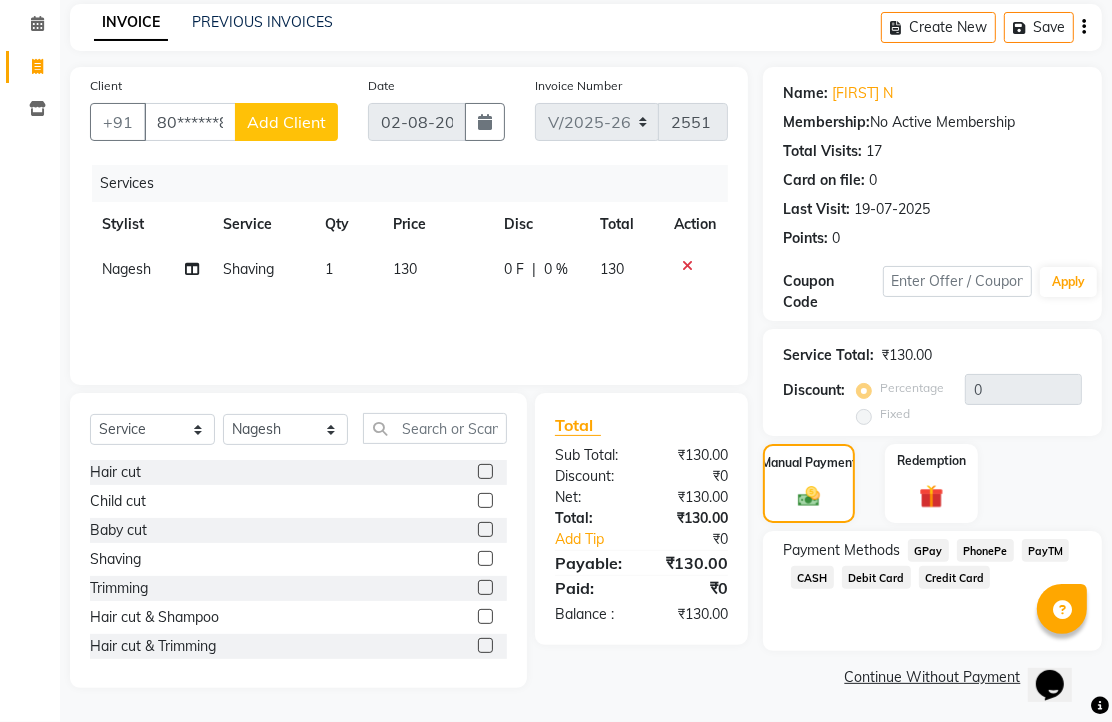 click on "PhonePe" 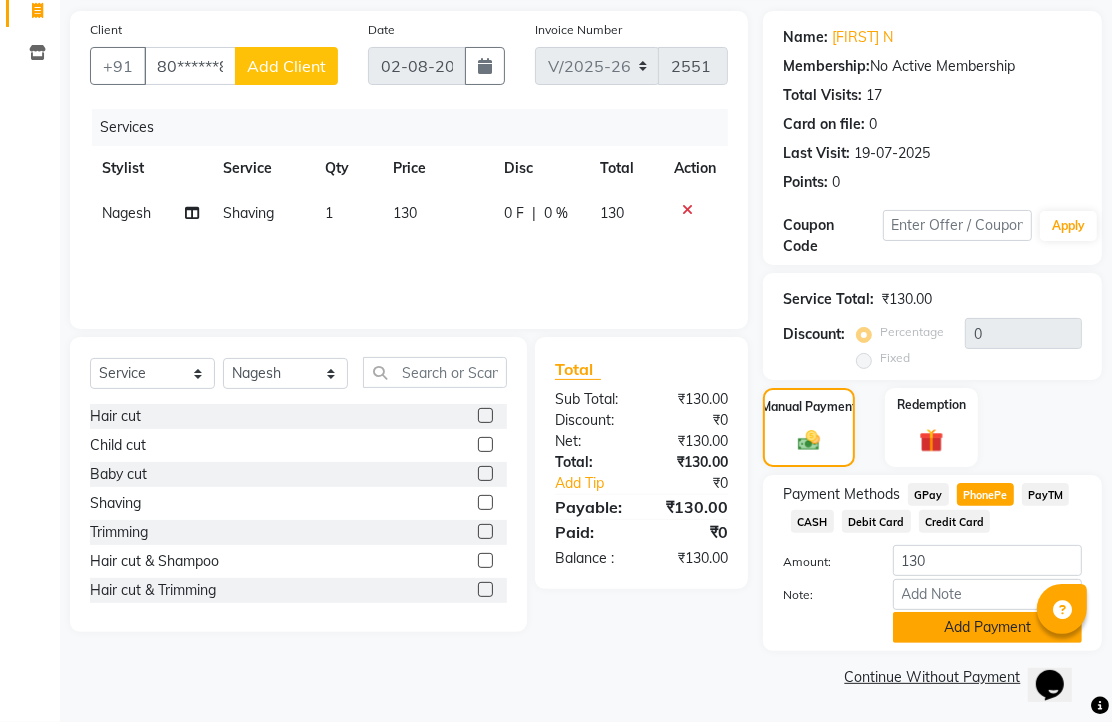 click on "Add Payment" 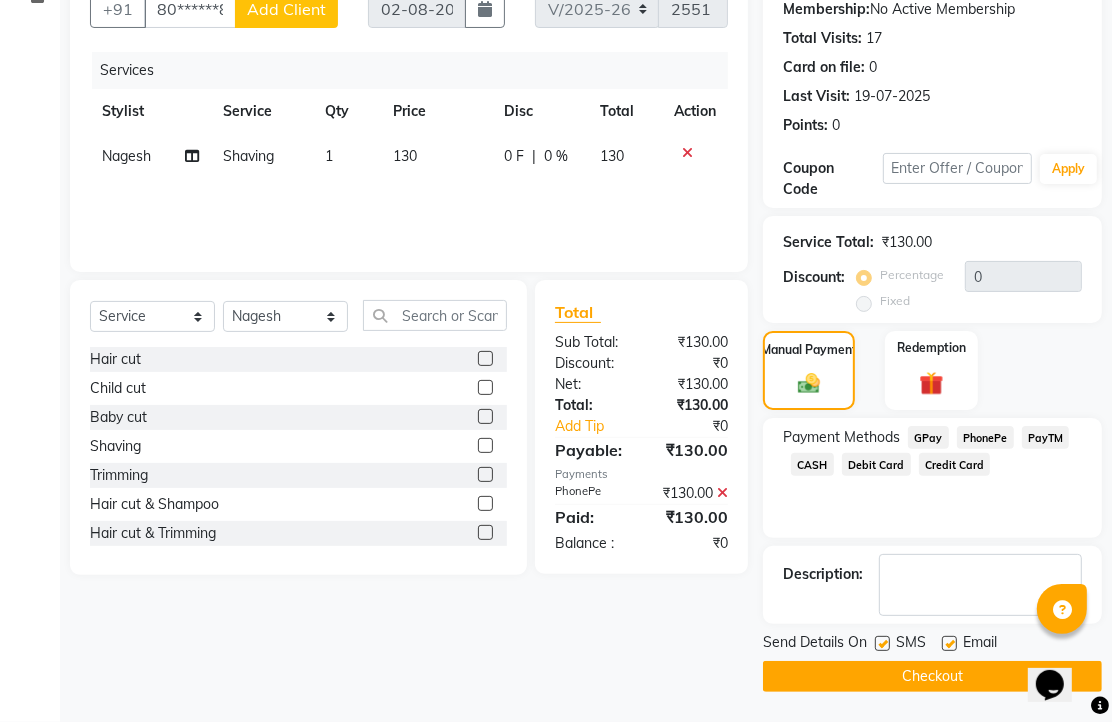 scroll, scrollTop: 304, scrollLeft: 0, axis: vertical 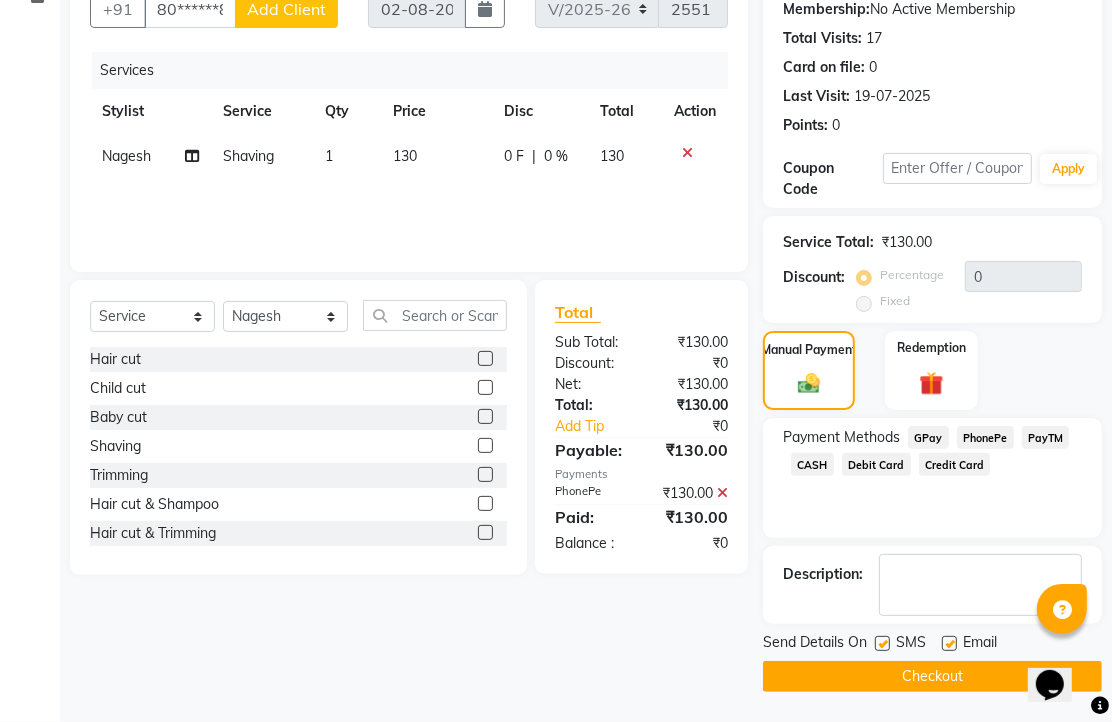 click 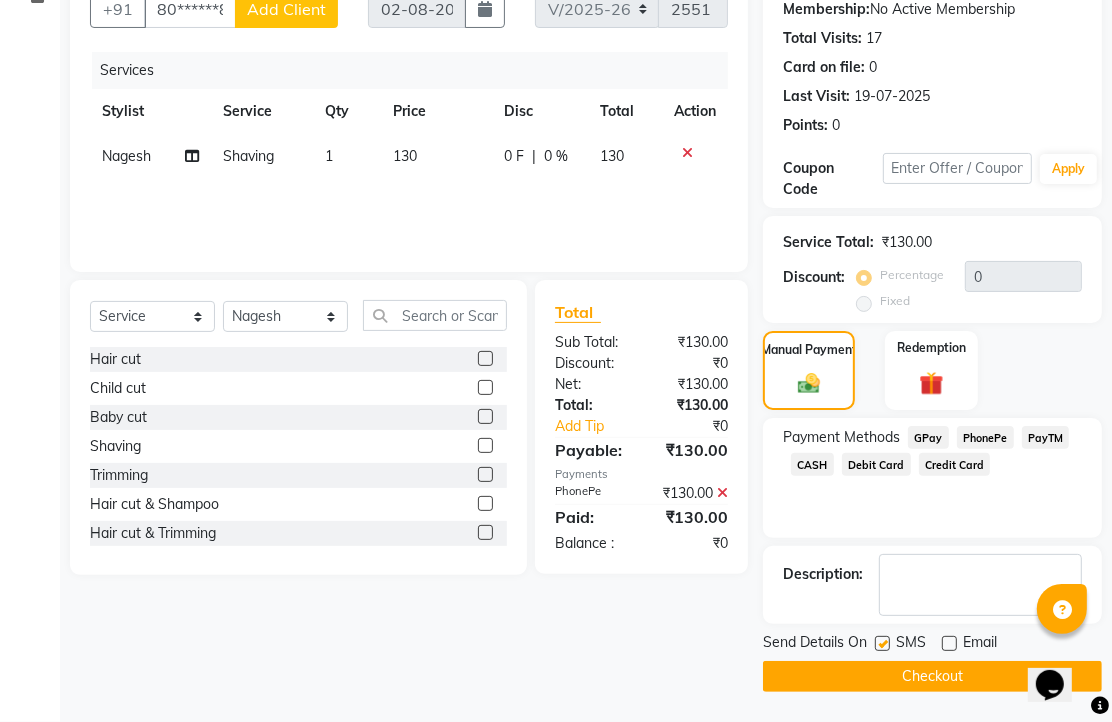 click on "Checkout" 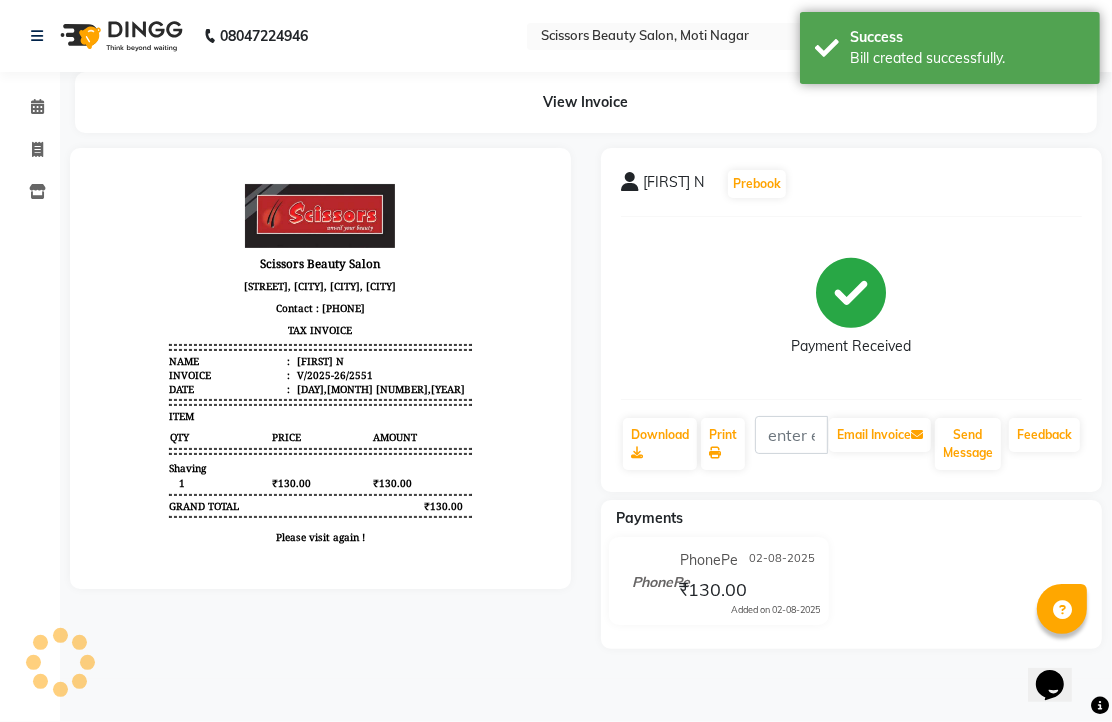 scroll, scrollTop: 0, scrollLeft: 0, axis: both 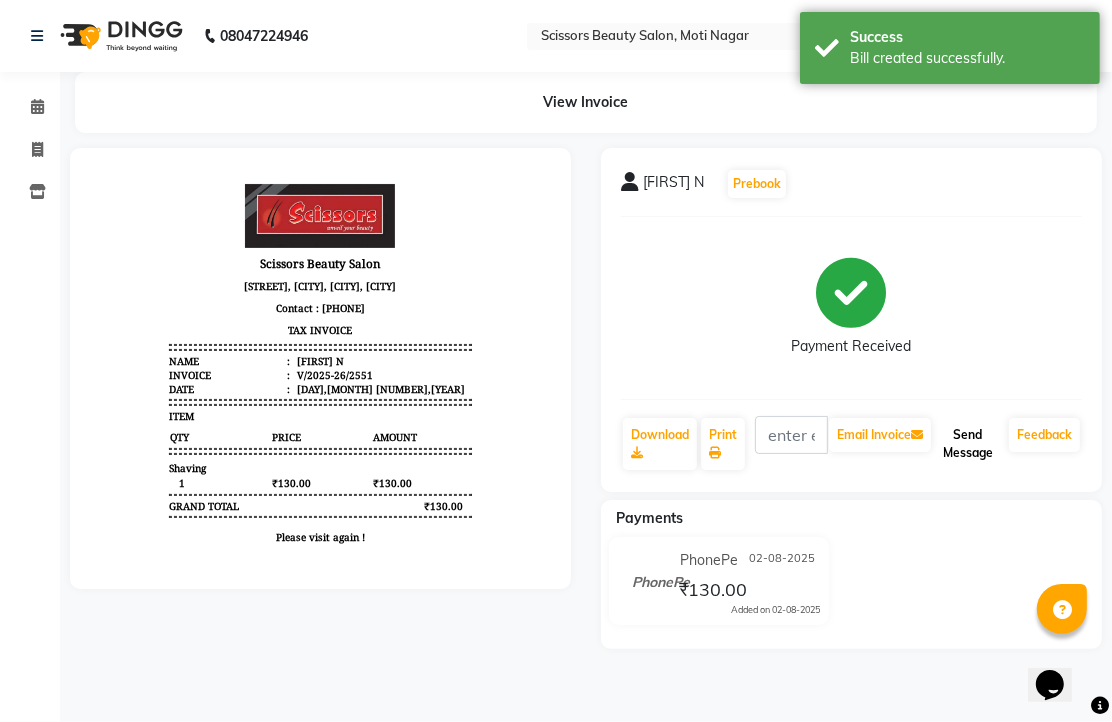 click on "Send Message" 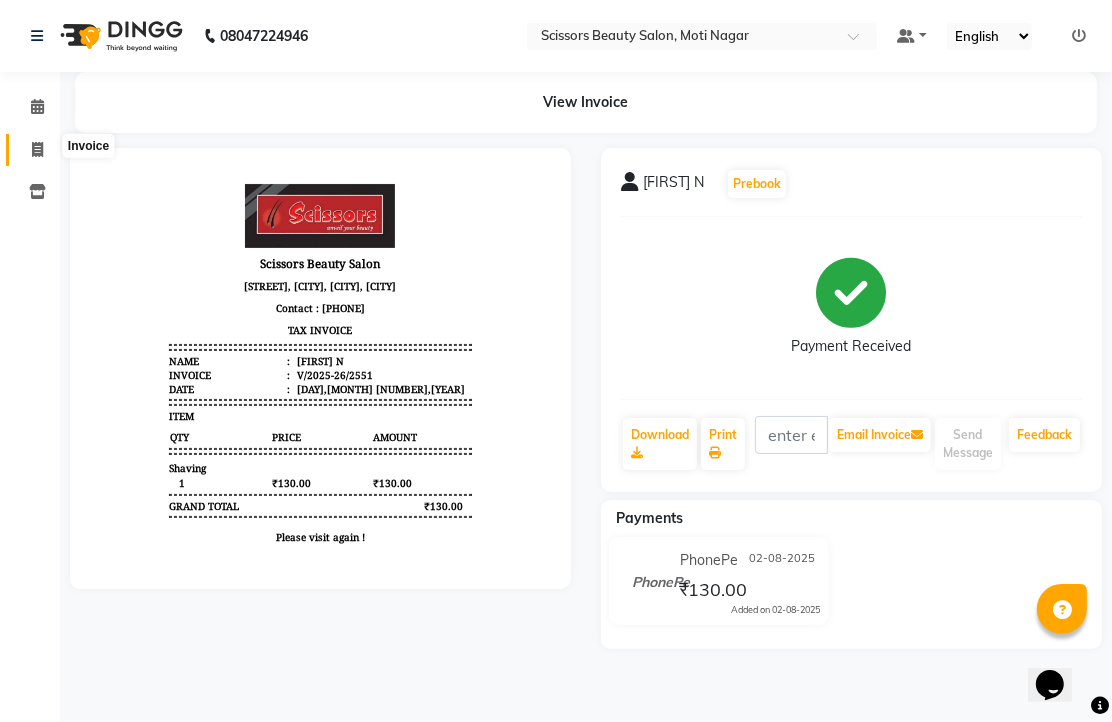 click 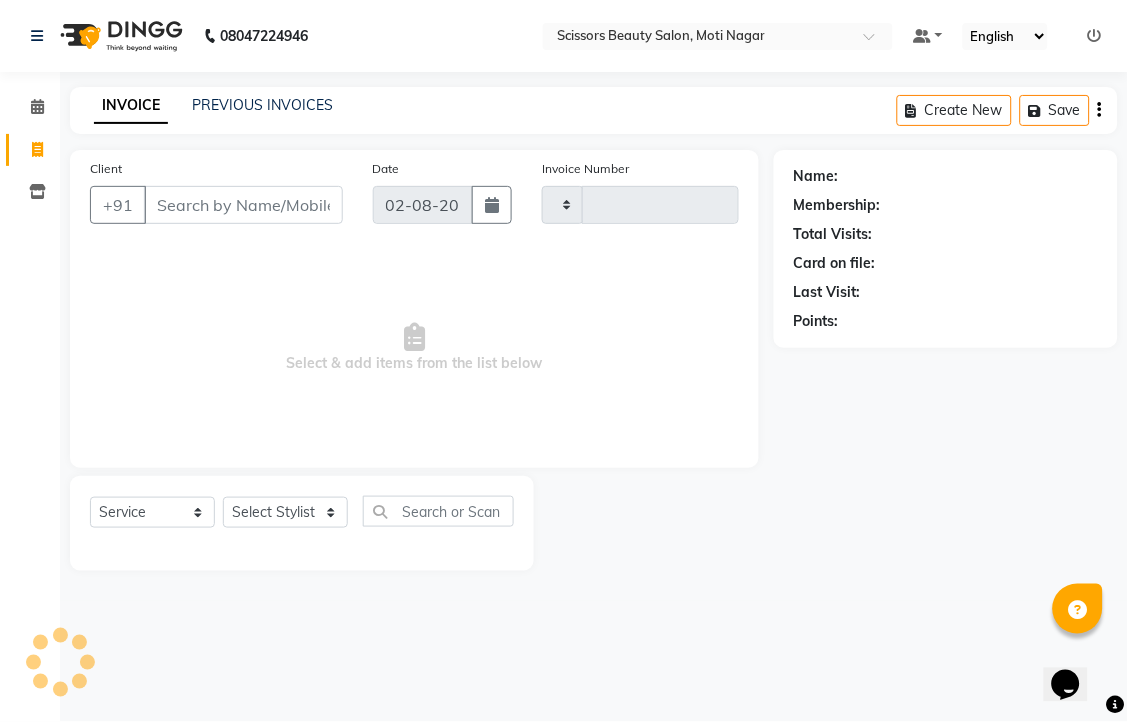type on "2552" 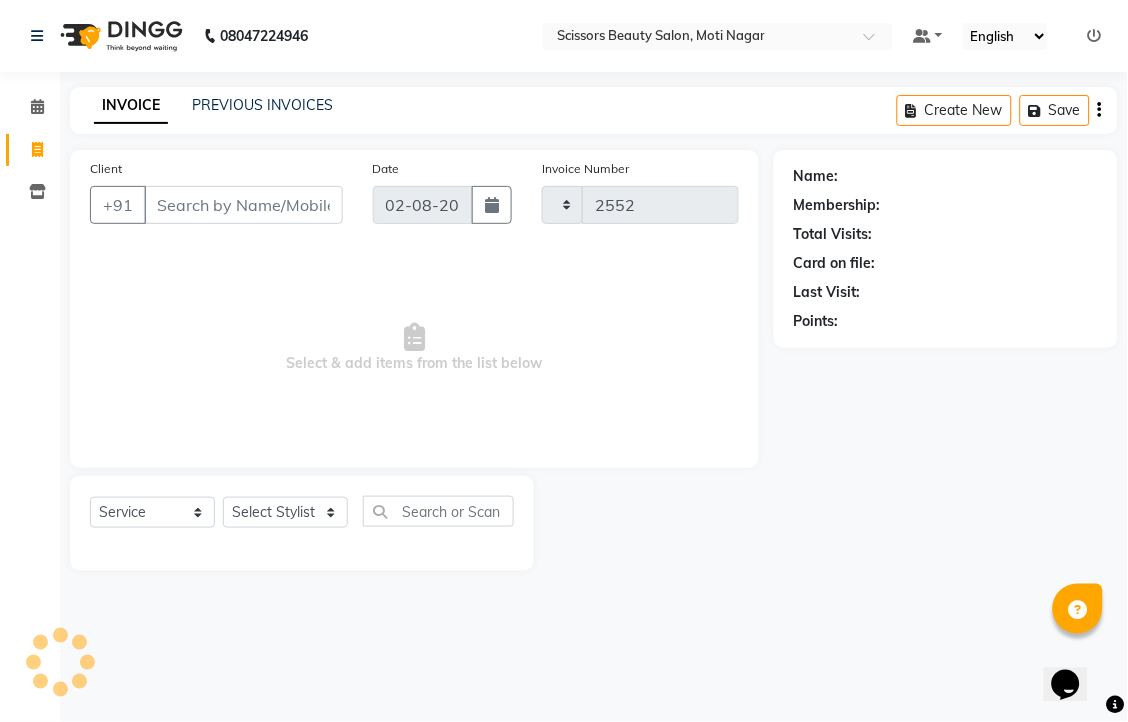 select on "7057" 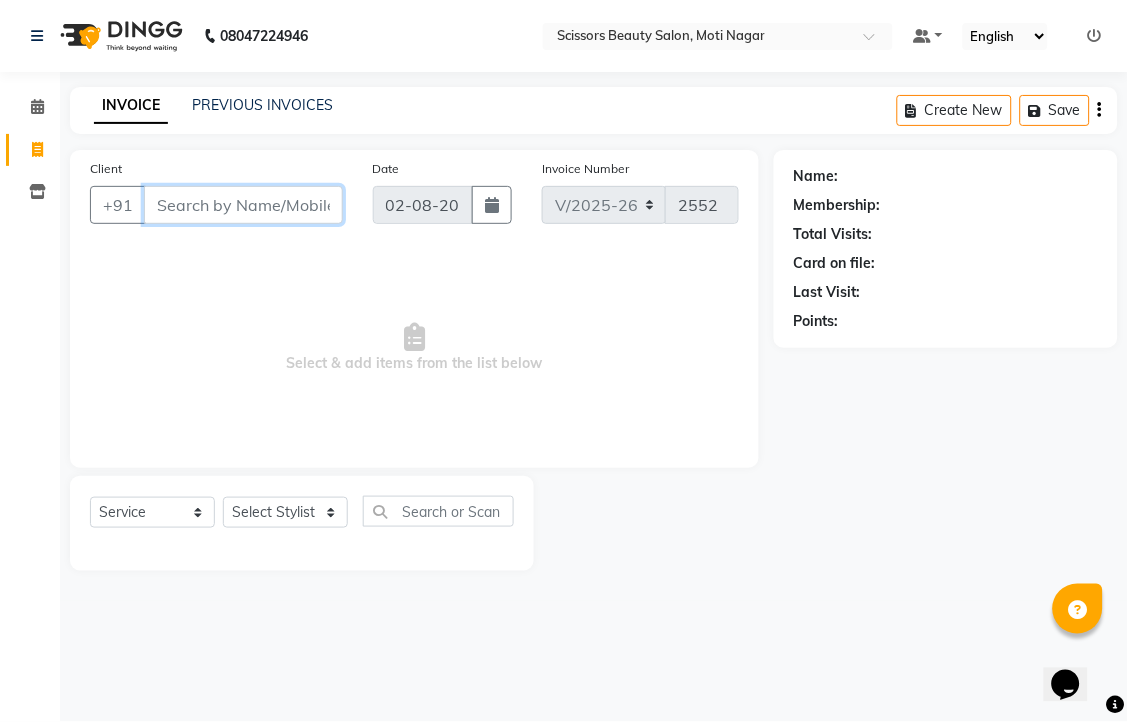click on "Client" at bounding box center [243, 205] 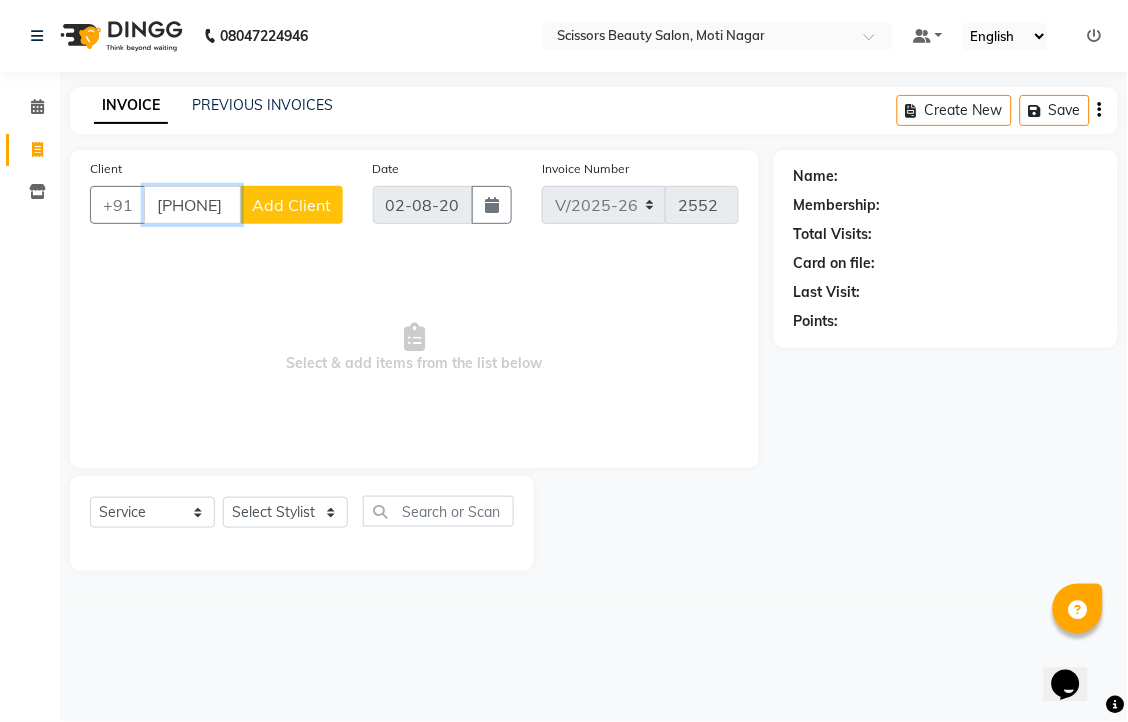 type on "[PHONE]" 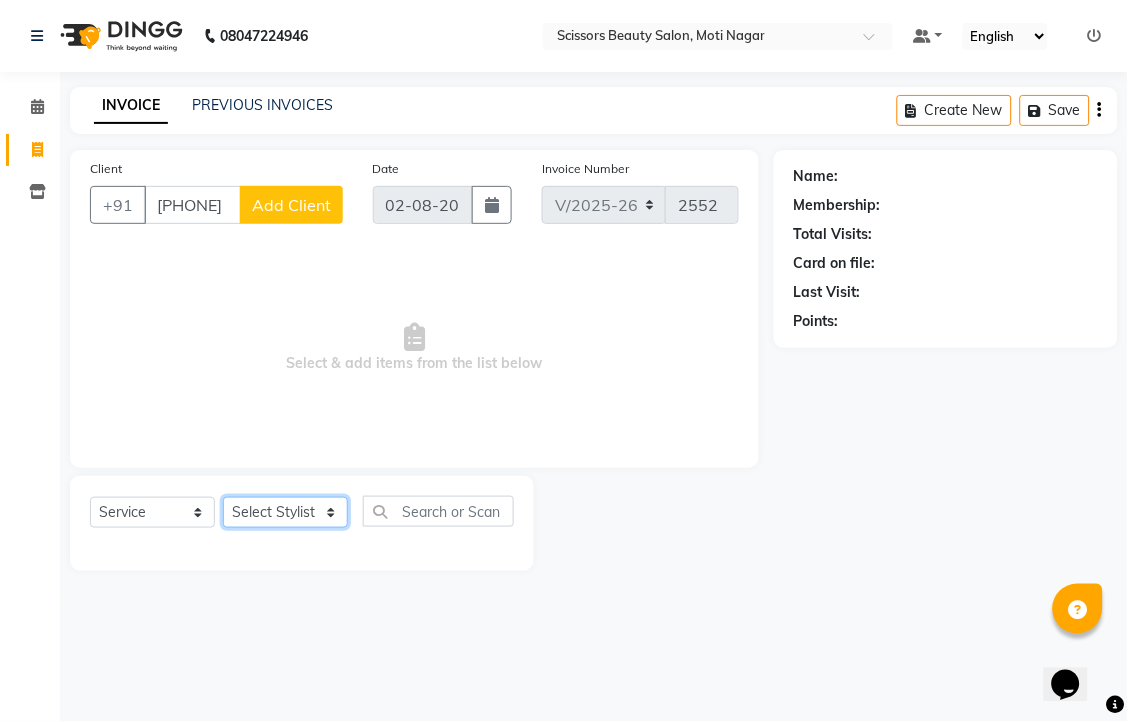 click on "Select Stylist [FIRST] [FIRST] [FIRST] [FIRST] [FIRST]" 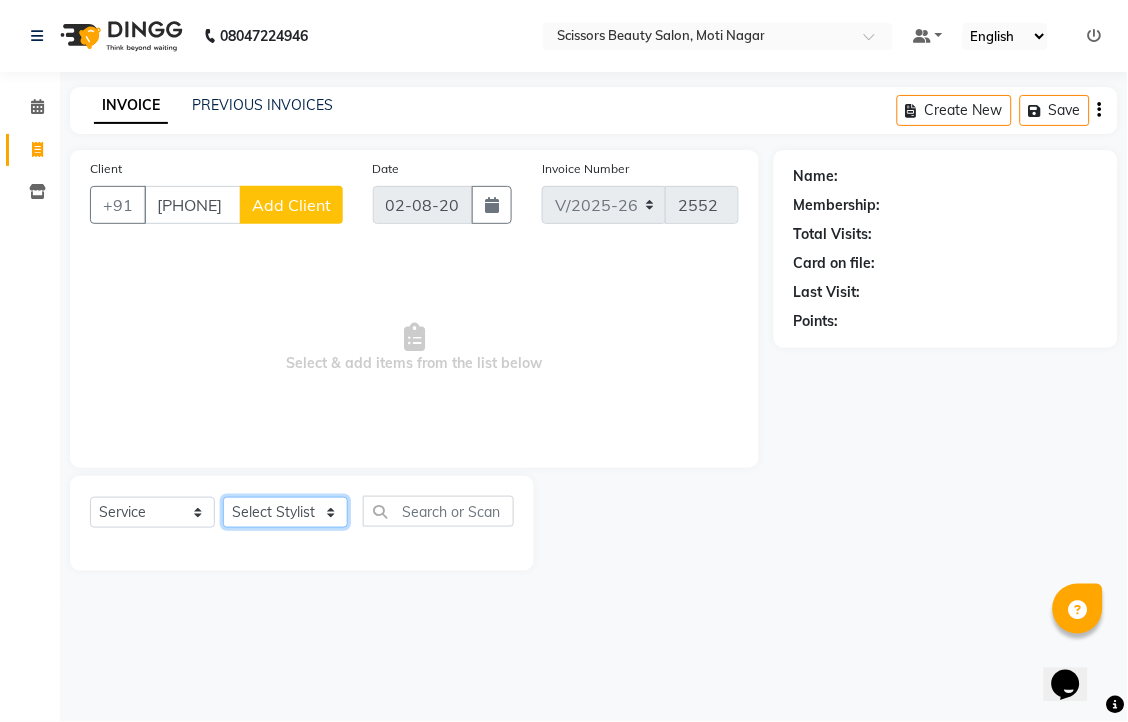 select on "81450" 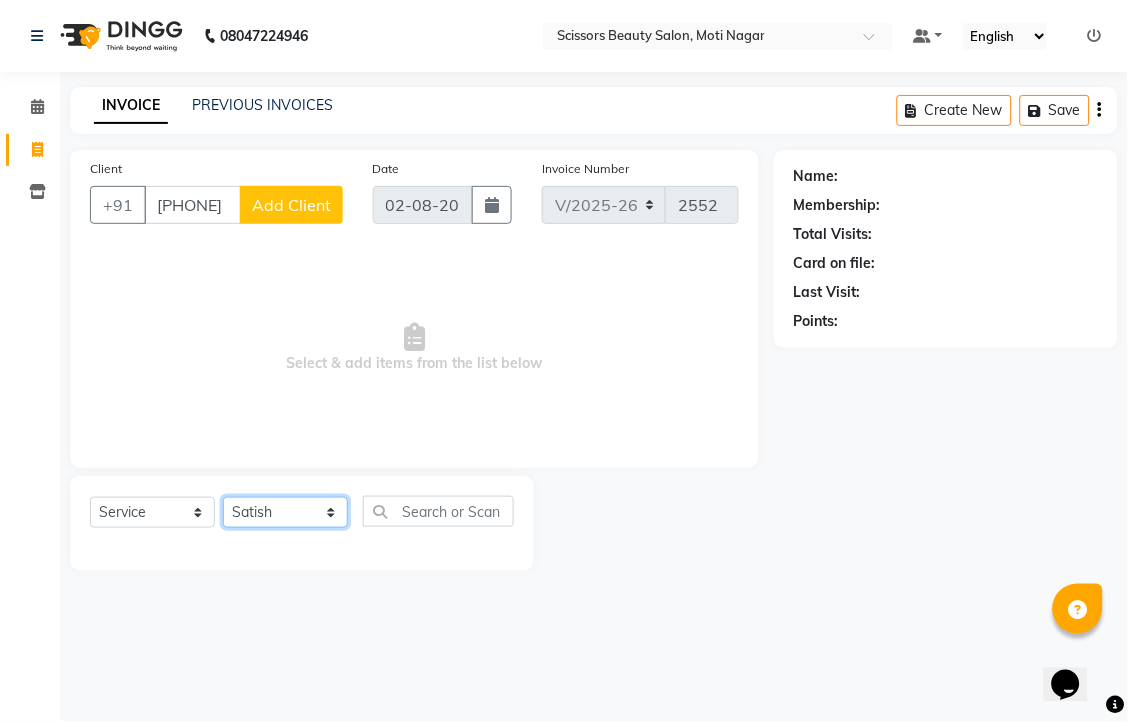 click on "Select Stylist [FIRST] [FIRST] [FIRST] [FIRST] [FIRST]" 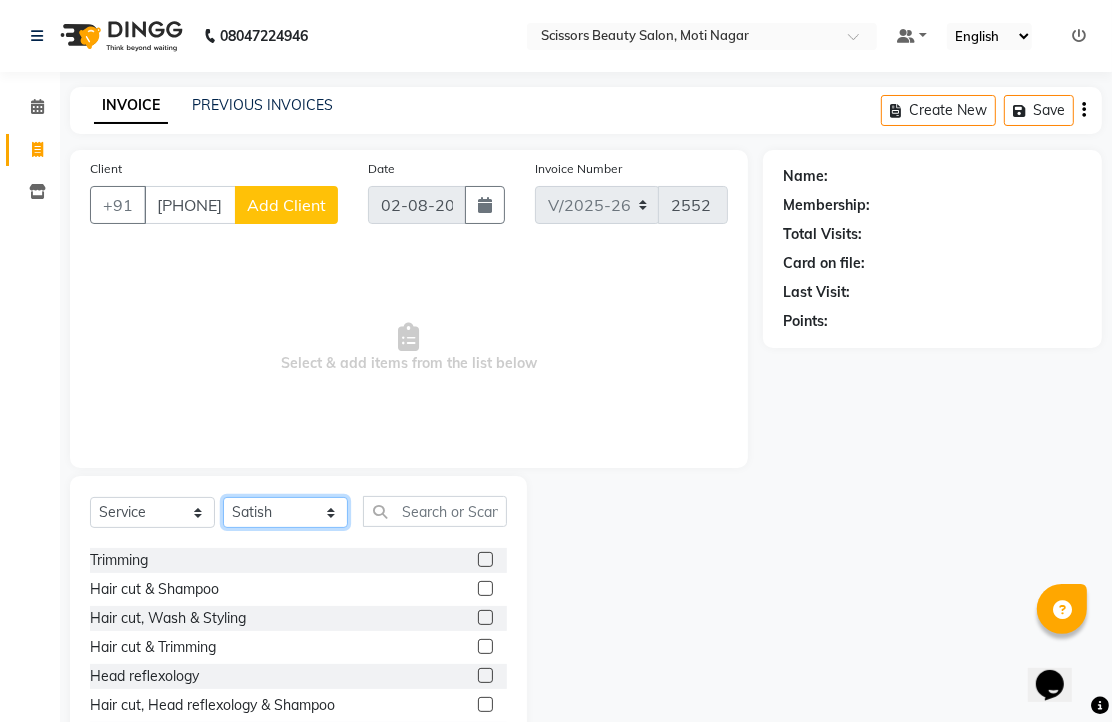 scroll, scrollTop: 222, scrollLeft: 0, axis: vertical 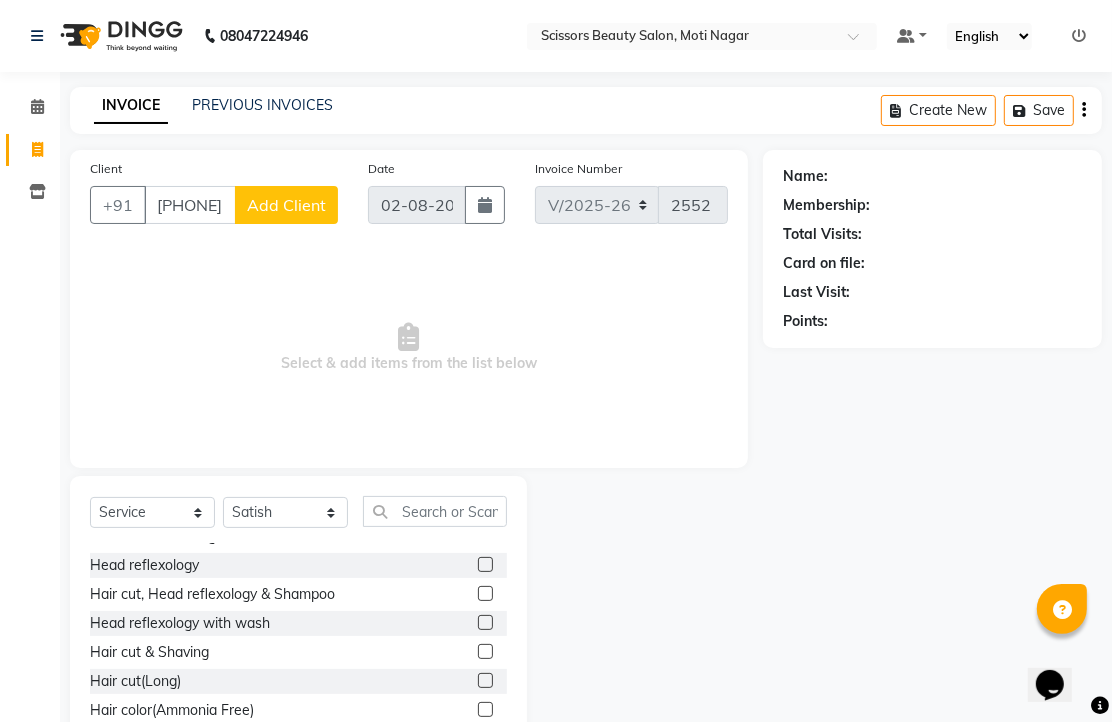 click 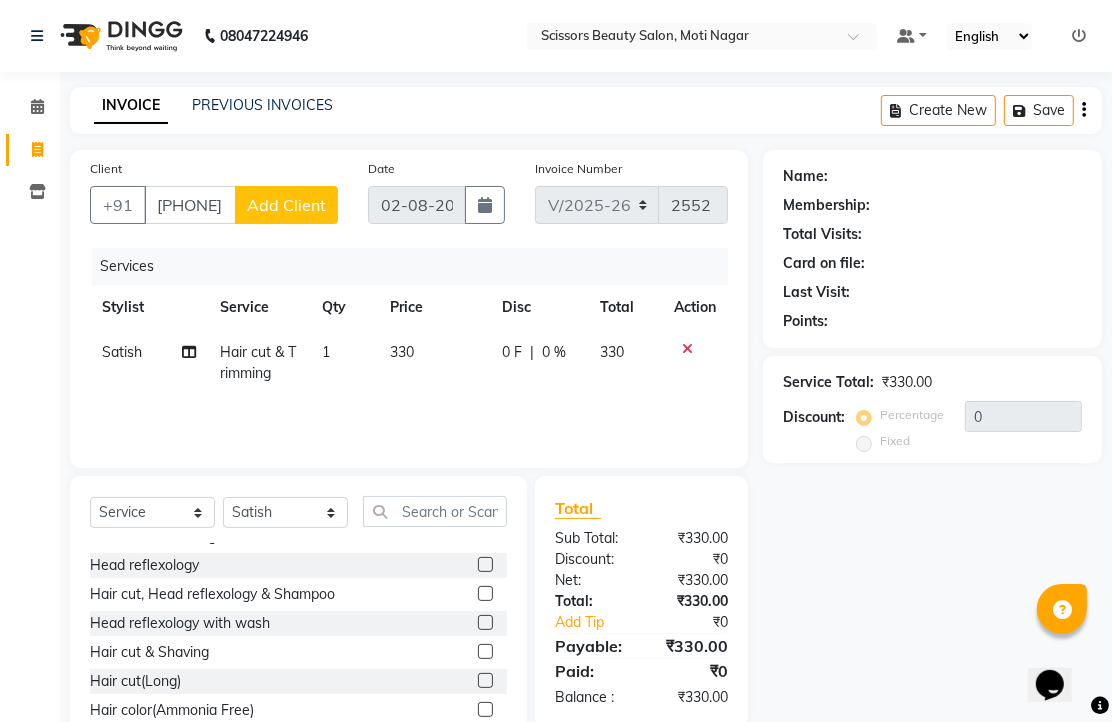click 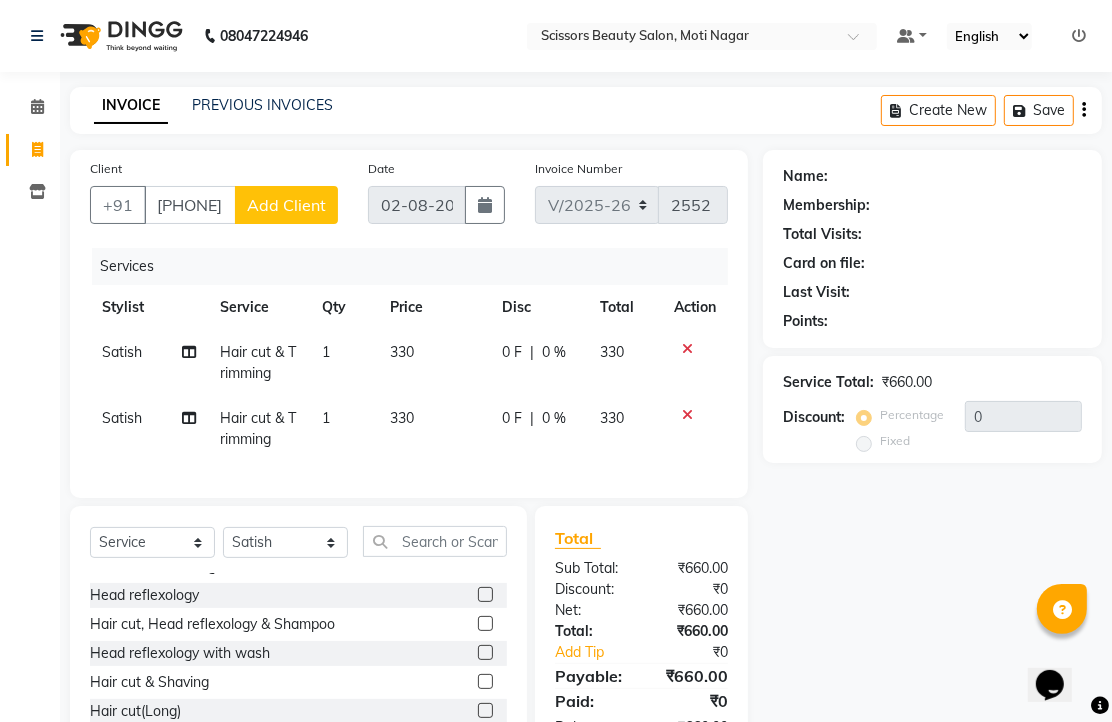 checkbox on "false" 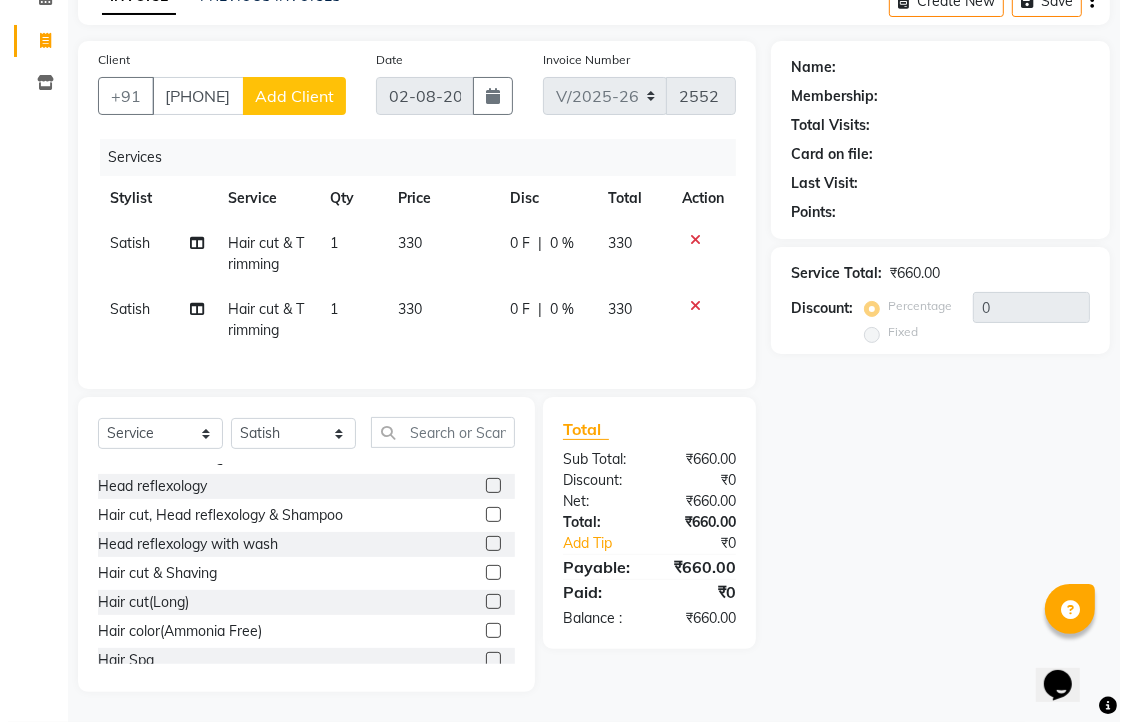 scroll, scrollTop: 111, scrollLeft: 0, axis: vertical 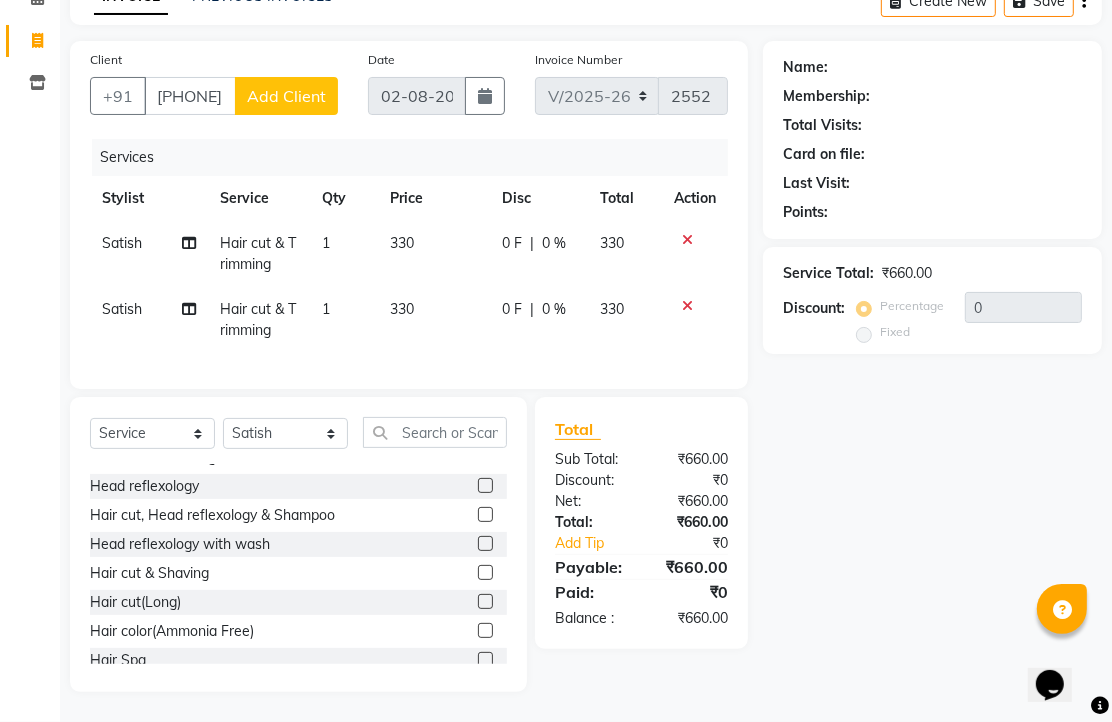 click on "Add Client" 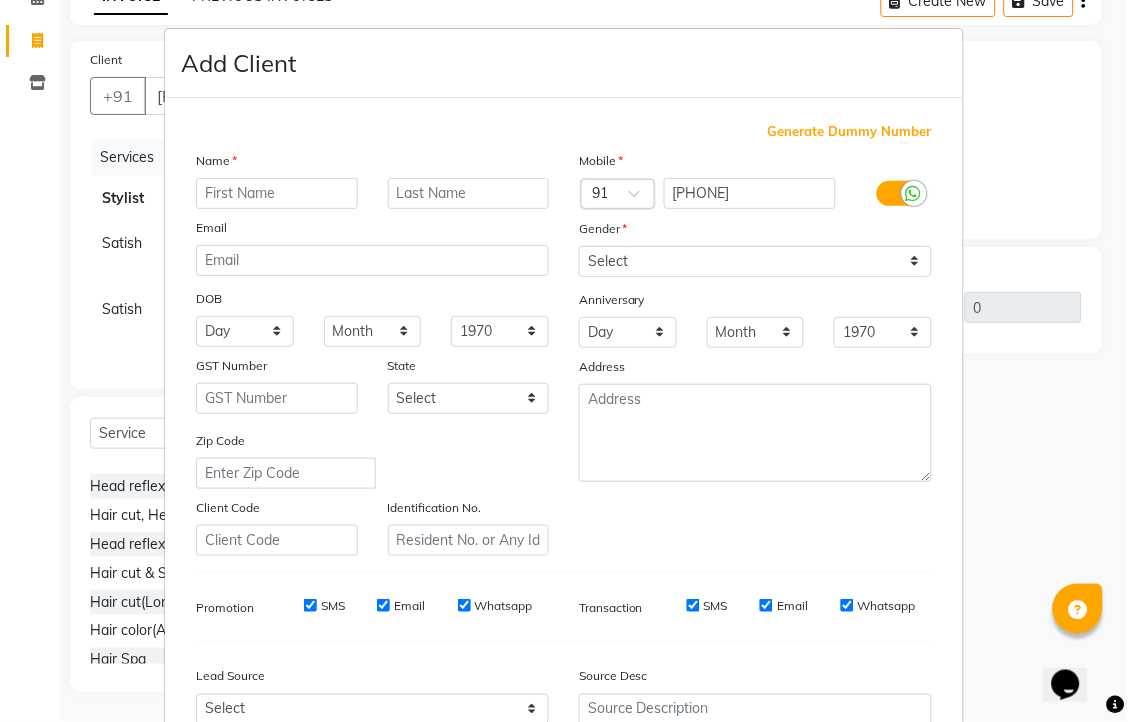 click at bounding box center [277, 193] 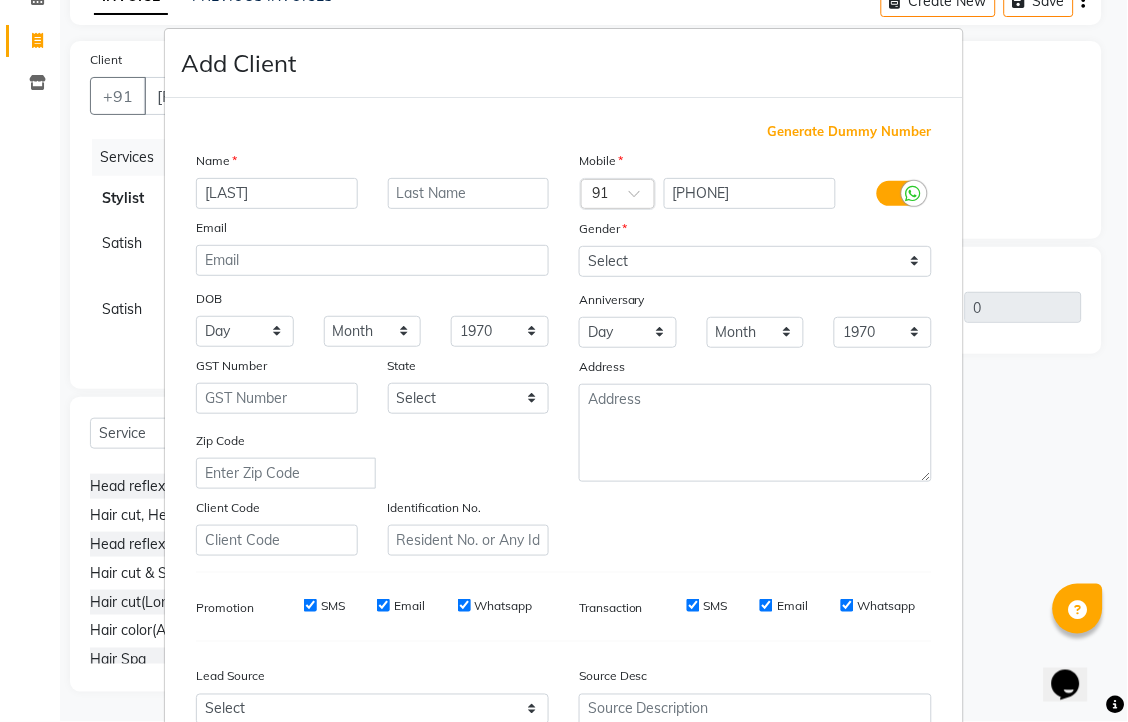 type on "[LAST]" 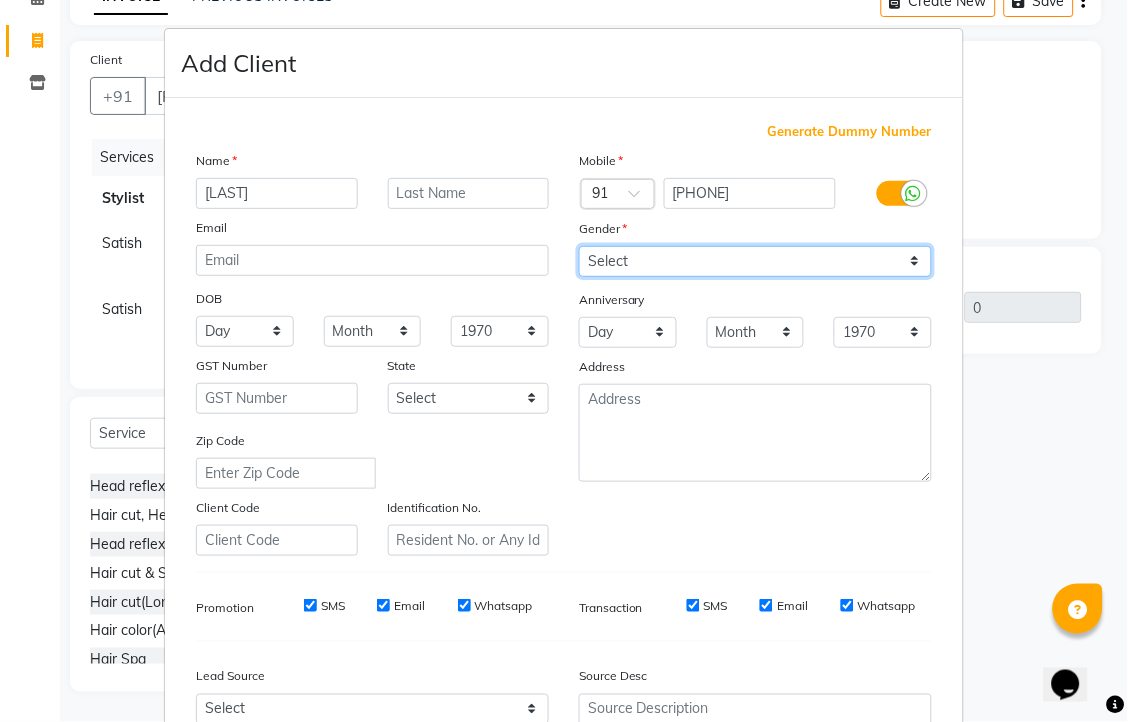 click on "Select Male Female Other Prefer Not To Say" at bounding box center [755, 261] 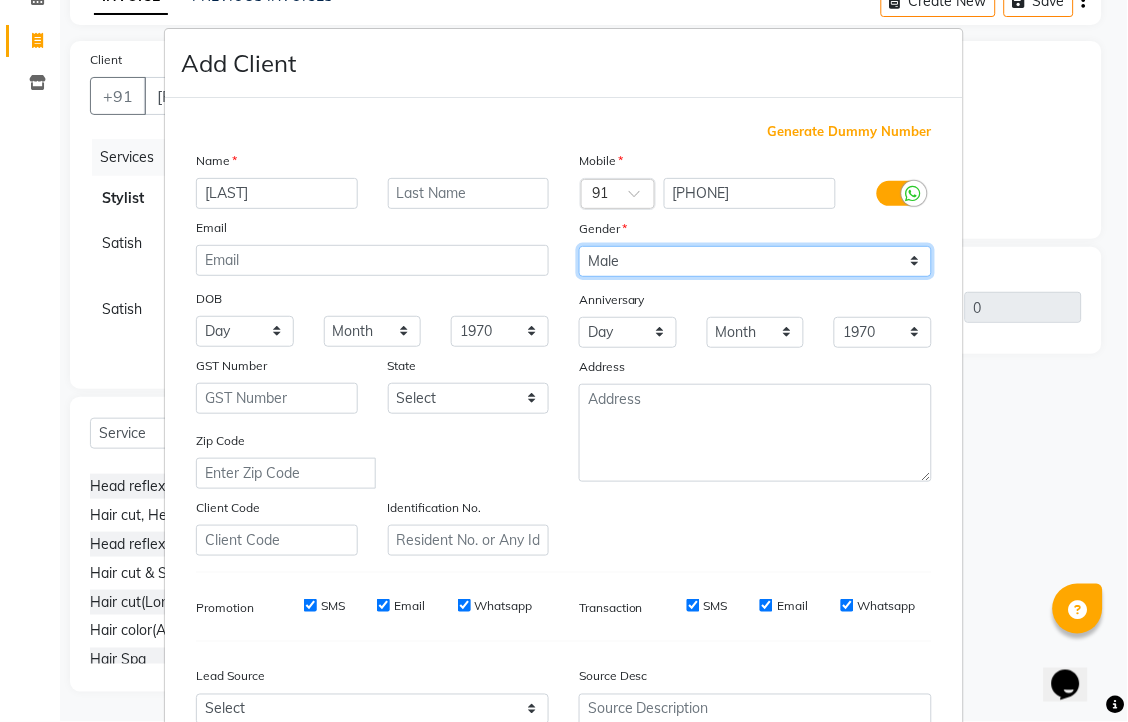 click on "Select Male Female Other Prefer Not To Say" at bounding box center [755, 261] 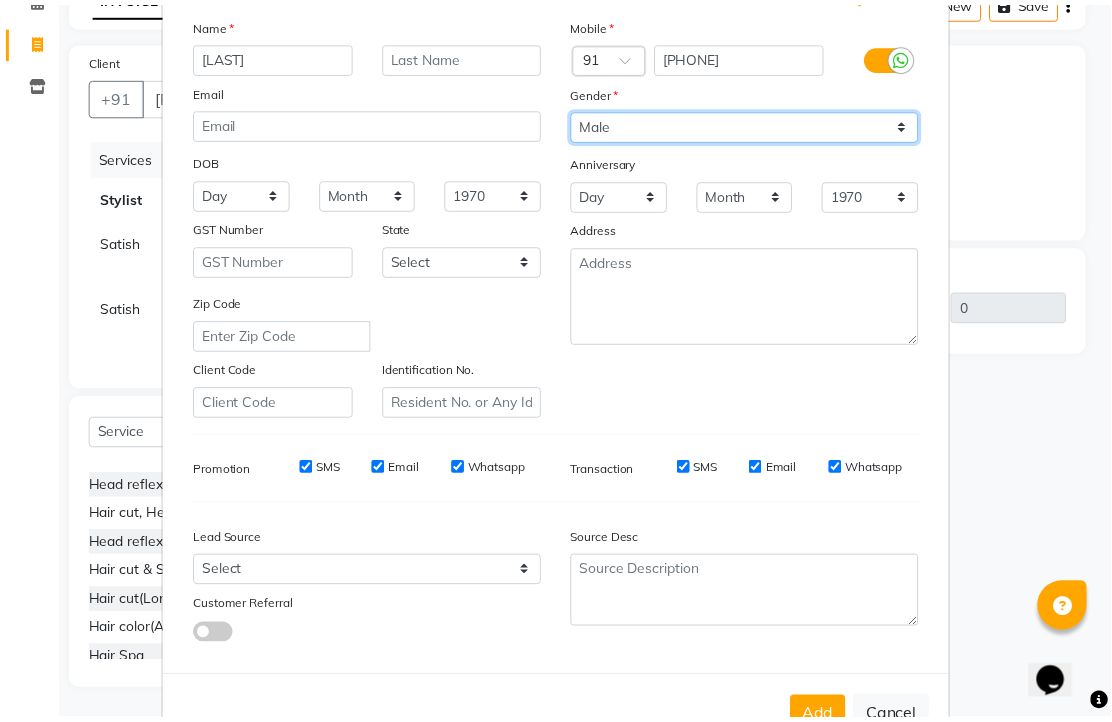 scroll, scrollTop: 380, scrollLeft: 0, axis: vertical 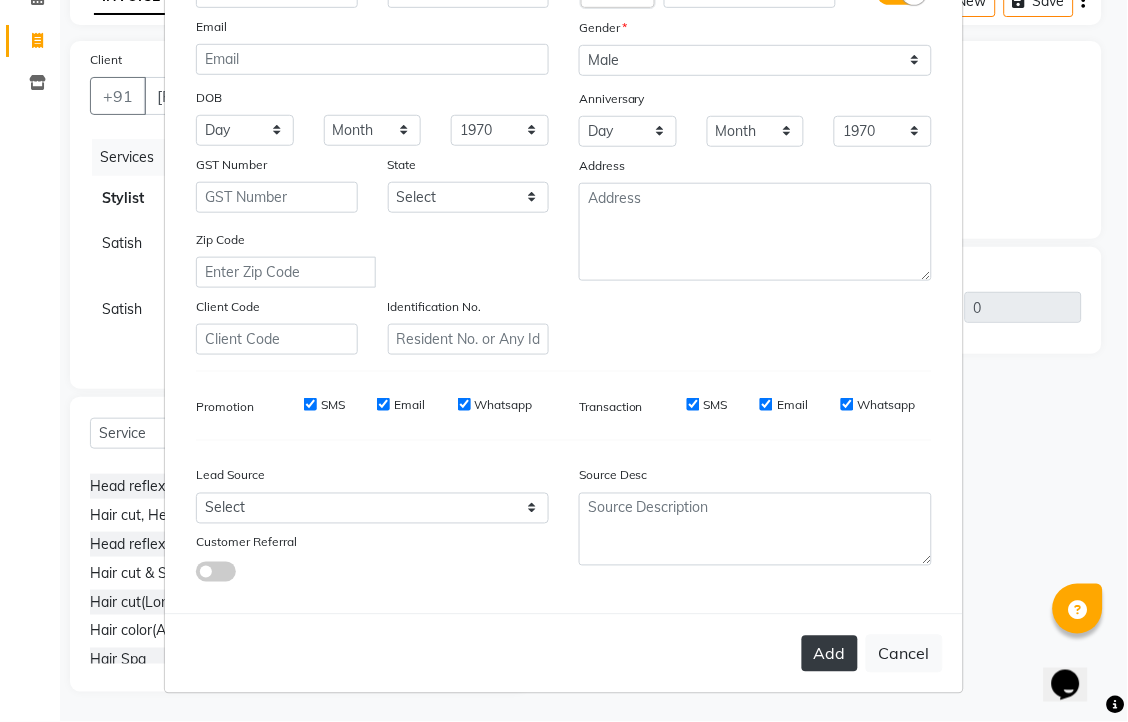 click on "Add" at bounding box center (830, 654) 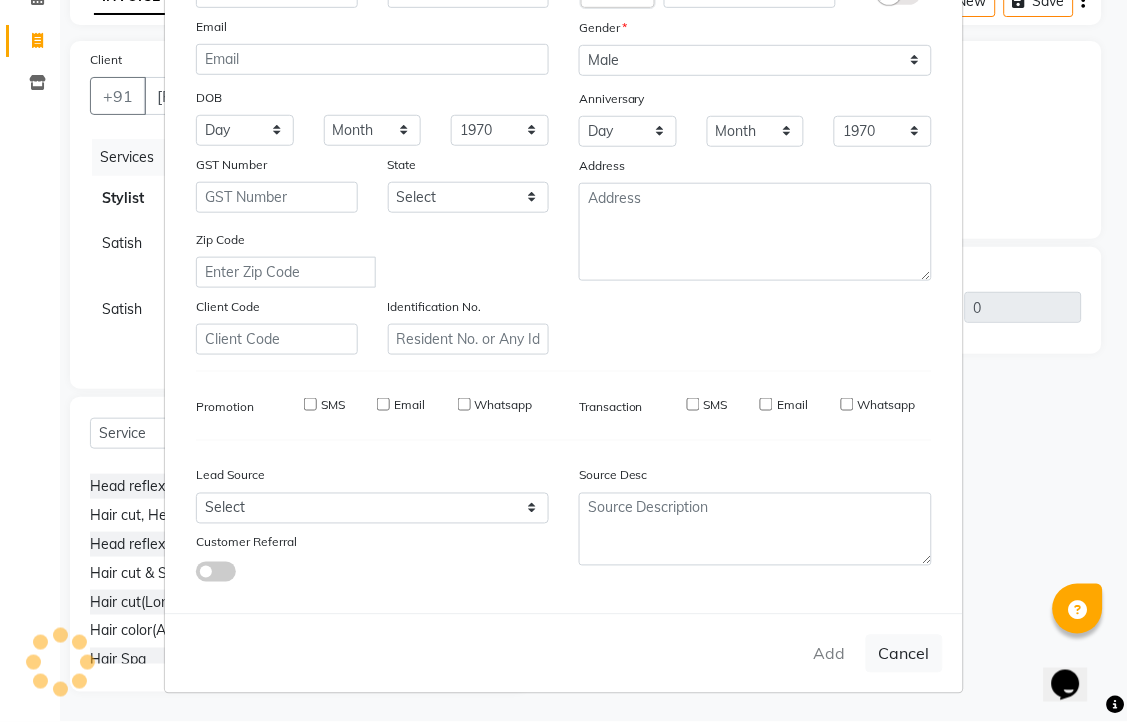 type on "96******52" 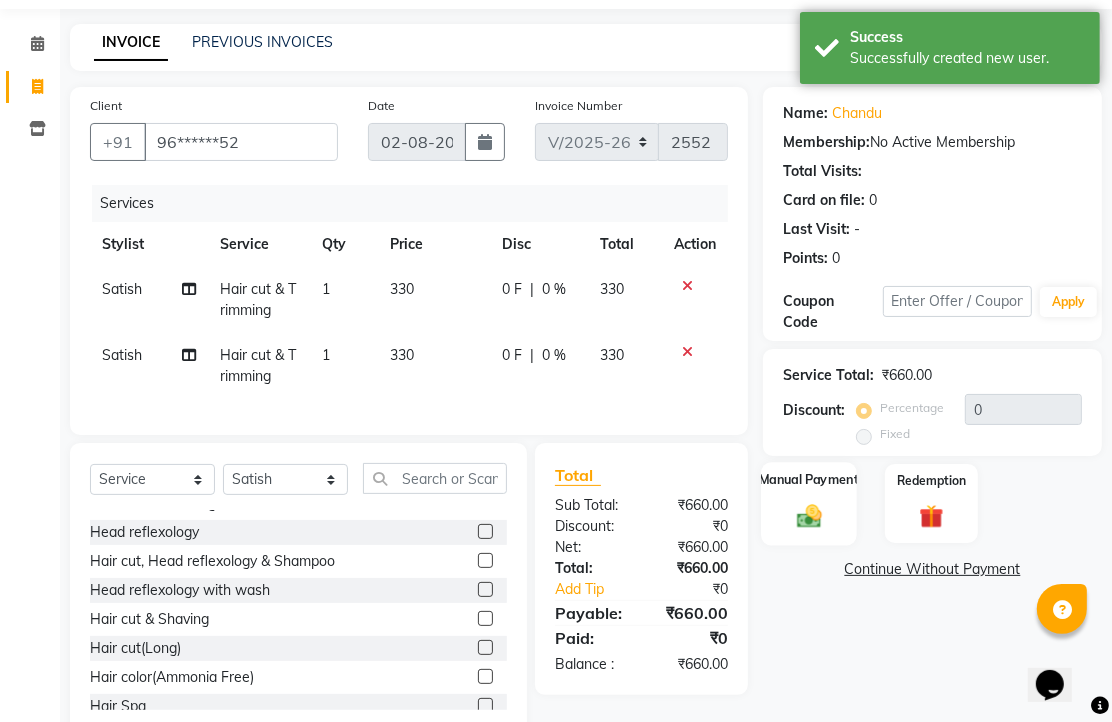 scroll, scrollTop: 0, scrollLeft: 0, axis: both 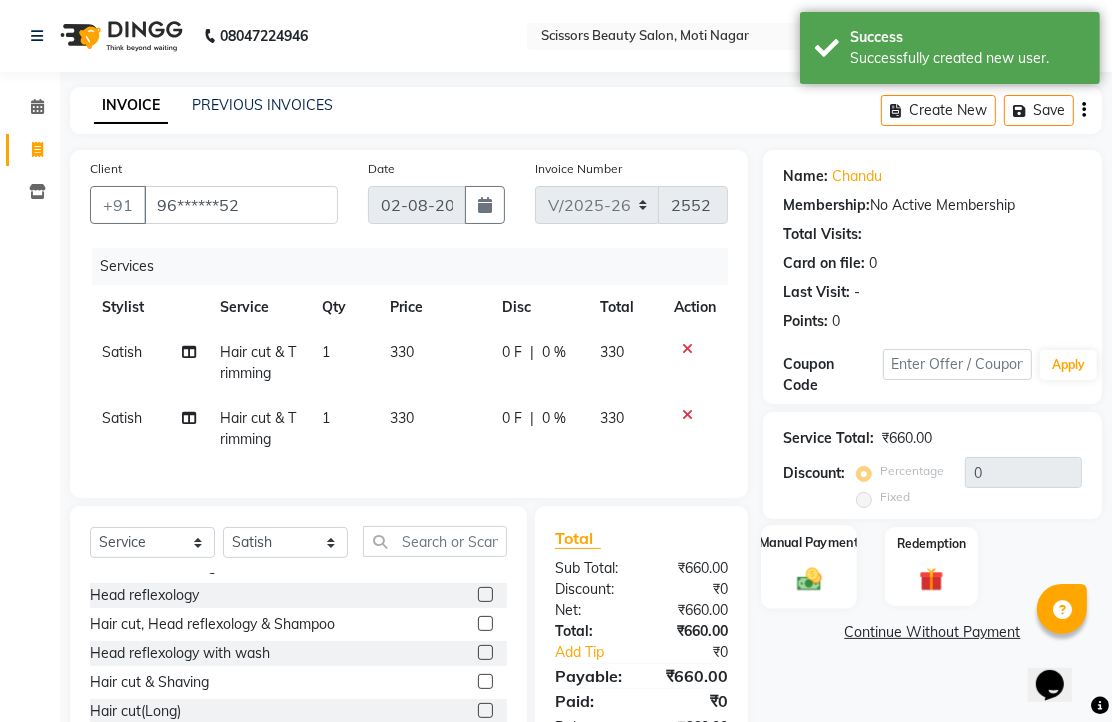 click 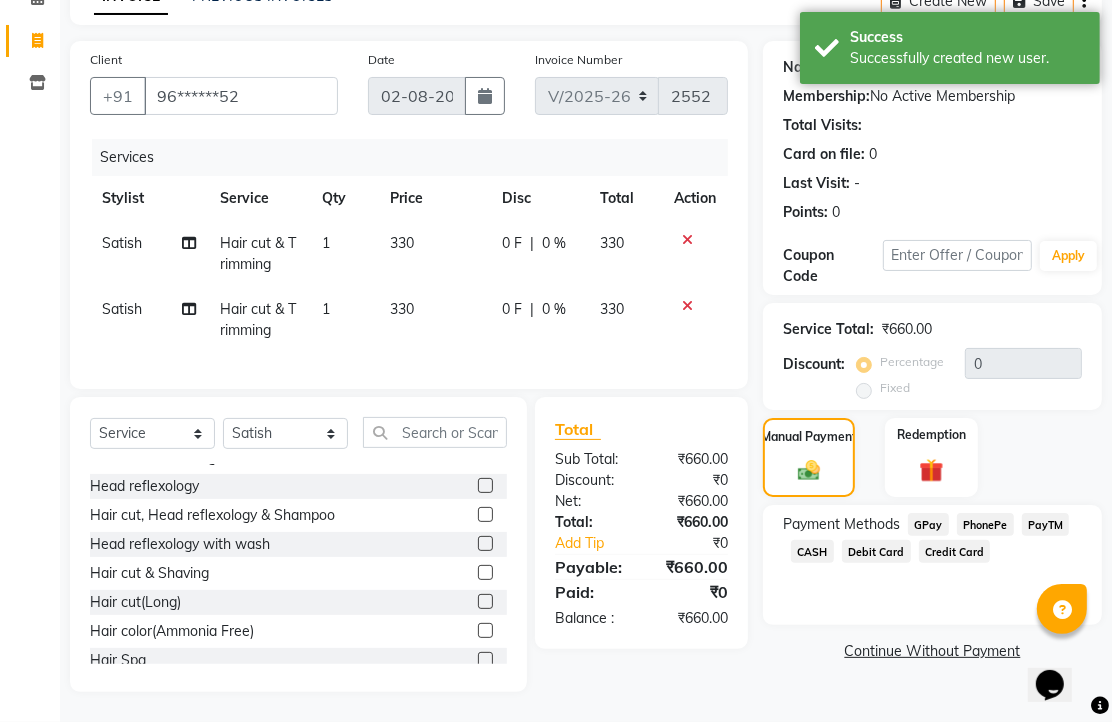 scroll, scrollTop: 230, scrollLeft: 0, axis: vertical 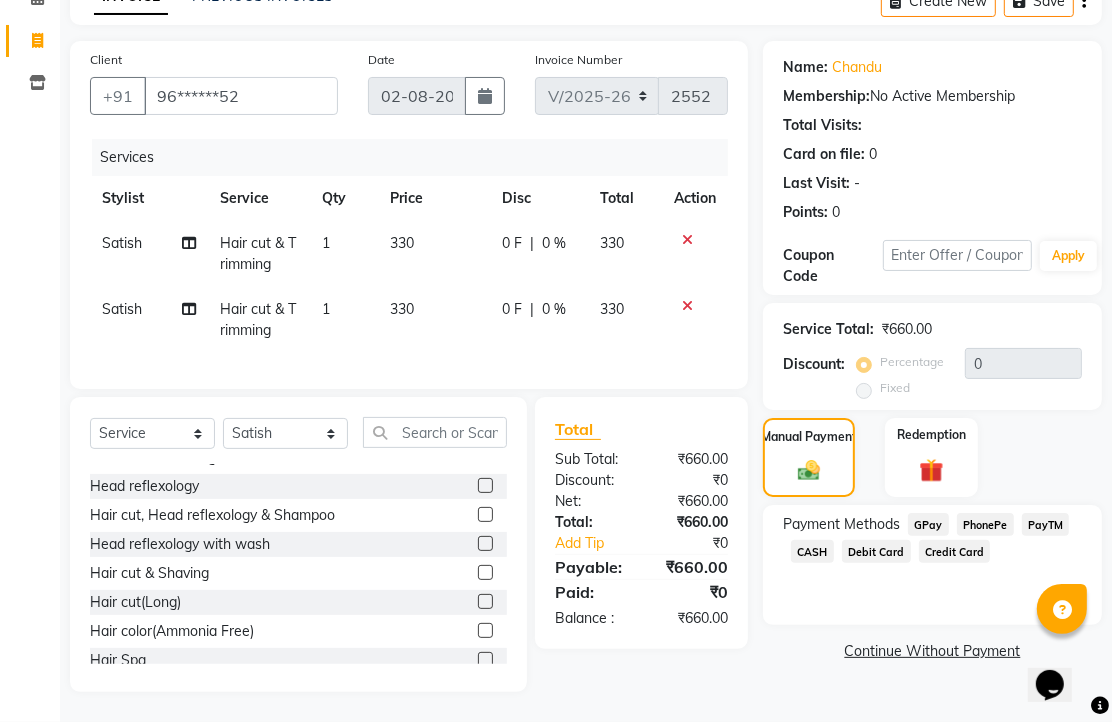 click on "PhonePe" 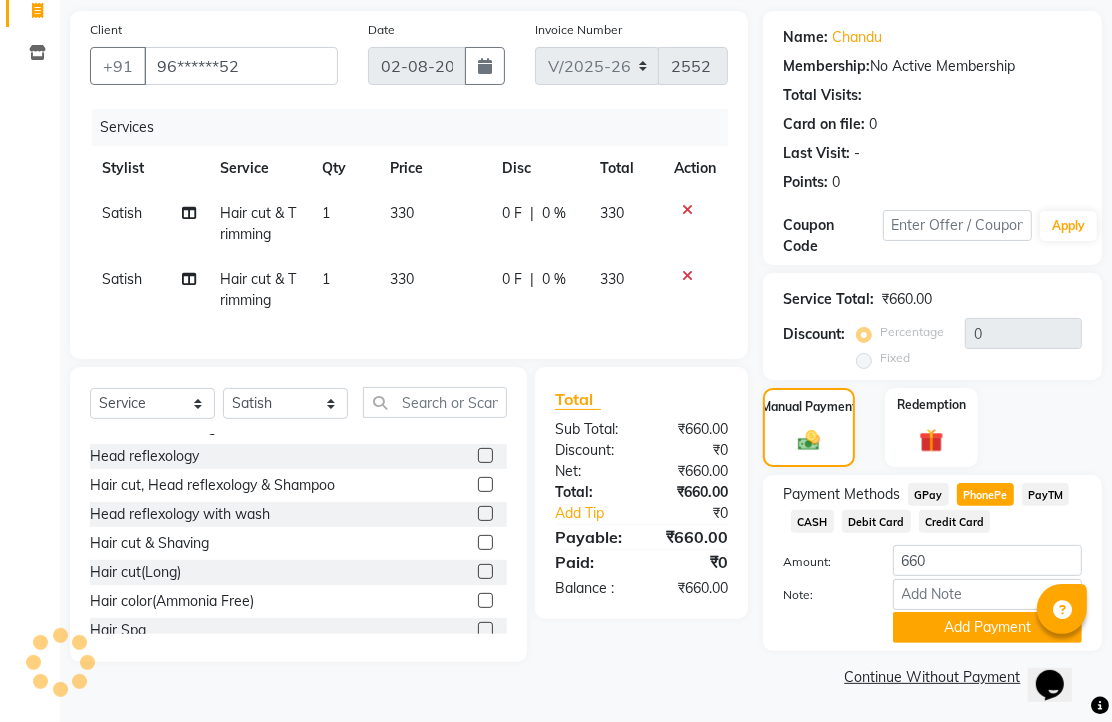scroll, scrollTop: 248, scrollLeft: 0, axis: vertical 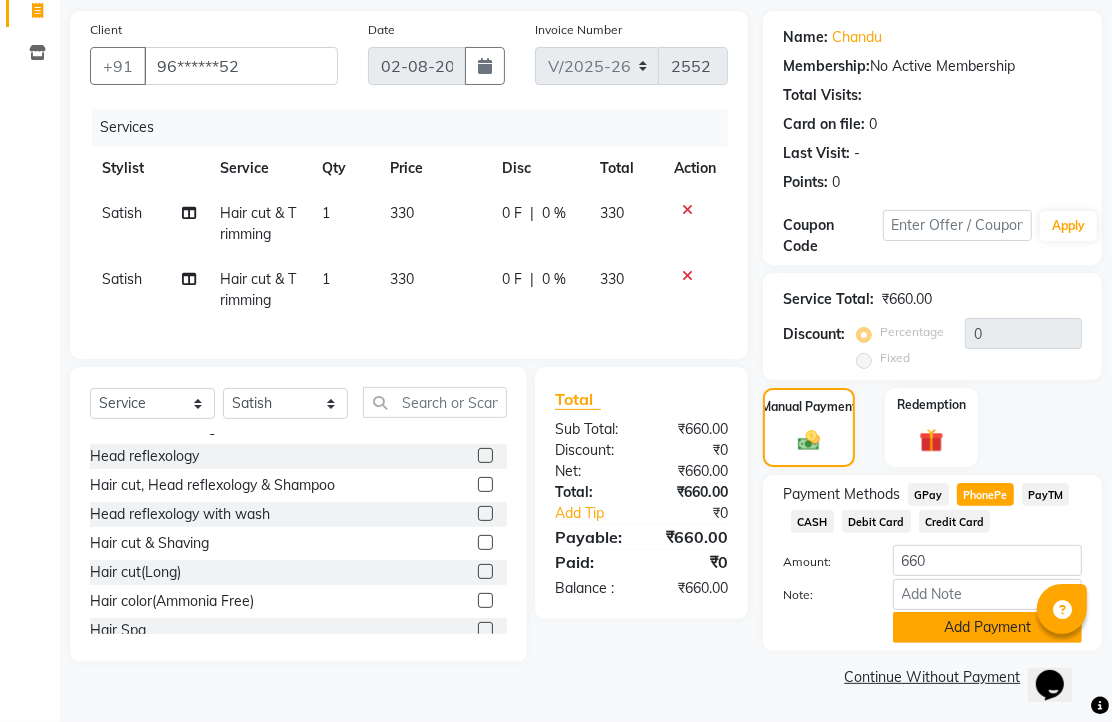 click on "Add Payment" 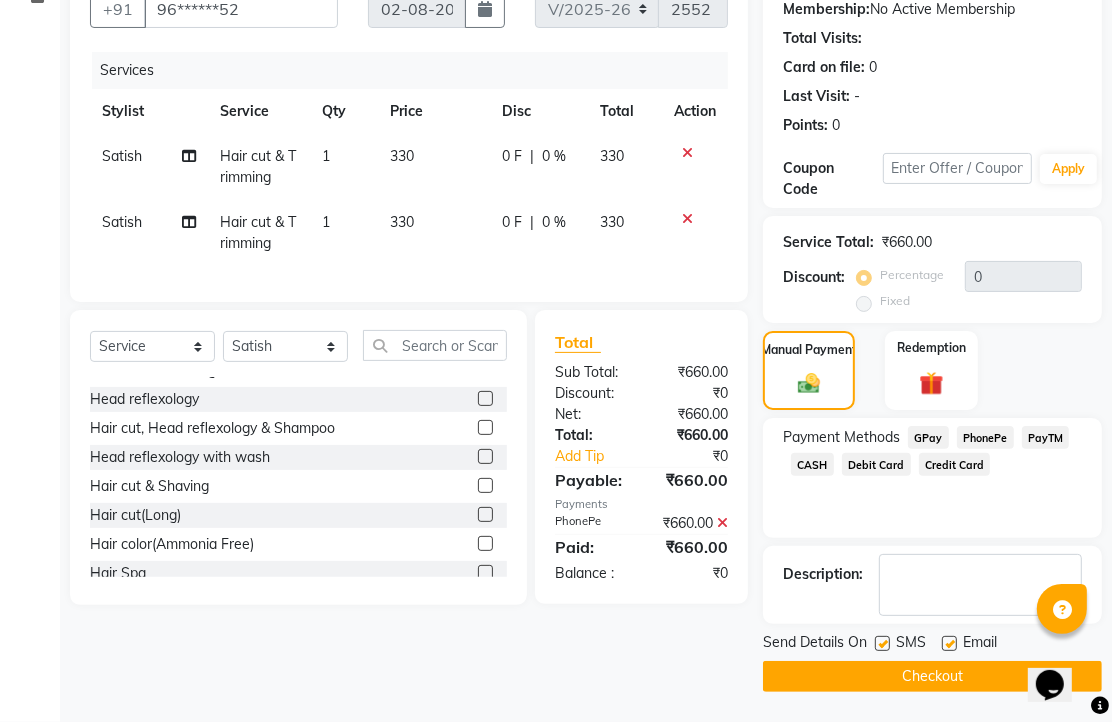 scroll, scrollTop: 304, scrollLeft: 0, axis: vertical 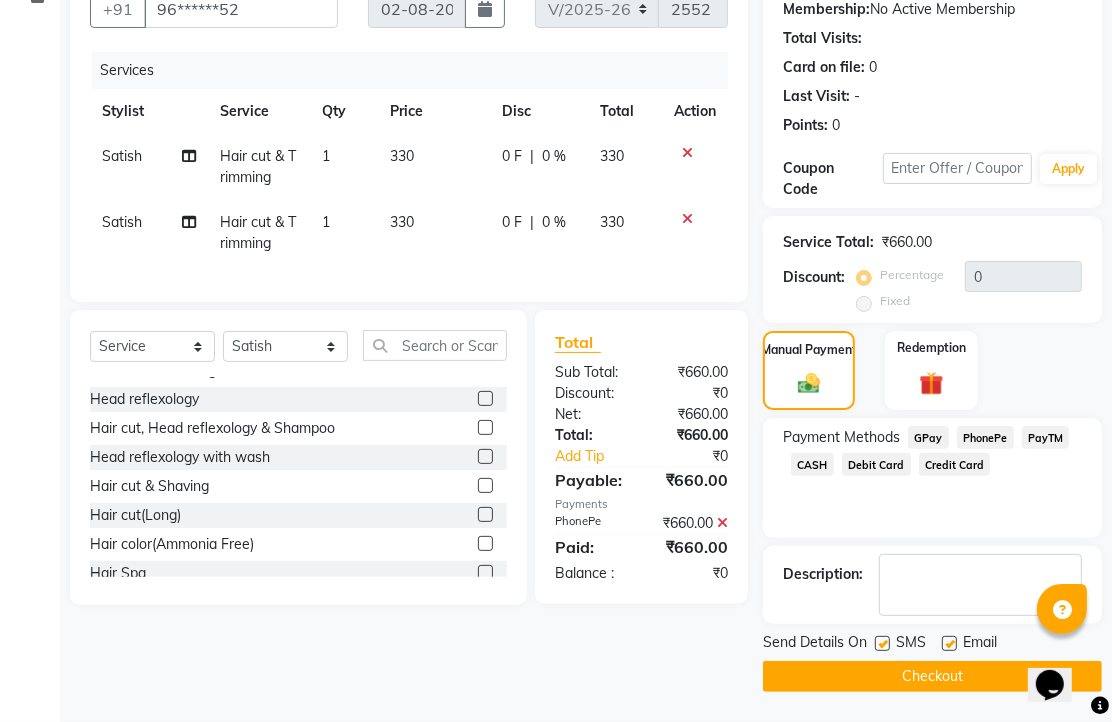 click 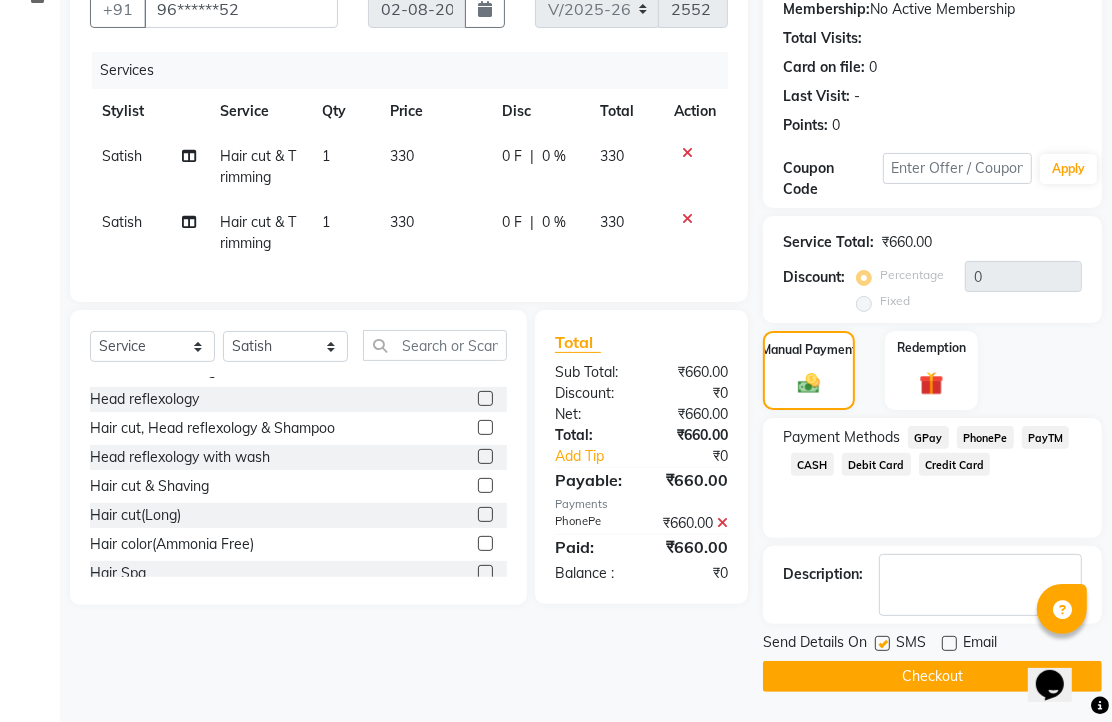 click on "Checkout" 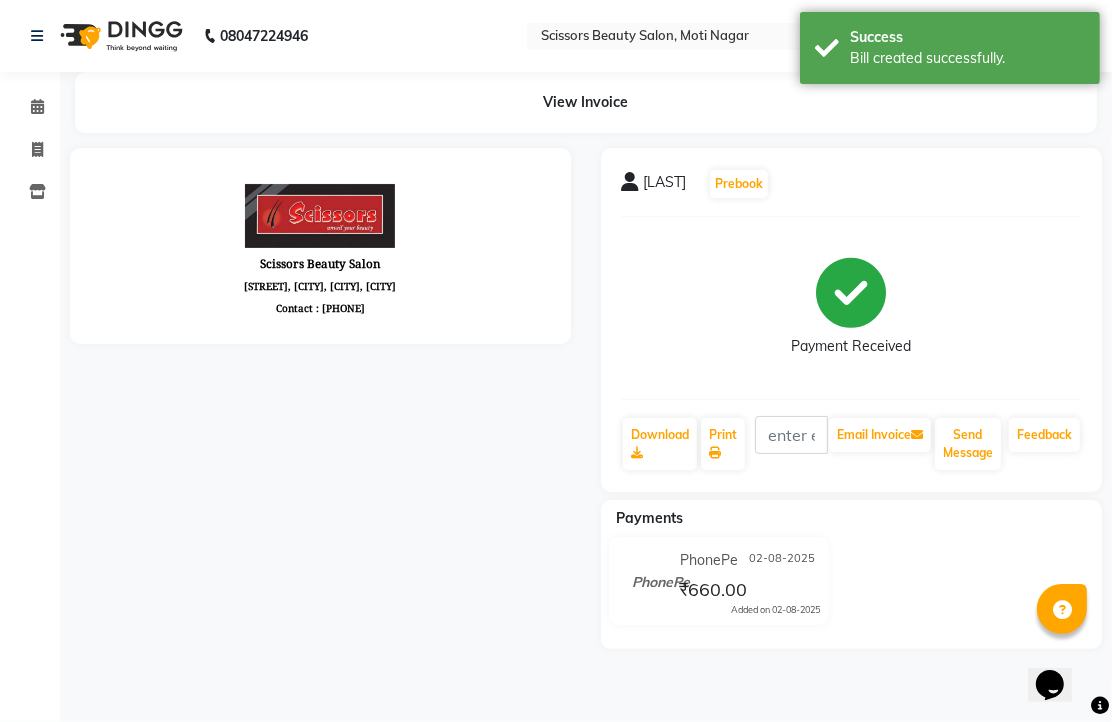 scroll, scrollTop: 0, scrollLeft: 0, axis: both 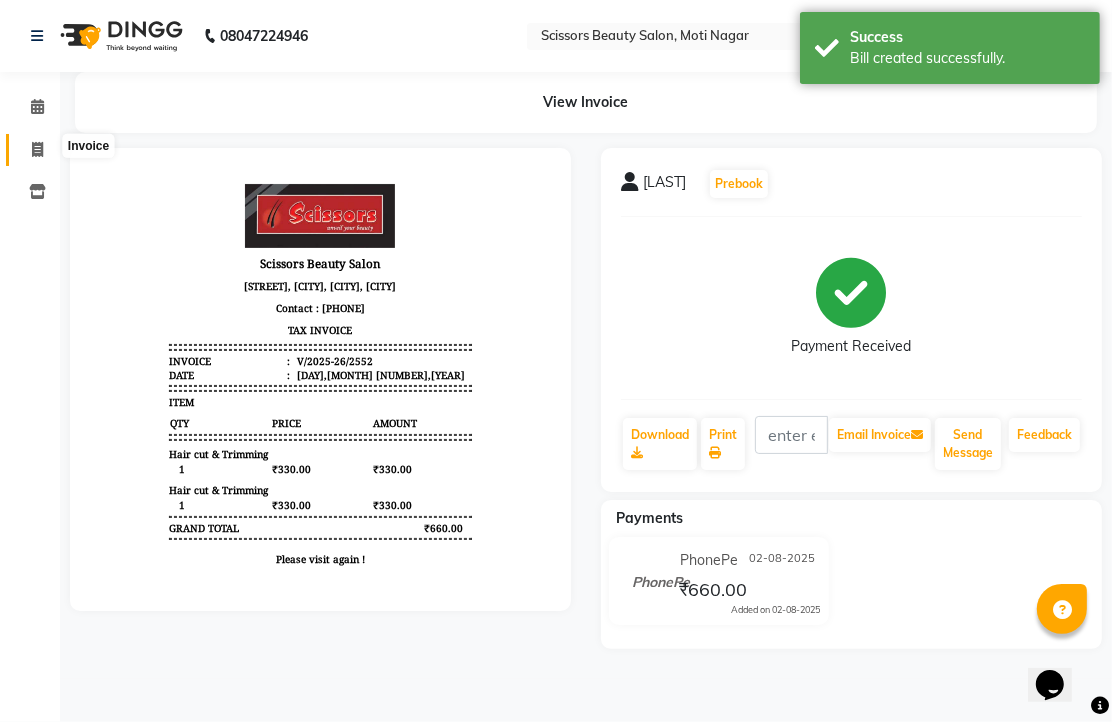 click 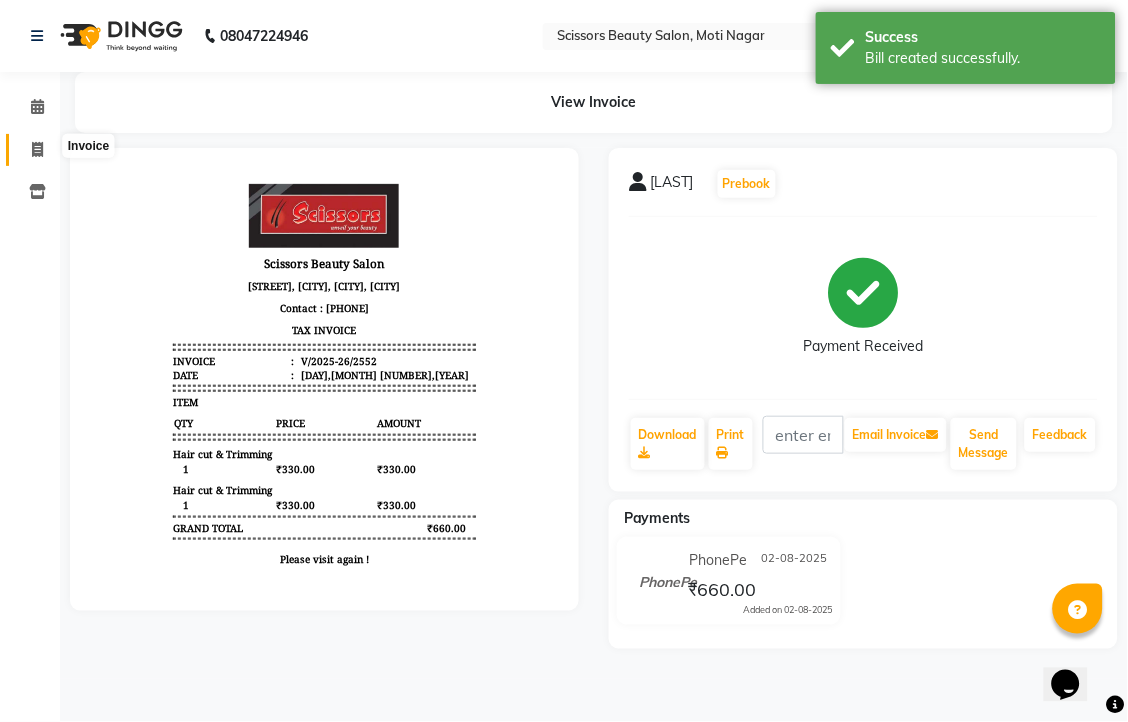 select on "service" 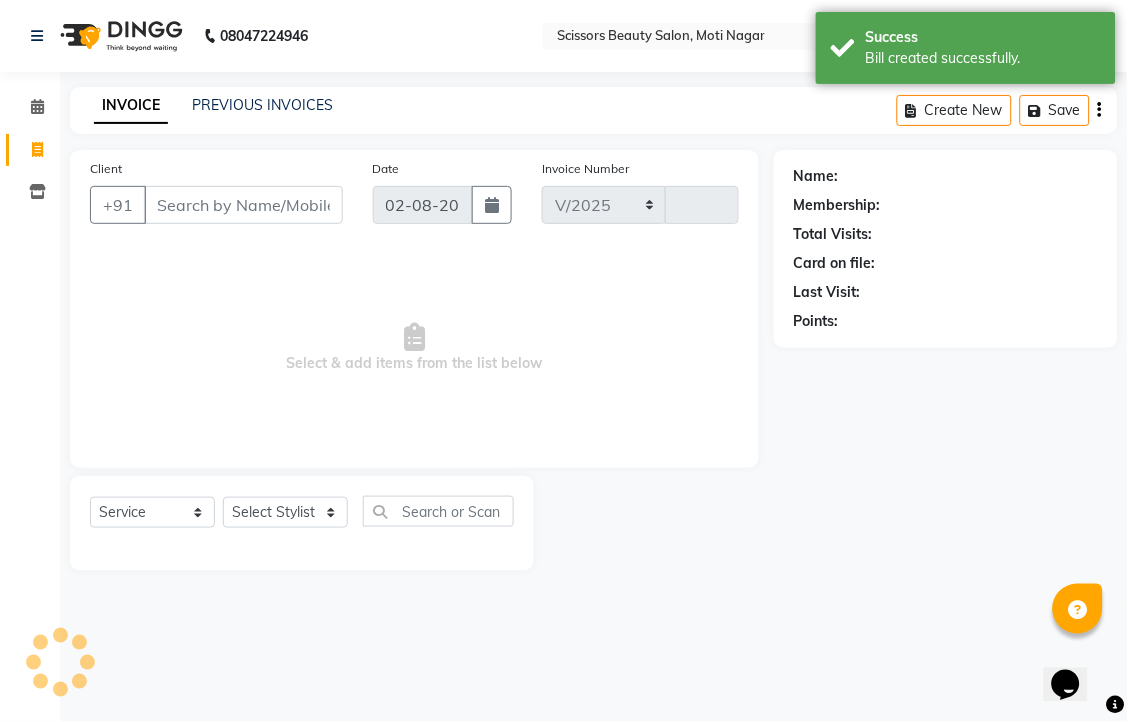 select on "7057" 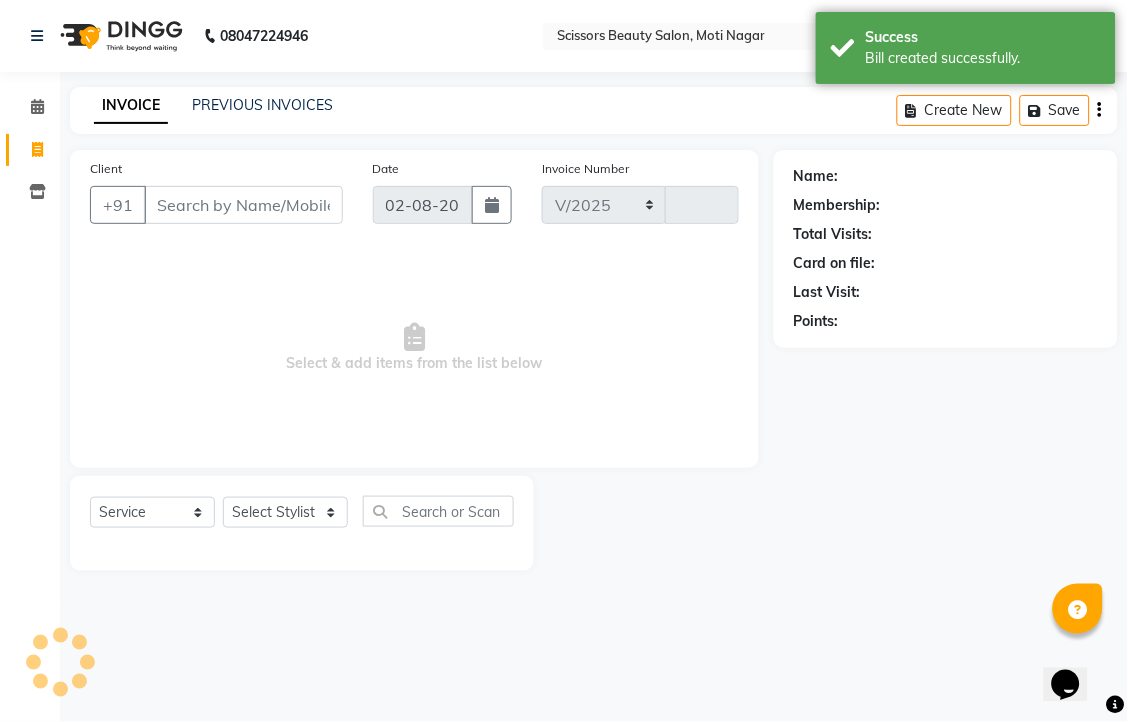 type on "2553" 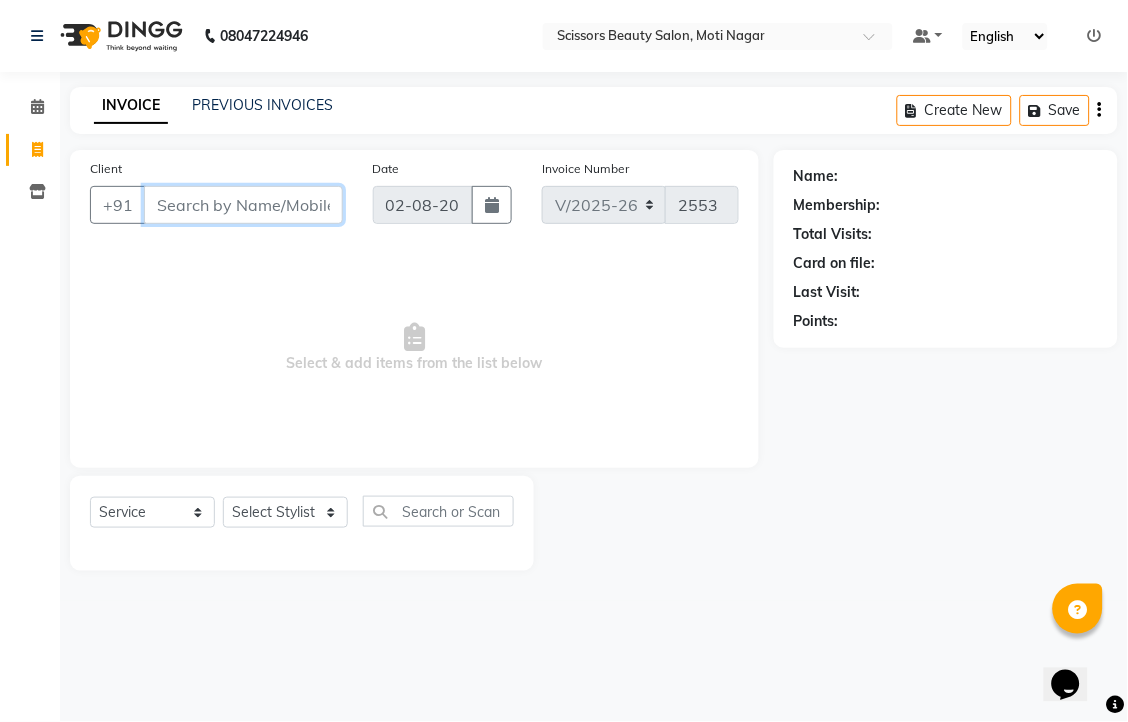 click on "Client" at bounding box center (243, 205) 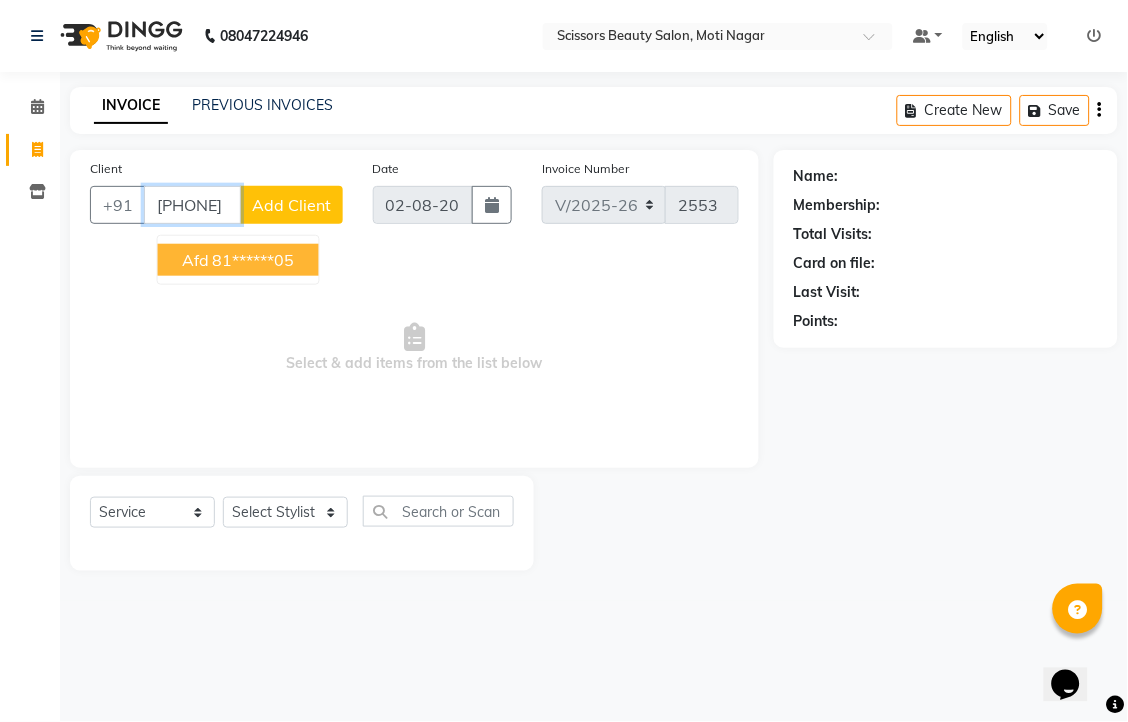 click on "afd [PHONE]" at bounding box center [238, 260] 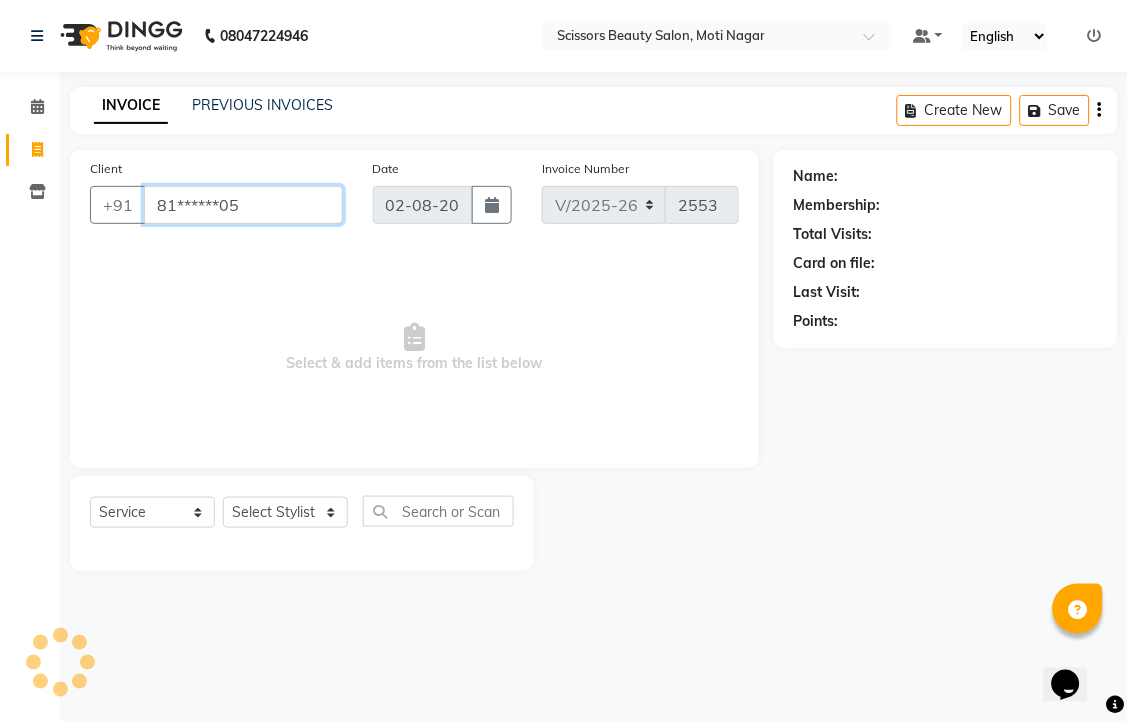 type on "81******05" 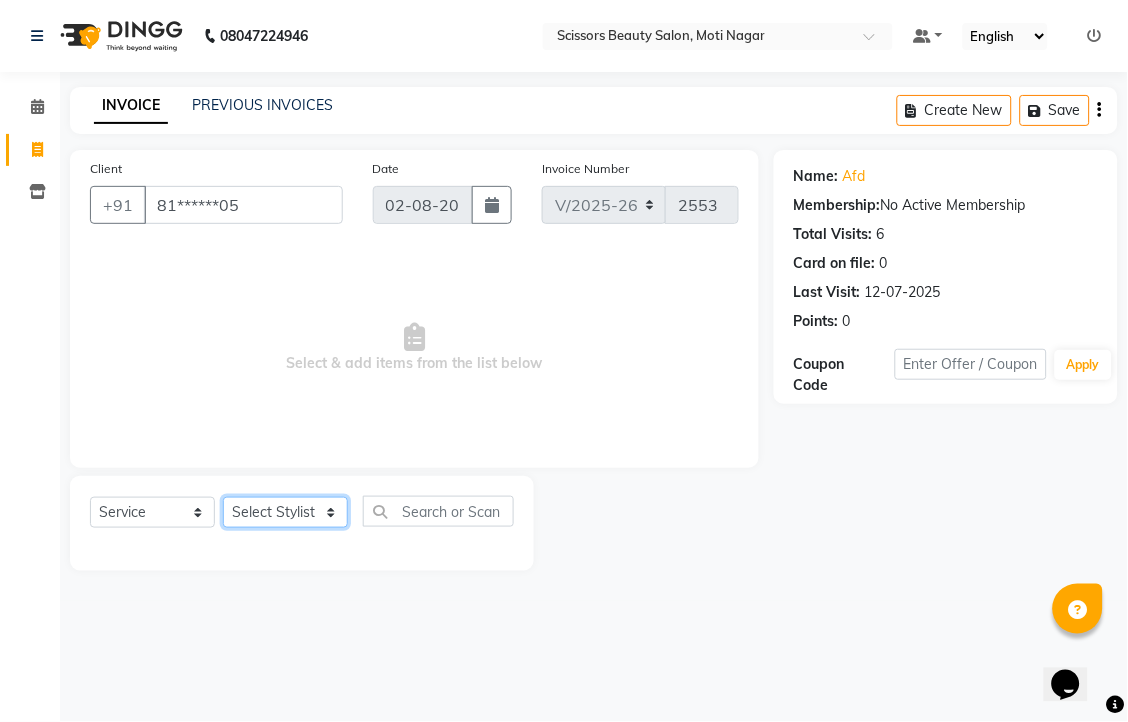click on "Select Stylist [FIRST] [FIRST] [FIRST] [FIRST] [FIRST]" 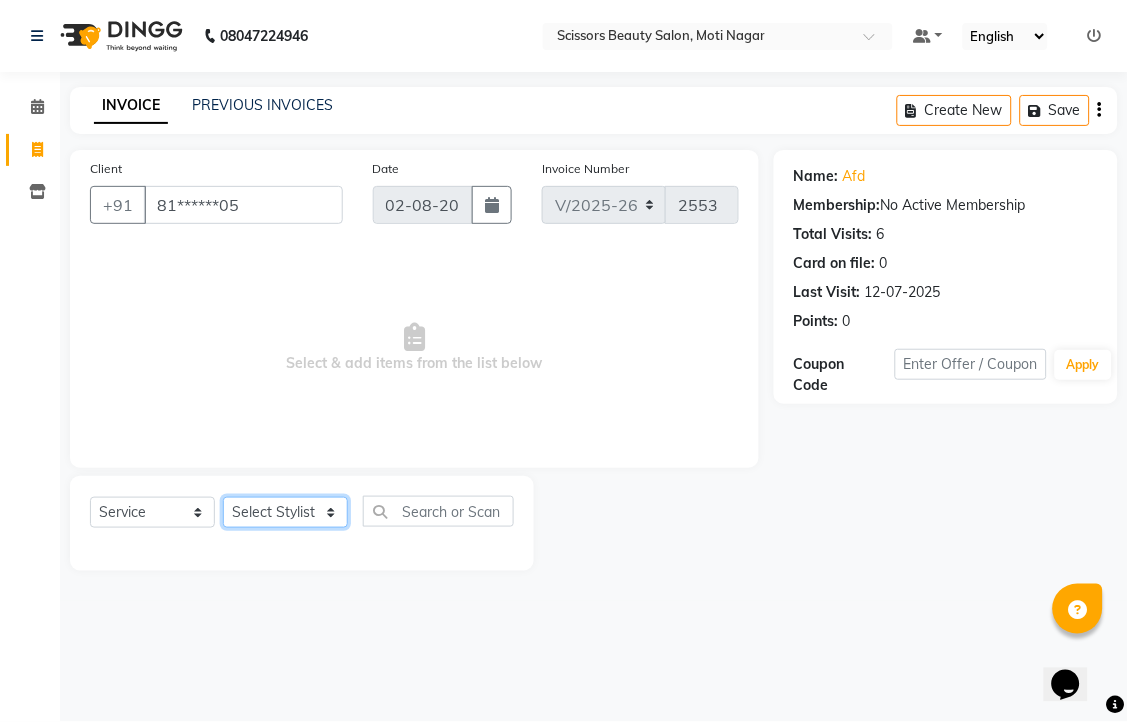 select on "58456" 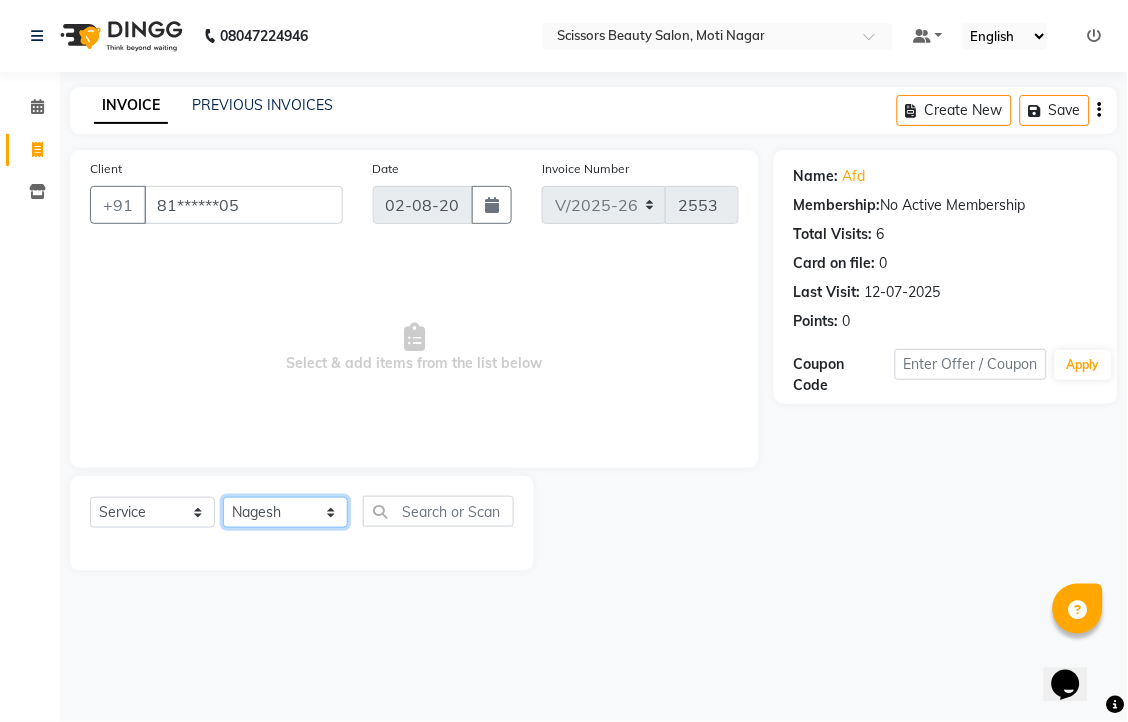 click on "Select Stylist [FIRST] [FIRST] [FIRST] [FIRST] [FIRST]" 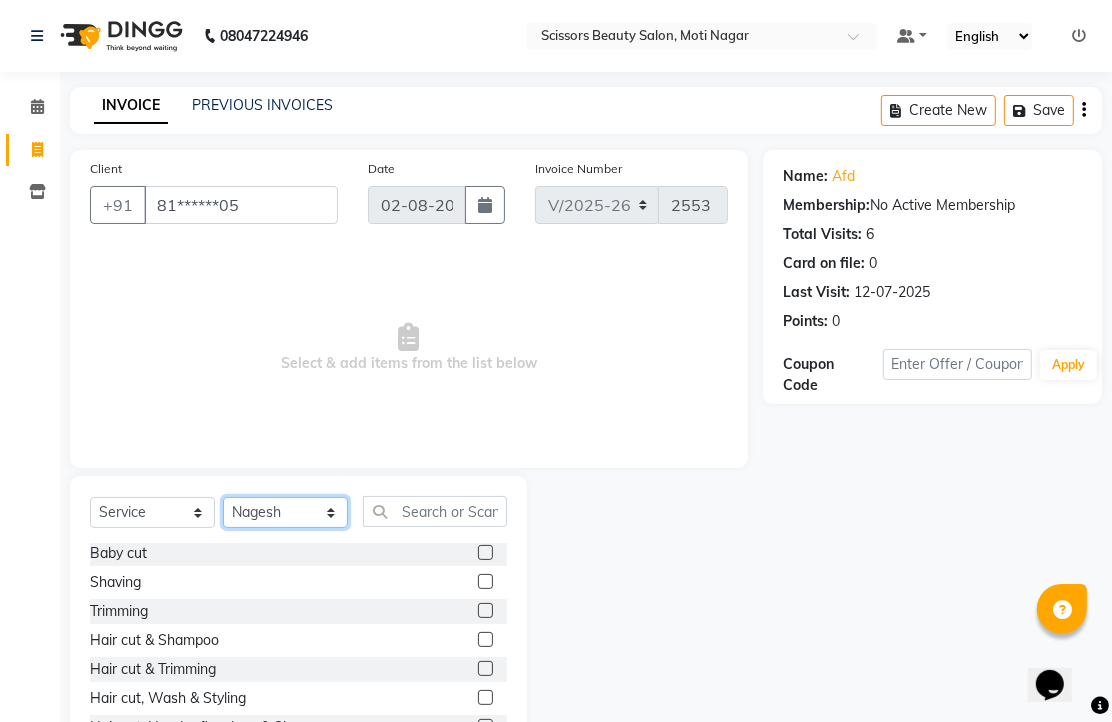 scroll, scrollTop: 111, scrollLeft: 0, axis: vertical 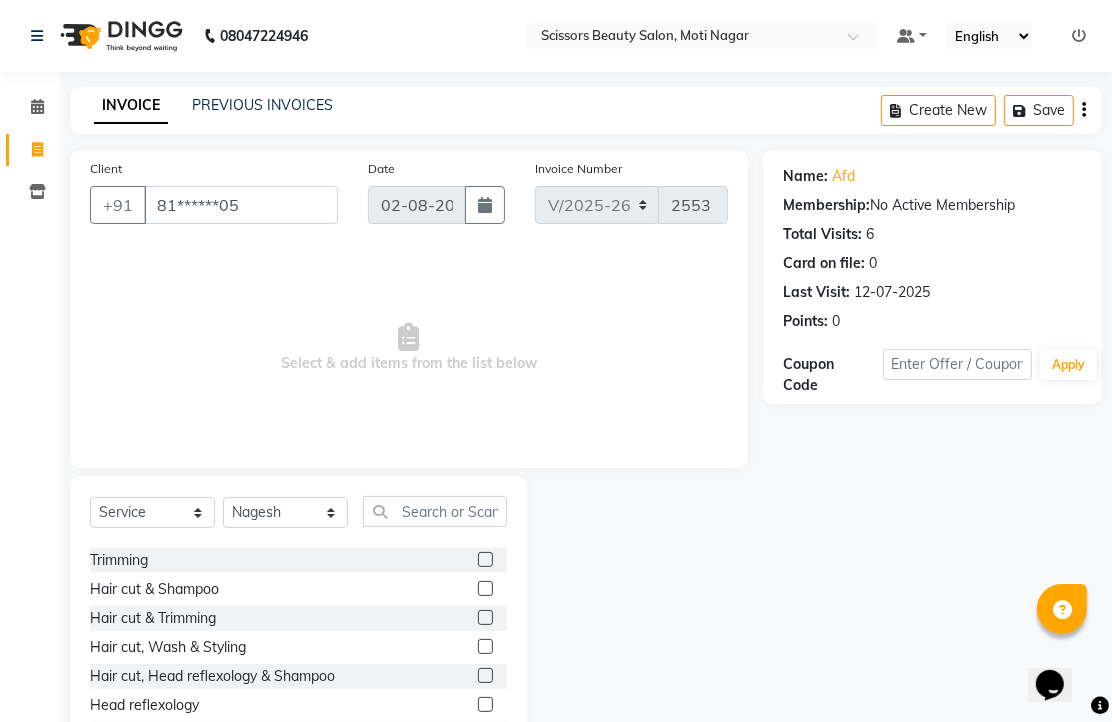 click 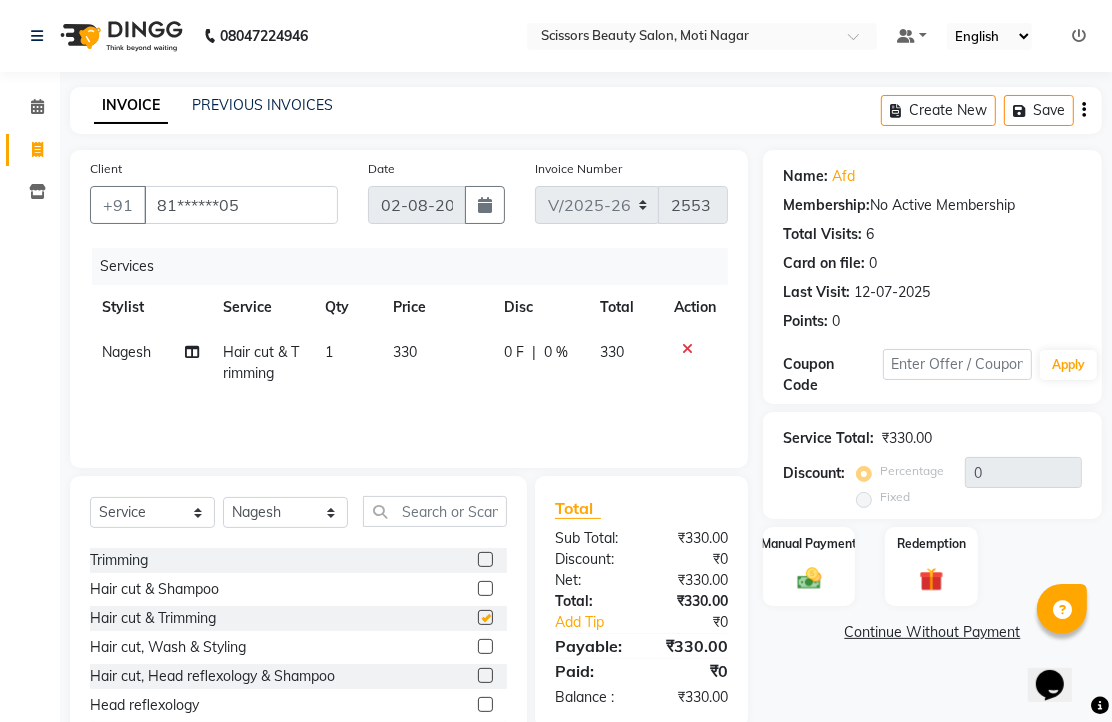 checkbox on "false" 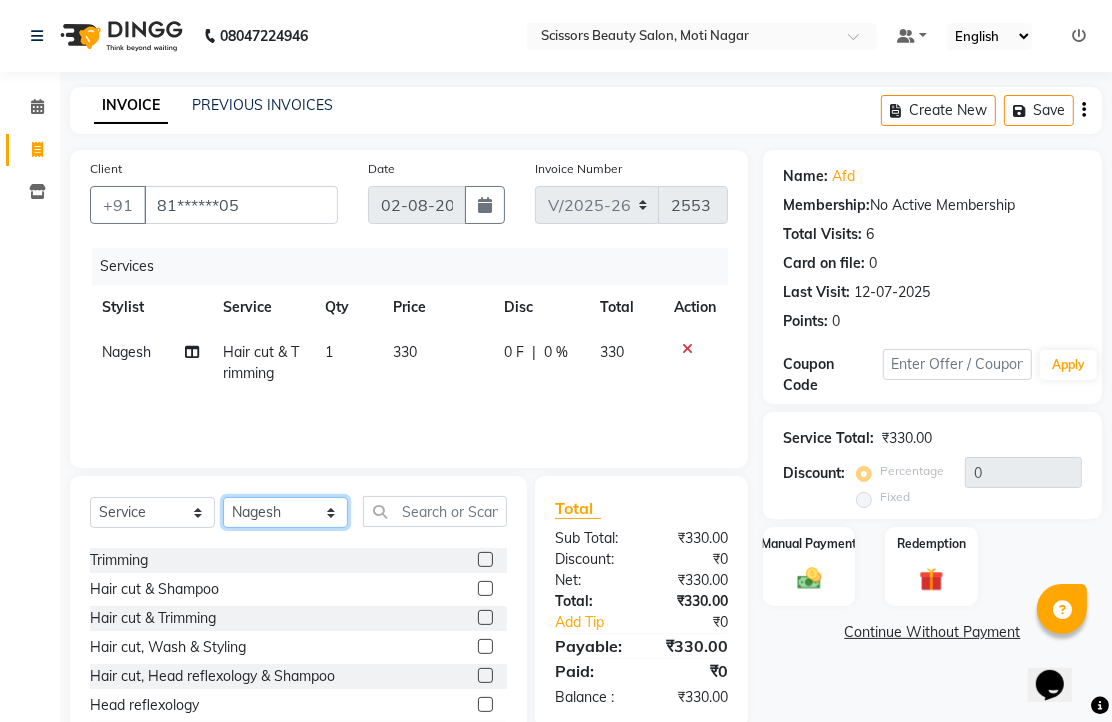 click on "Select Stylist [FIRST] [FIRST] [FIRST] [FIRST] [FIRST]" 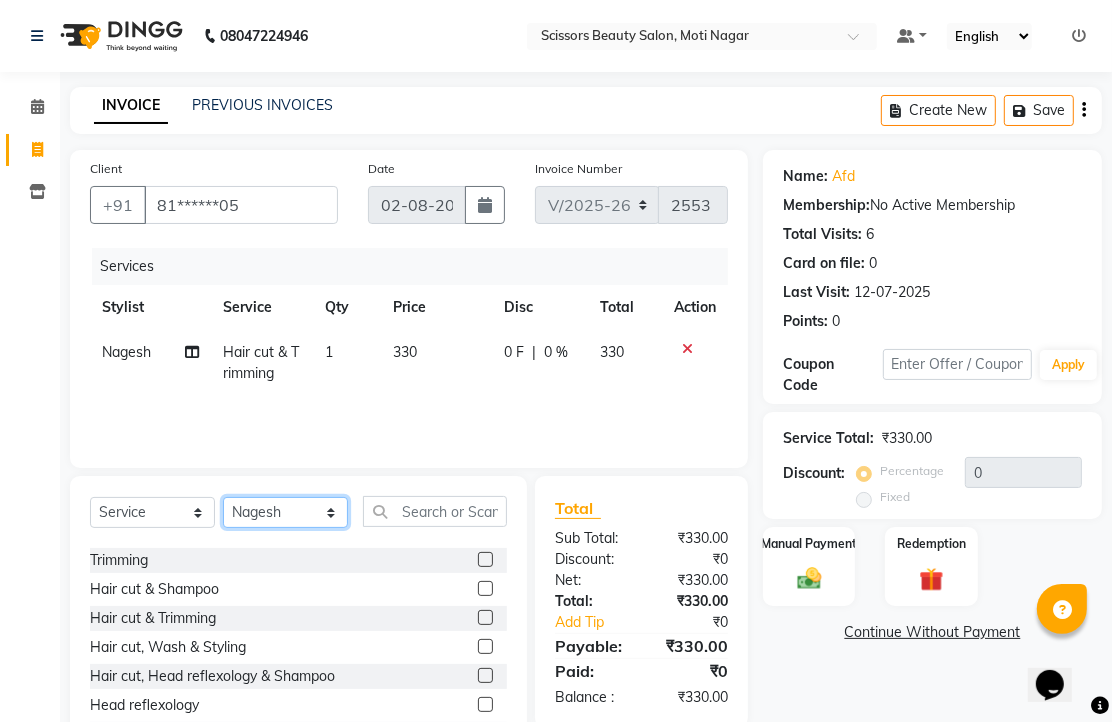 select on "78710" 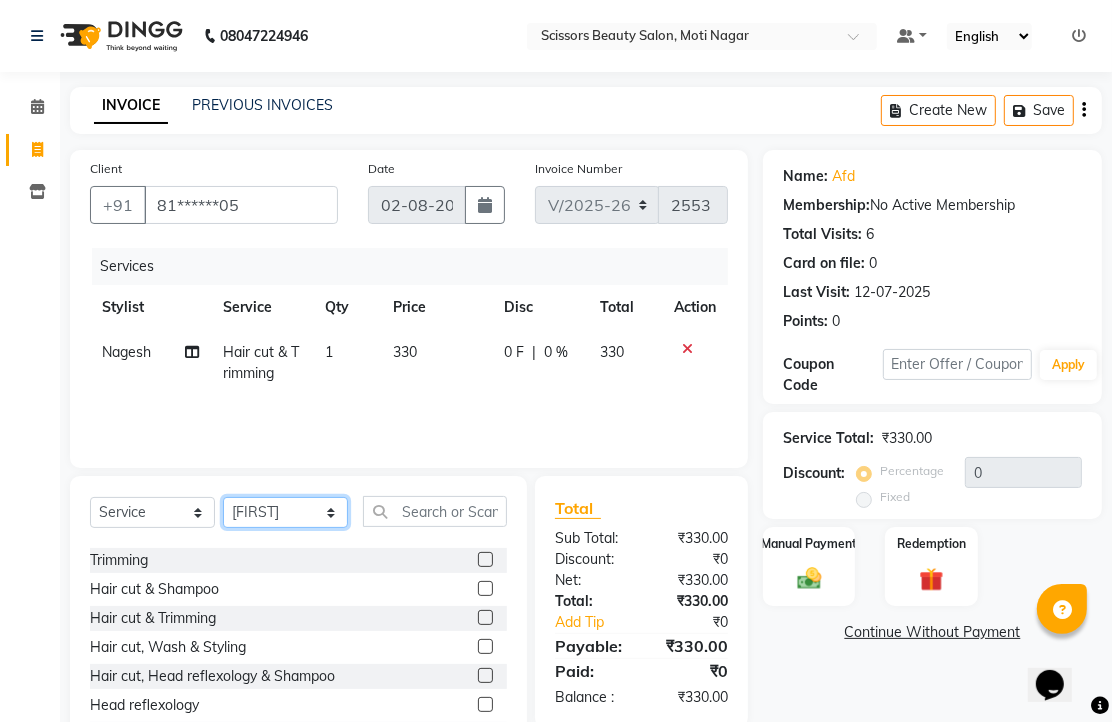 click on "Select Stylist [FIRST] [FIRST] [FIRST] [FIRST] [FIRST]" 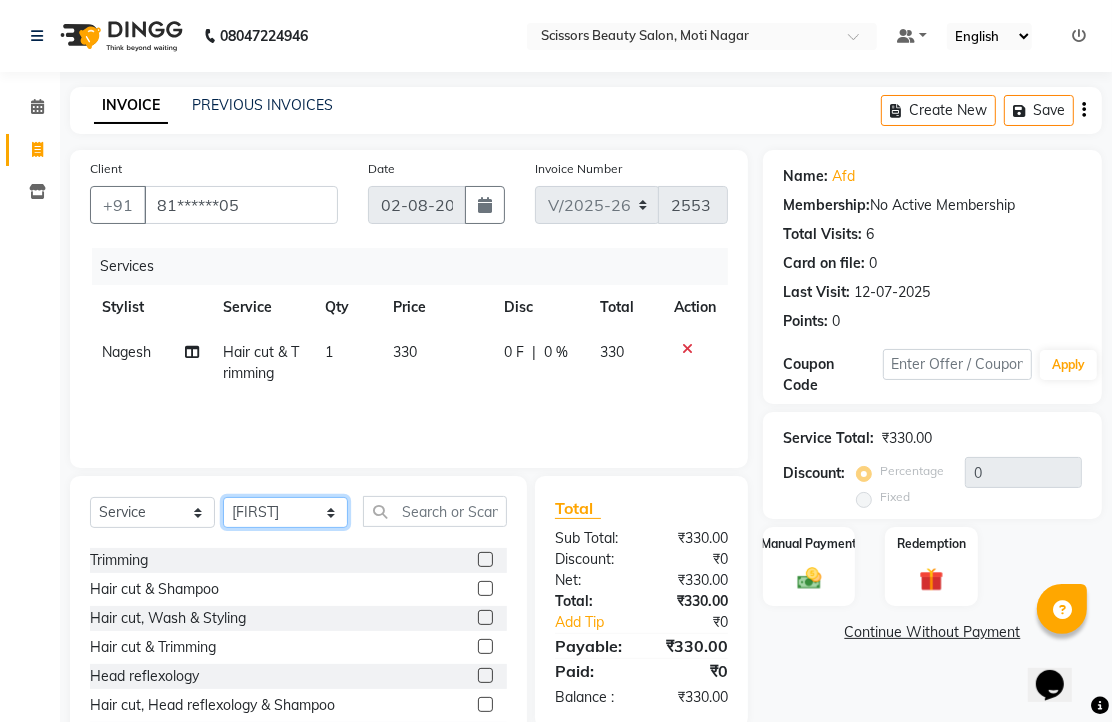 scroll, scrollTop: 222, scrollLeft: 0, axis: vertical 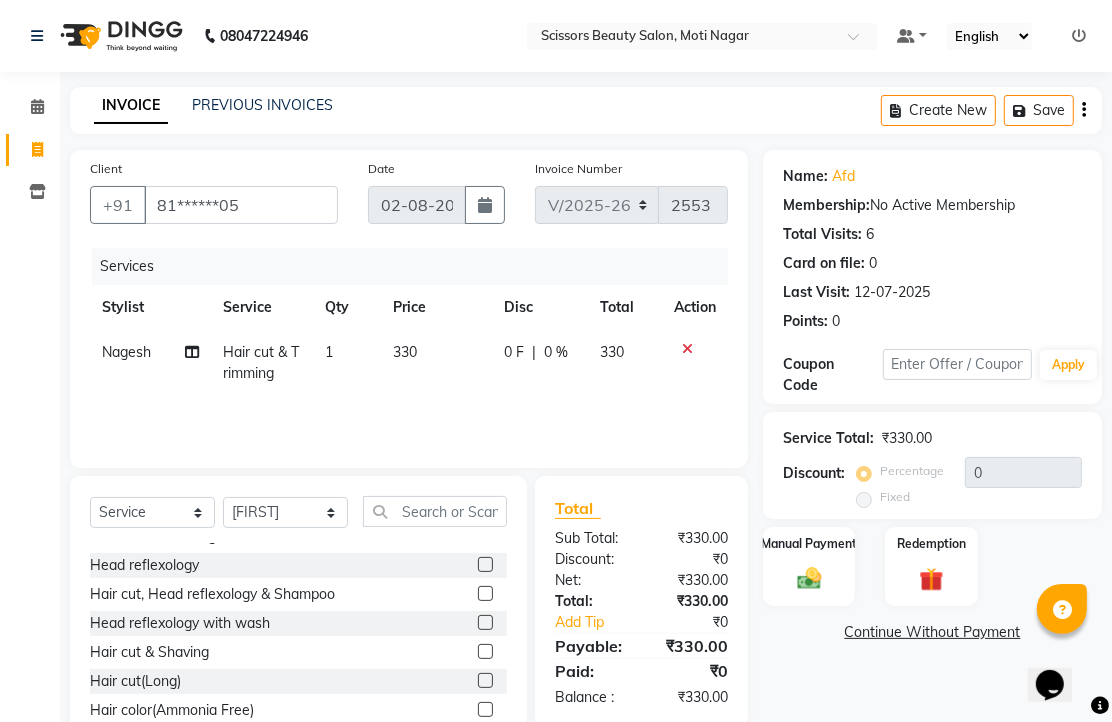 click 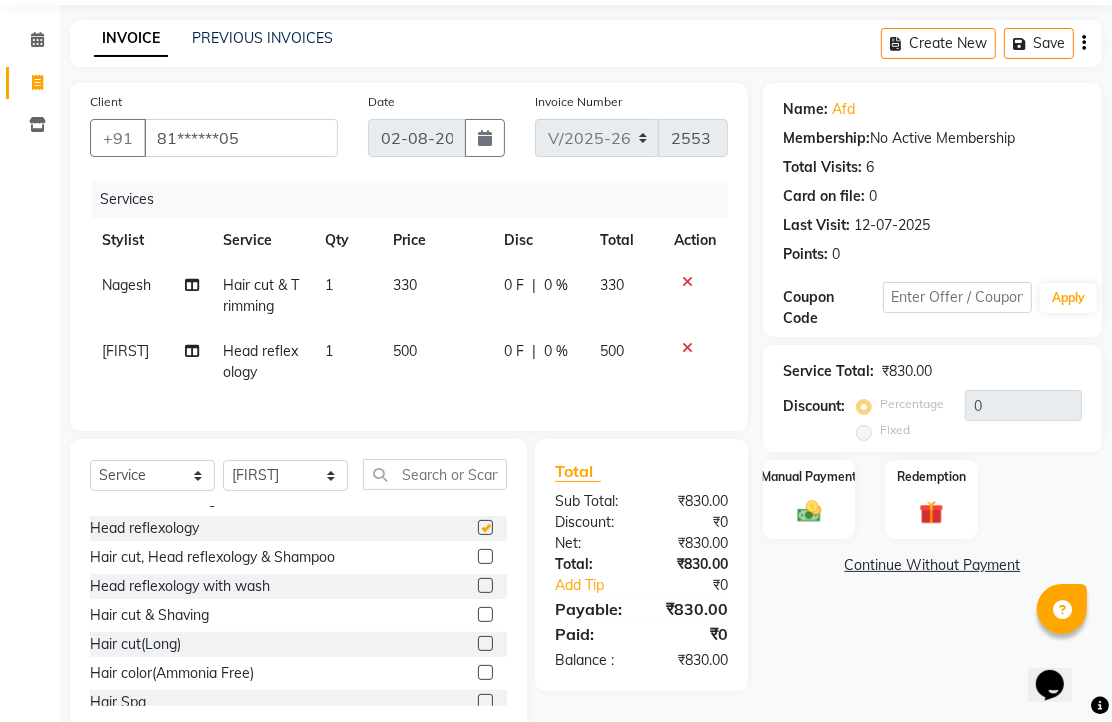 checkbox on "false" 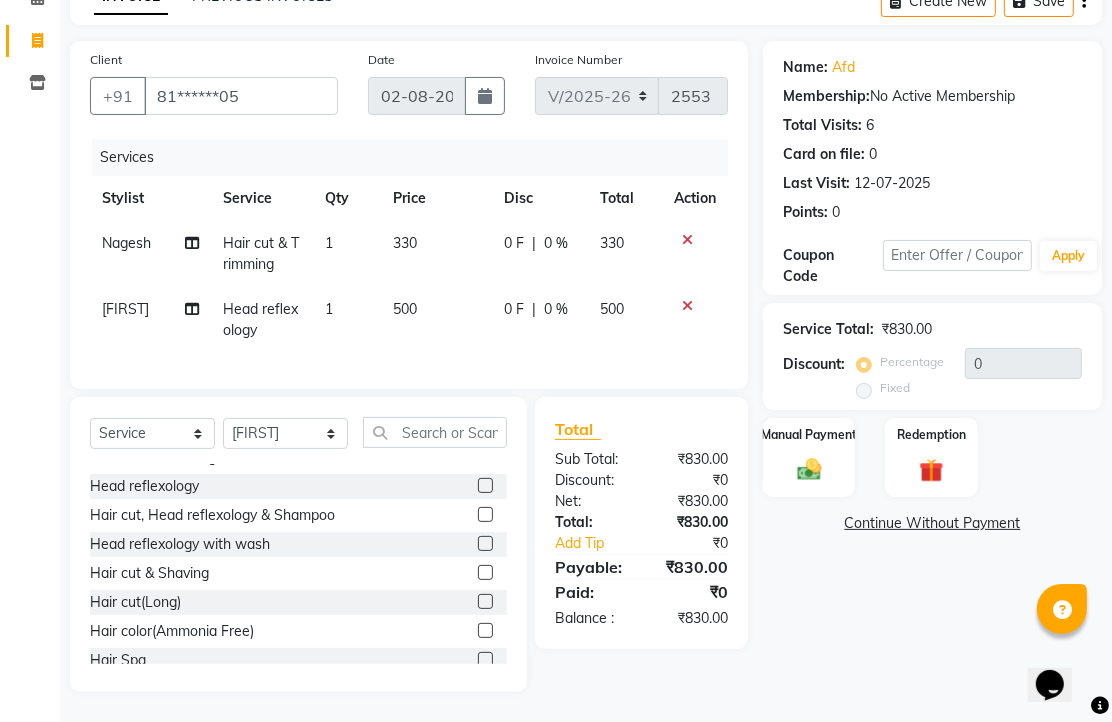 scroll, scrollTop: 230, scrollLeft: 0, axis: vertical 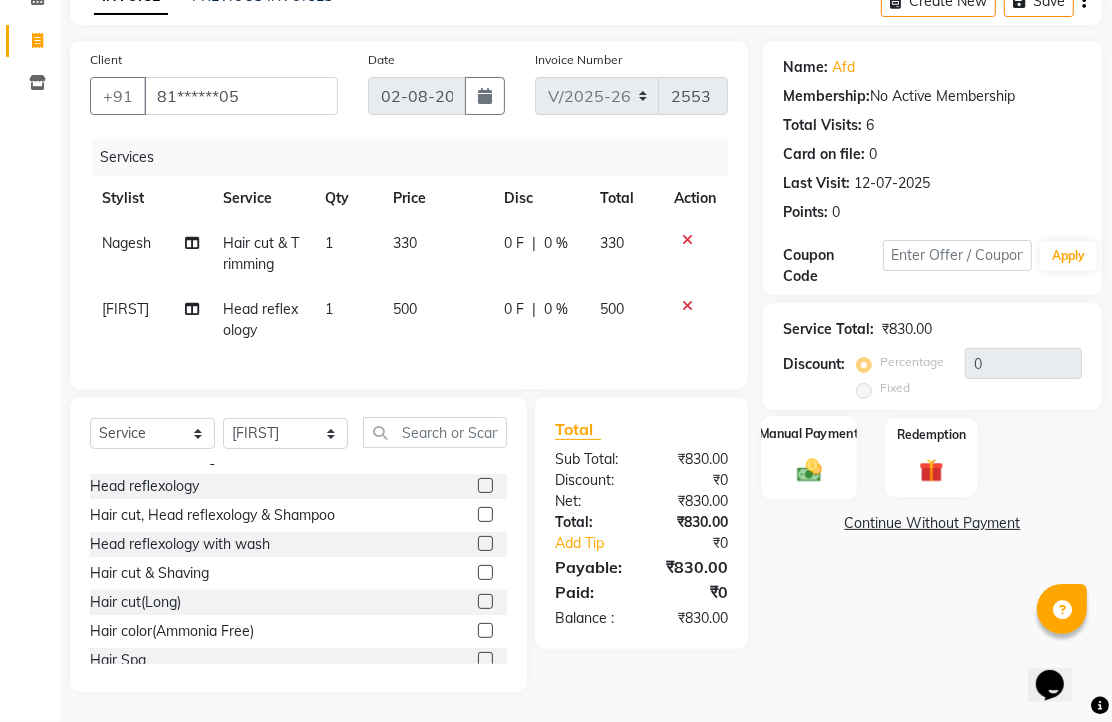 click 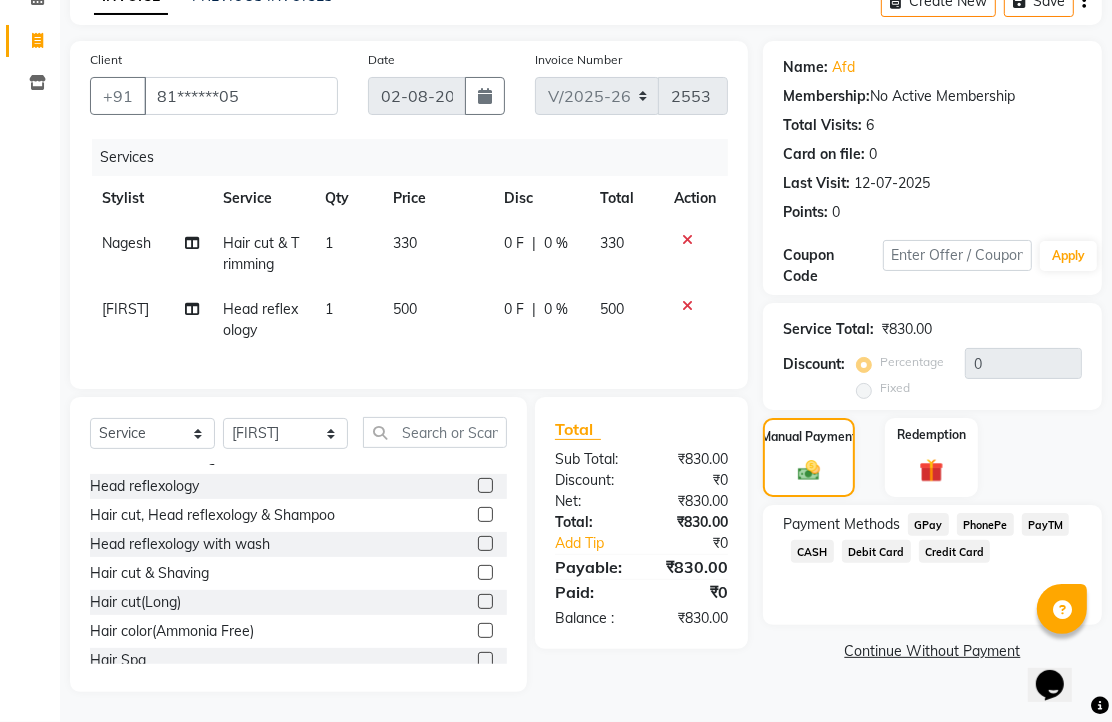 click on "PhonePe" 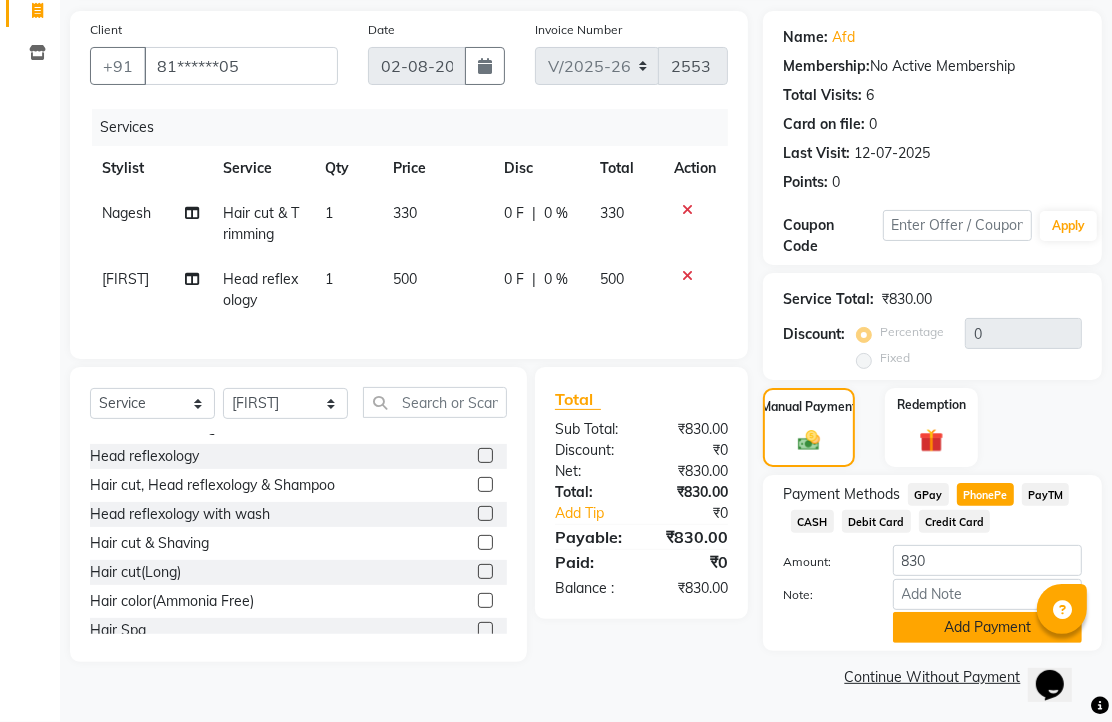 click on "Add Payment" 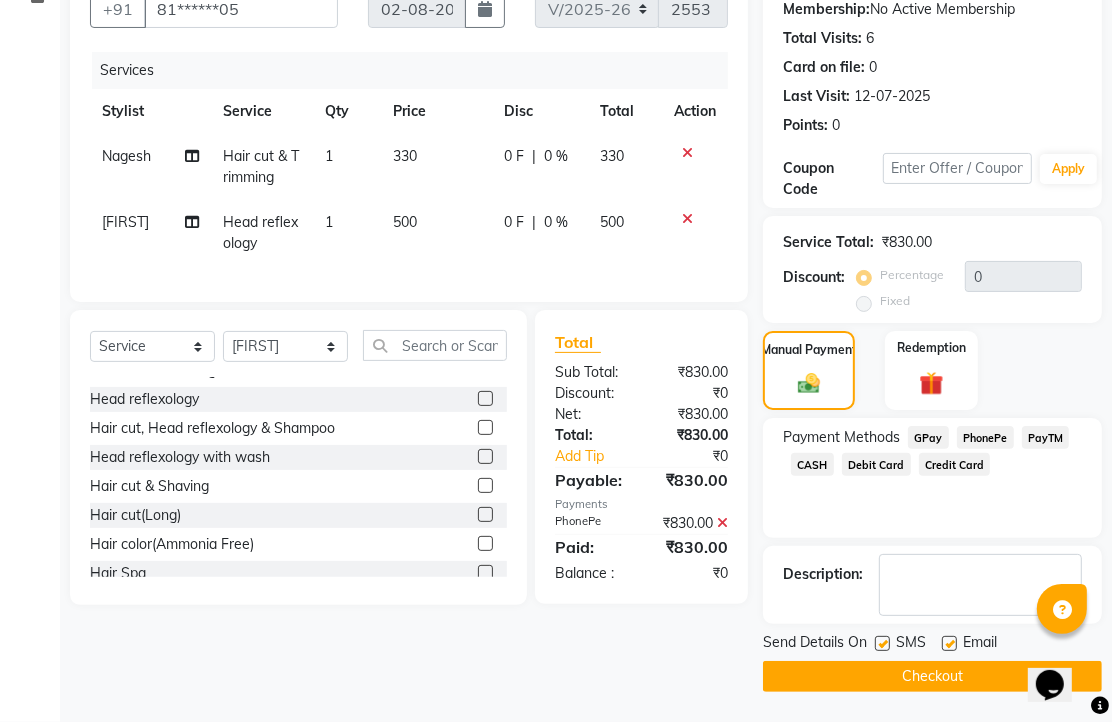 scroll, scrollTop: 304, scrollLeft: 0, axis: vertical 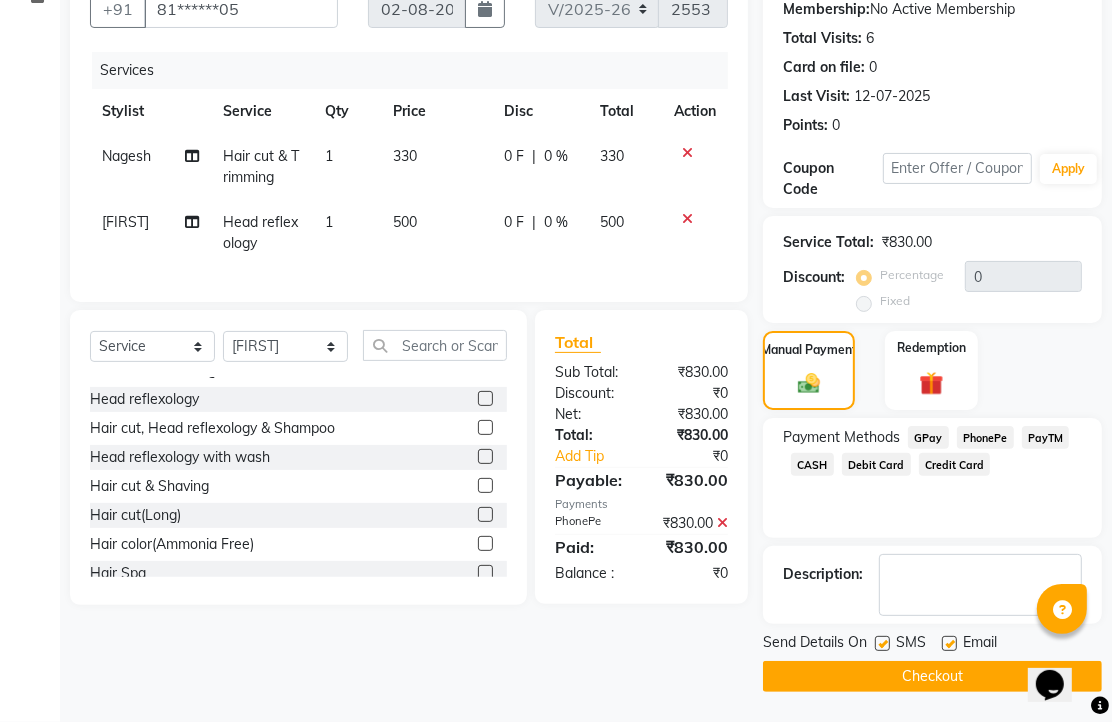 click 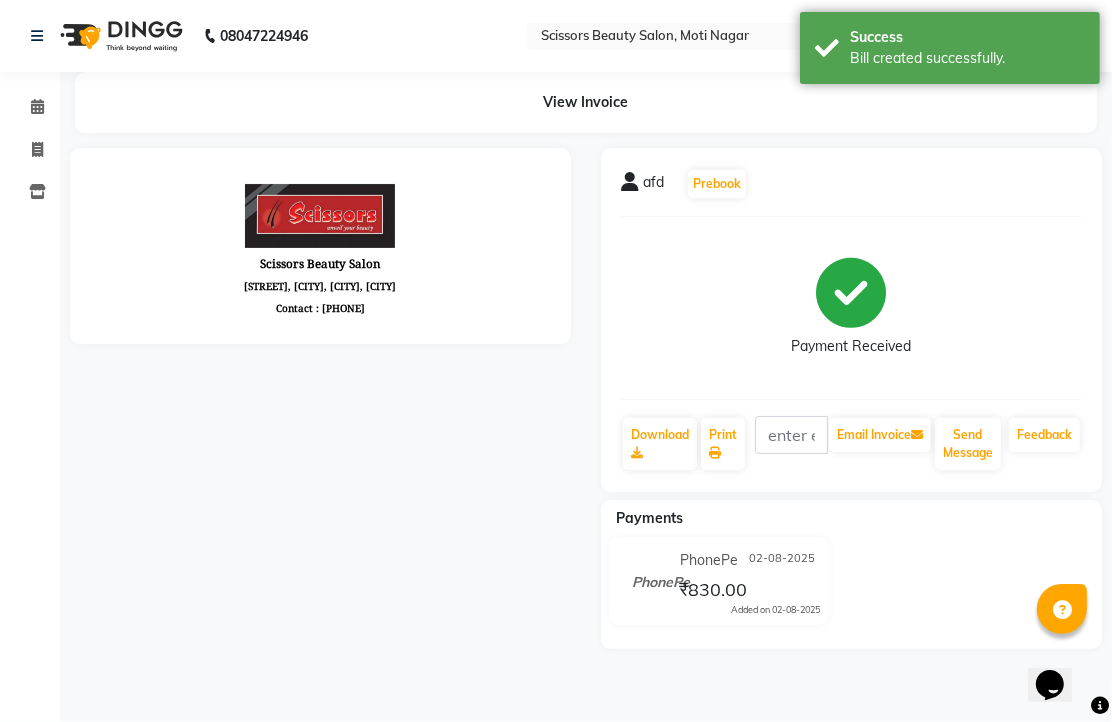 scroll, scrollTop: 0, scrollLeft: 0, axis: both 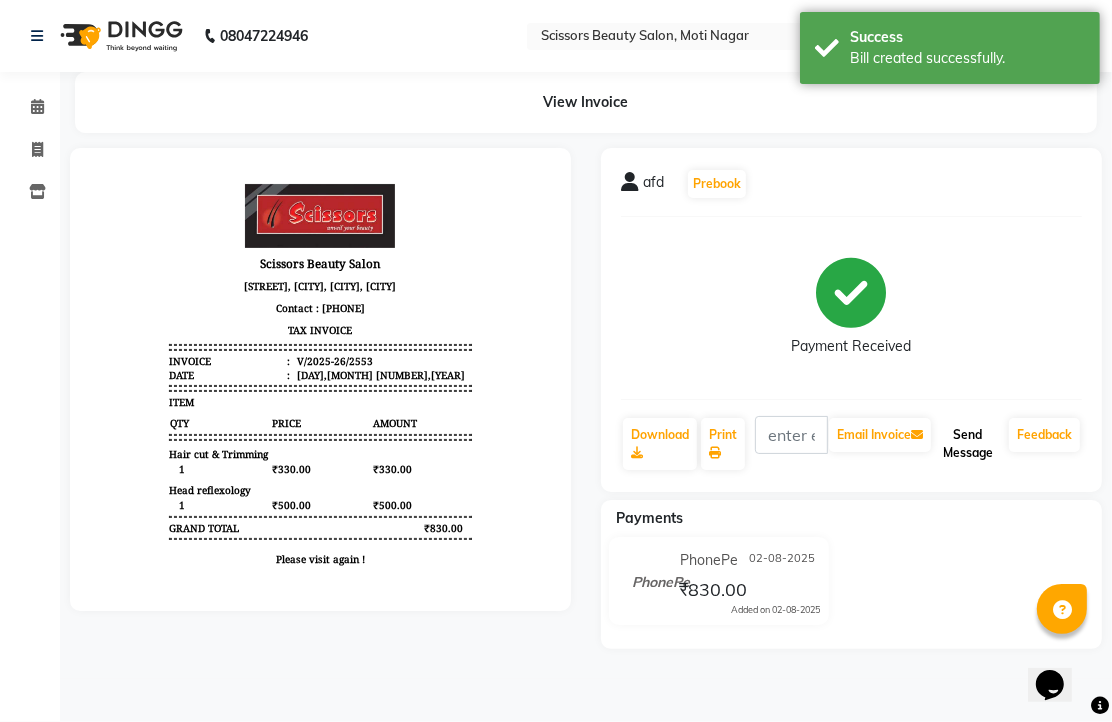 click on "Send Message" 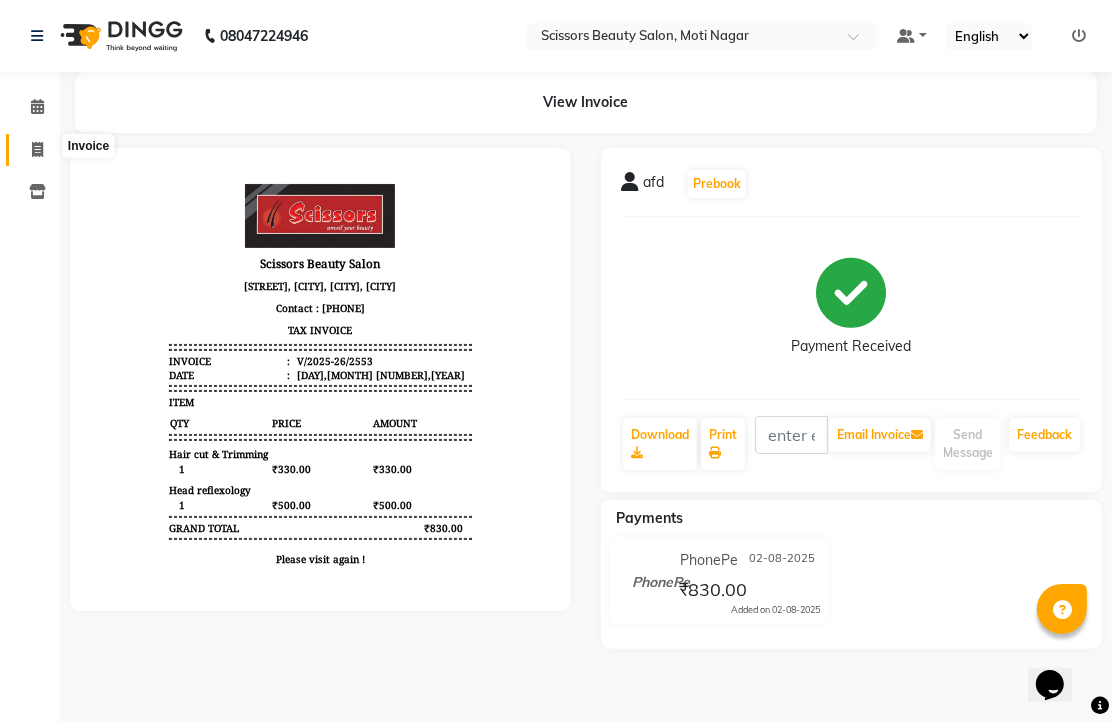 click 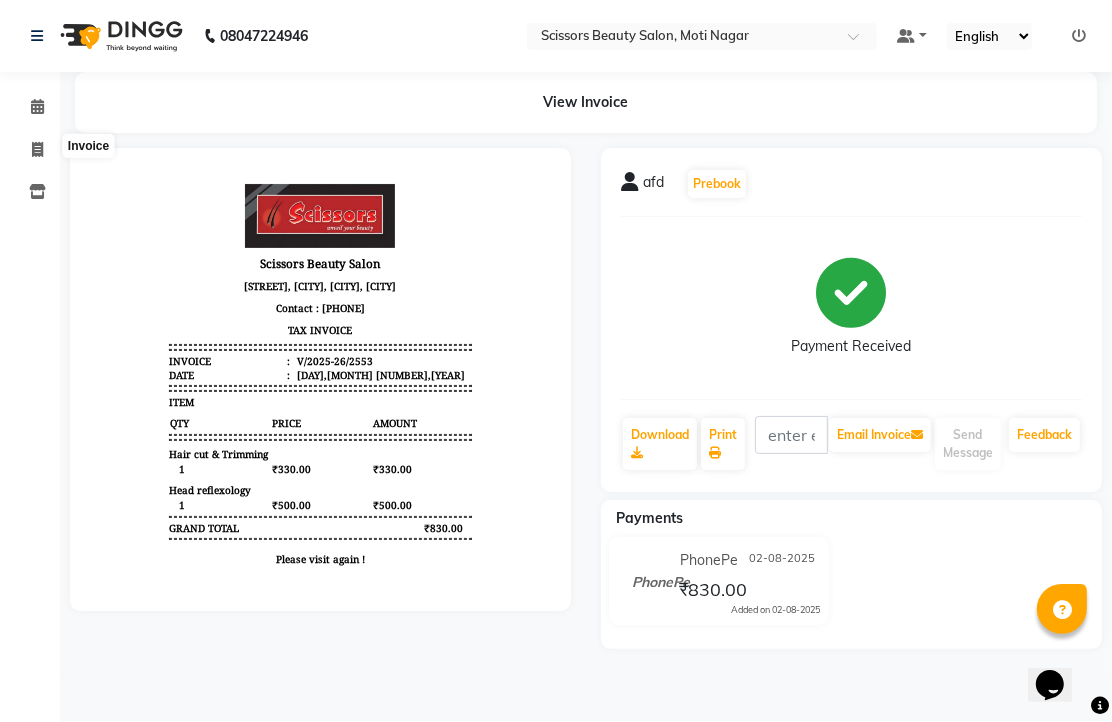 select on "service" 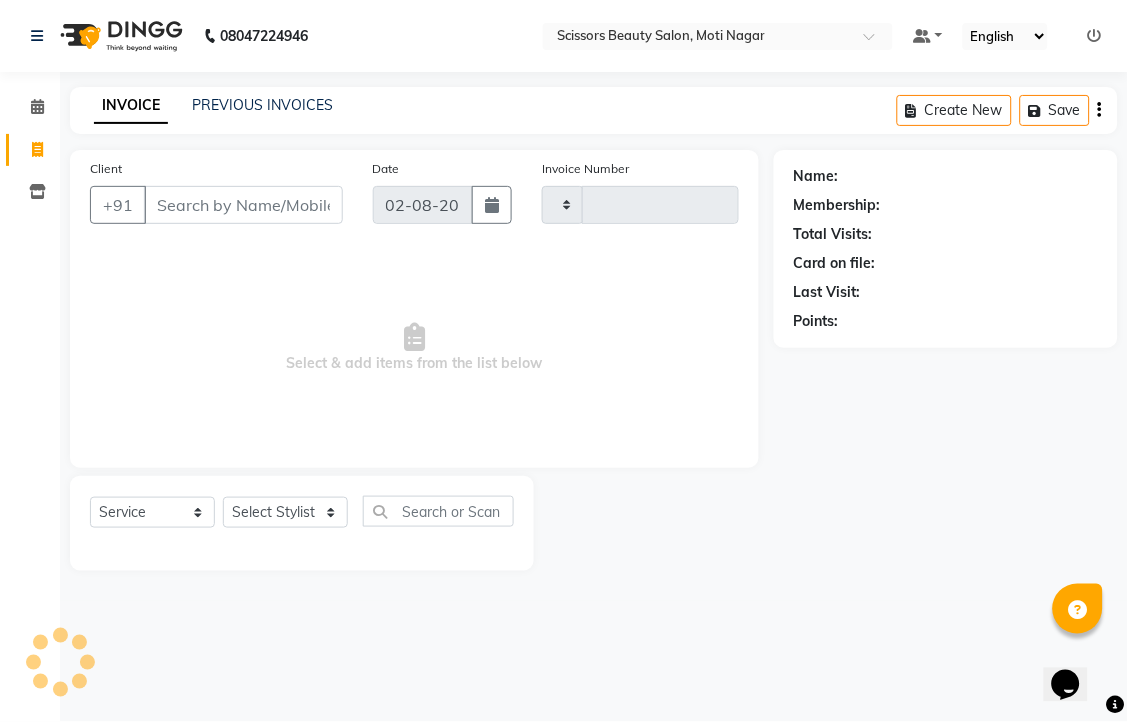 type on "2554" 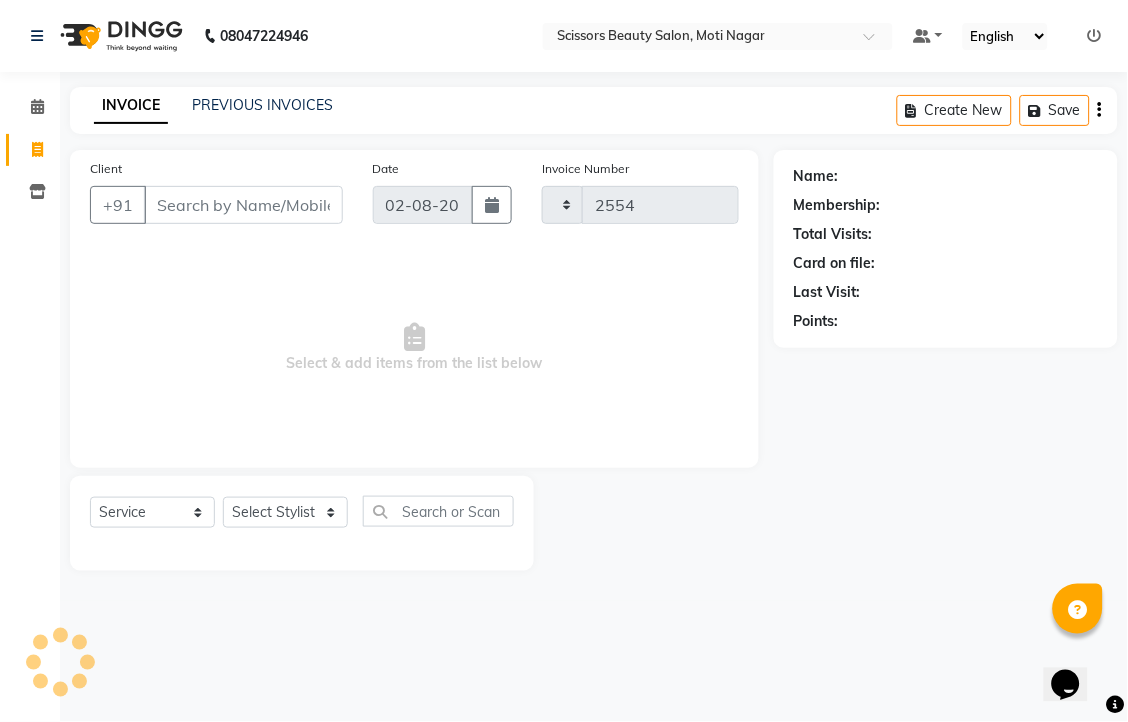 select on "7057" 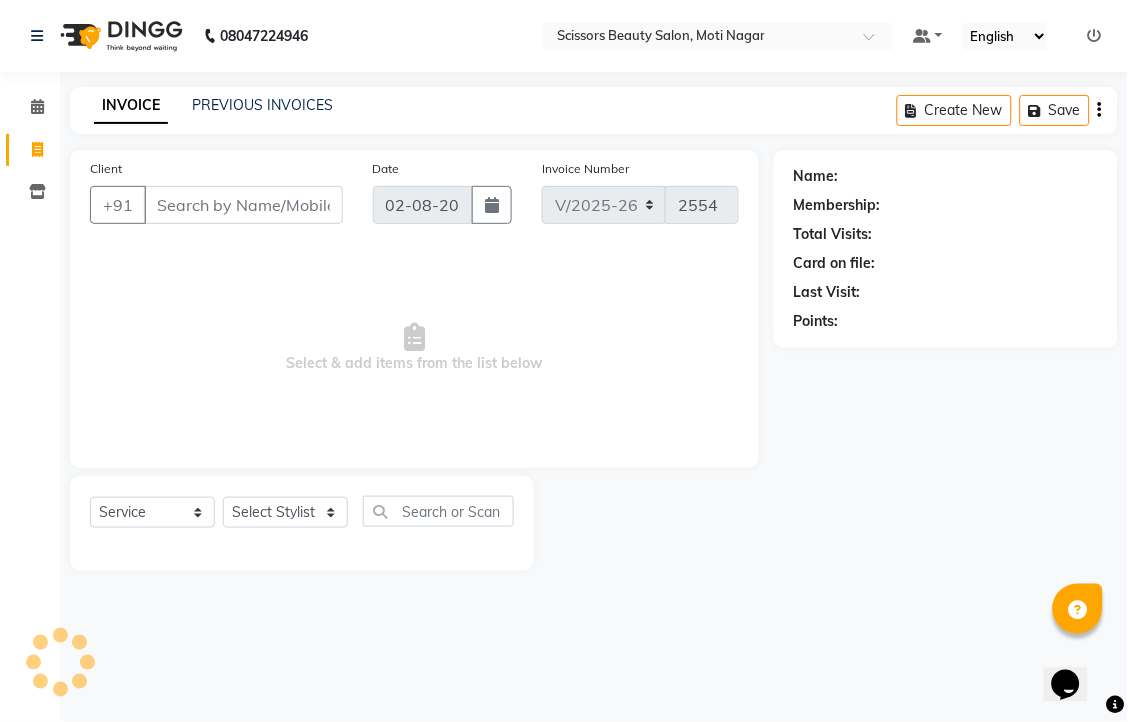 click on "Client" at bounding box center (243, 205) 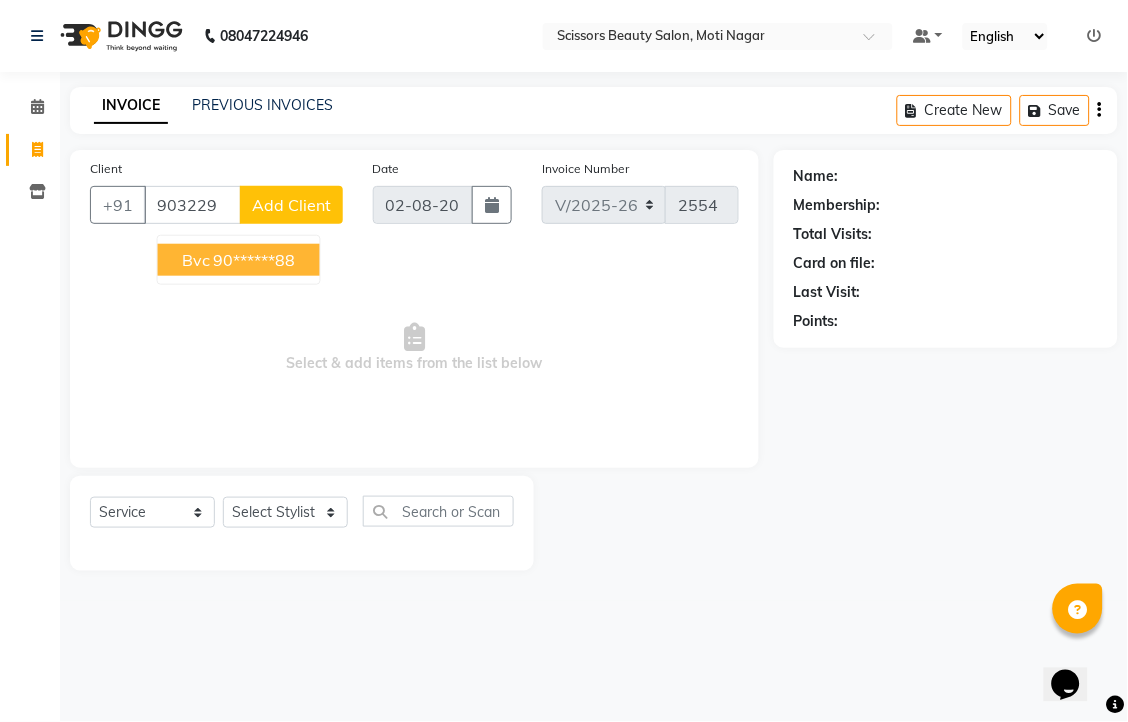 click on "90******88" at bounding box center [255, 260] 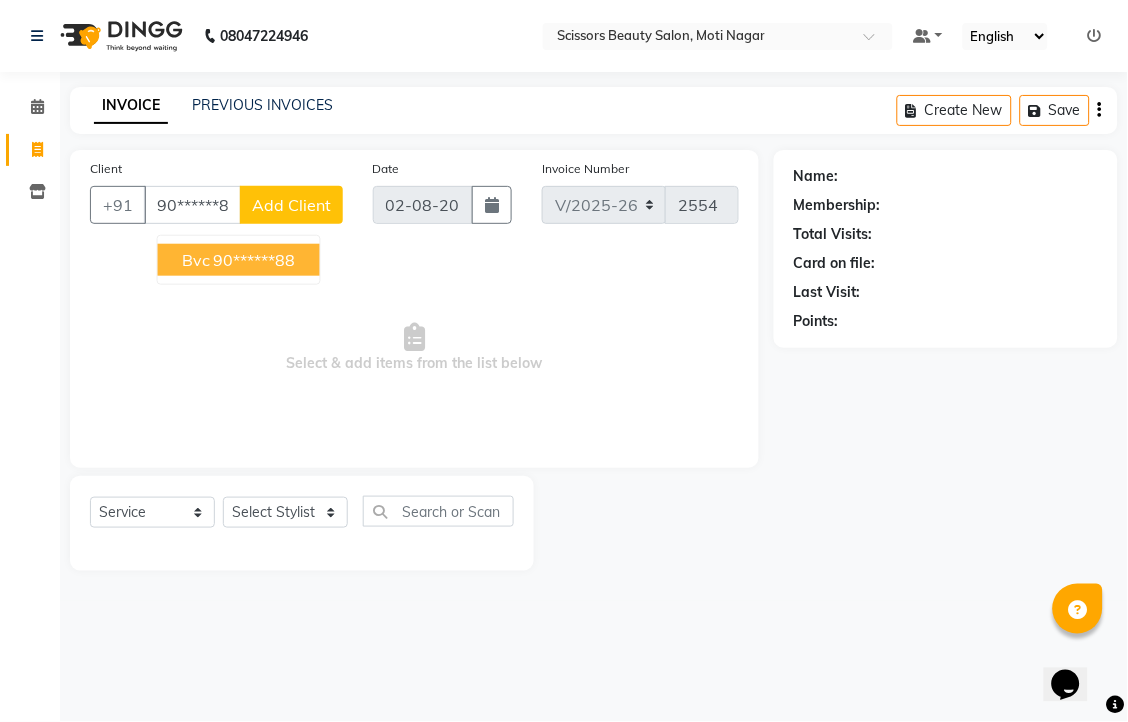 type on "90******88" 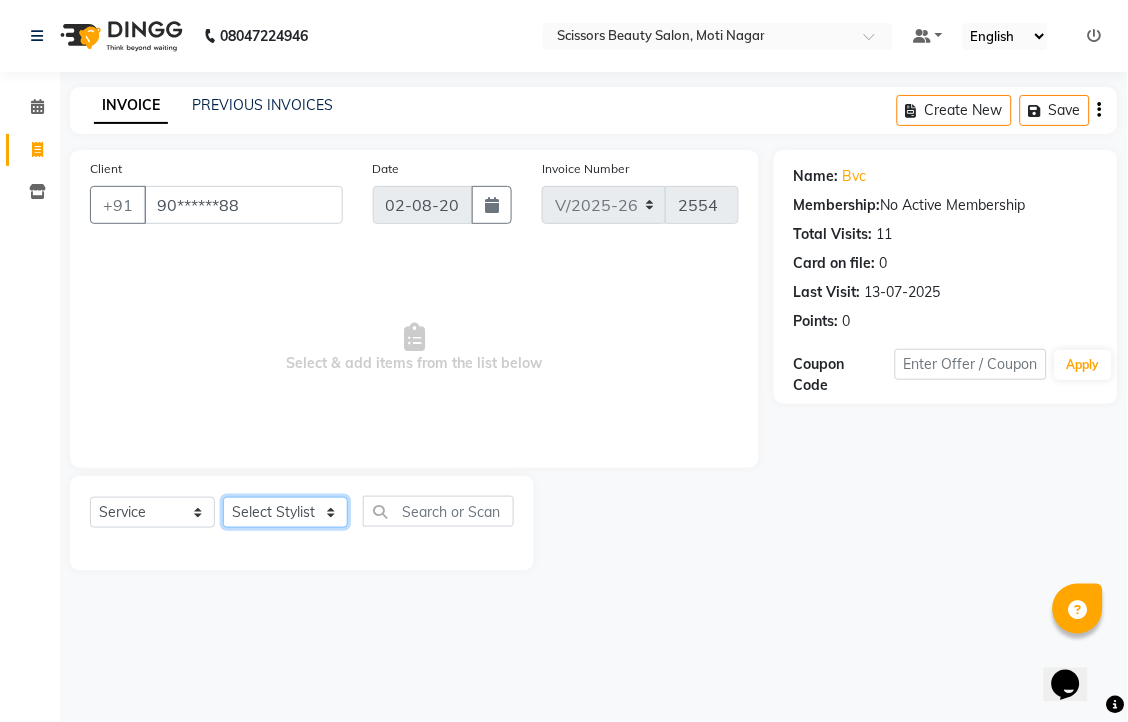 click on "Select Stylist [FIRST] [FIRST] [FIRST] [FIRST] [FIRST]" 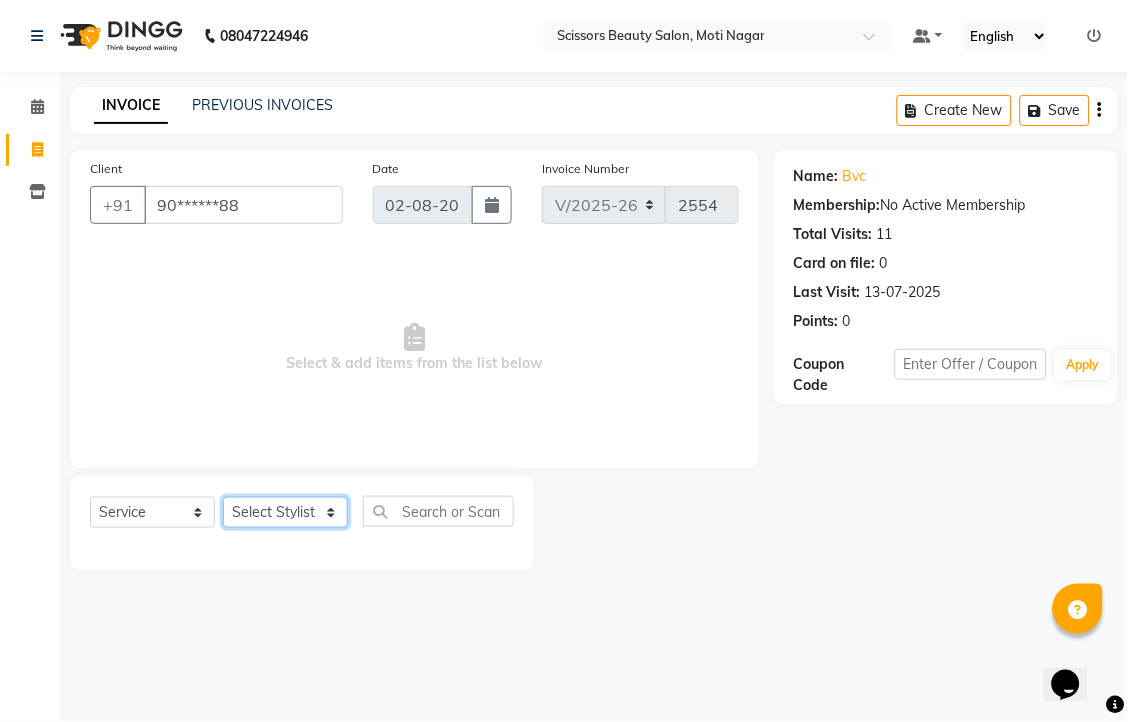 select on "58456" 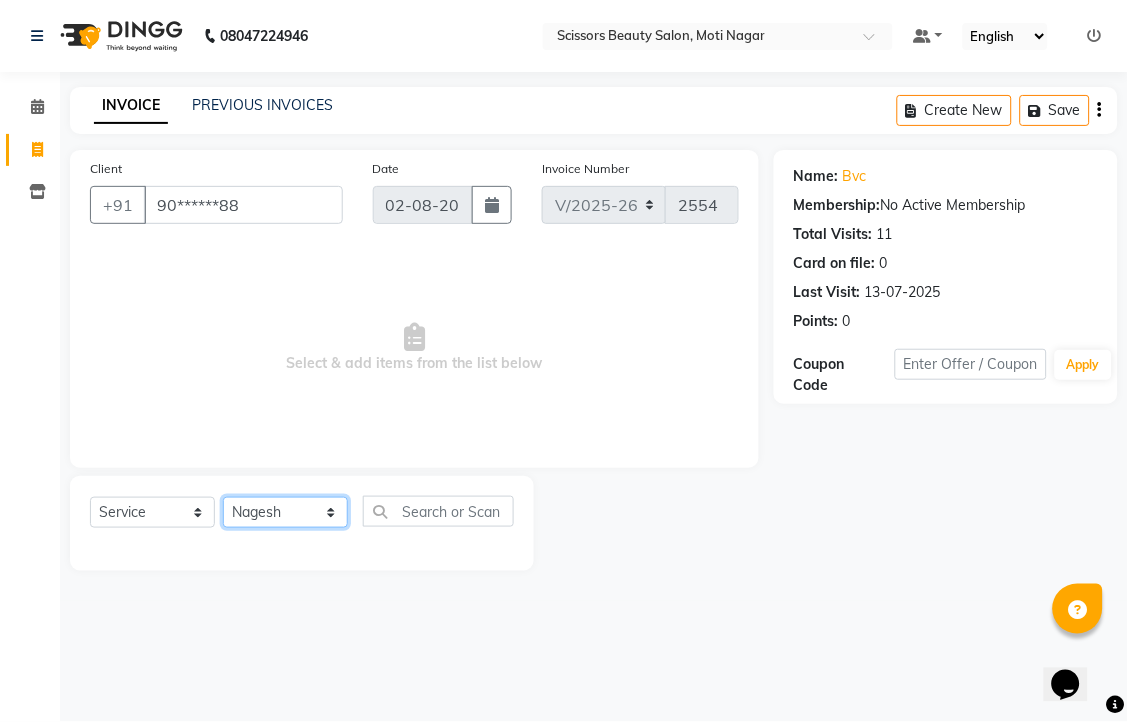 click on "Select Stylist [FIRST] [FIRST] [FIRST] [FIRST] [FIRST]" 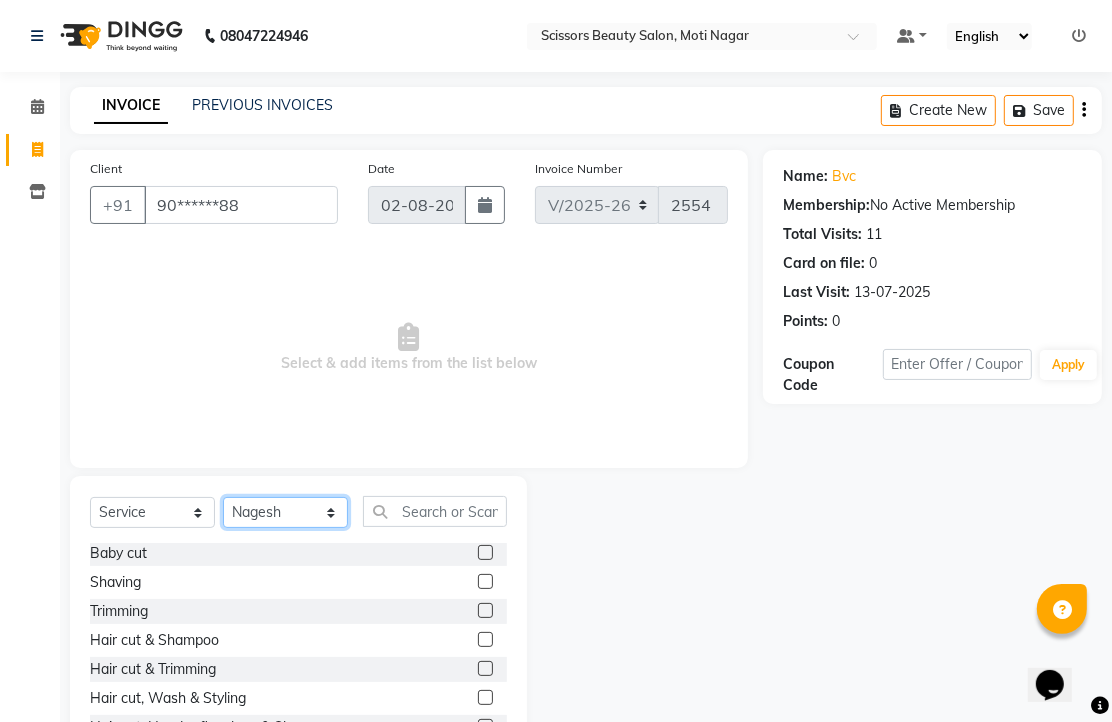 scroll, scrollTop: 111, scrollLeft: 0, axis: vertical 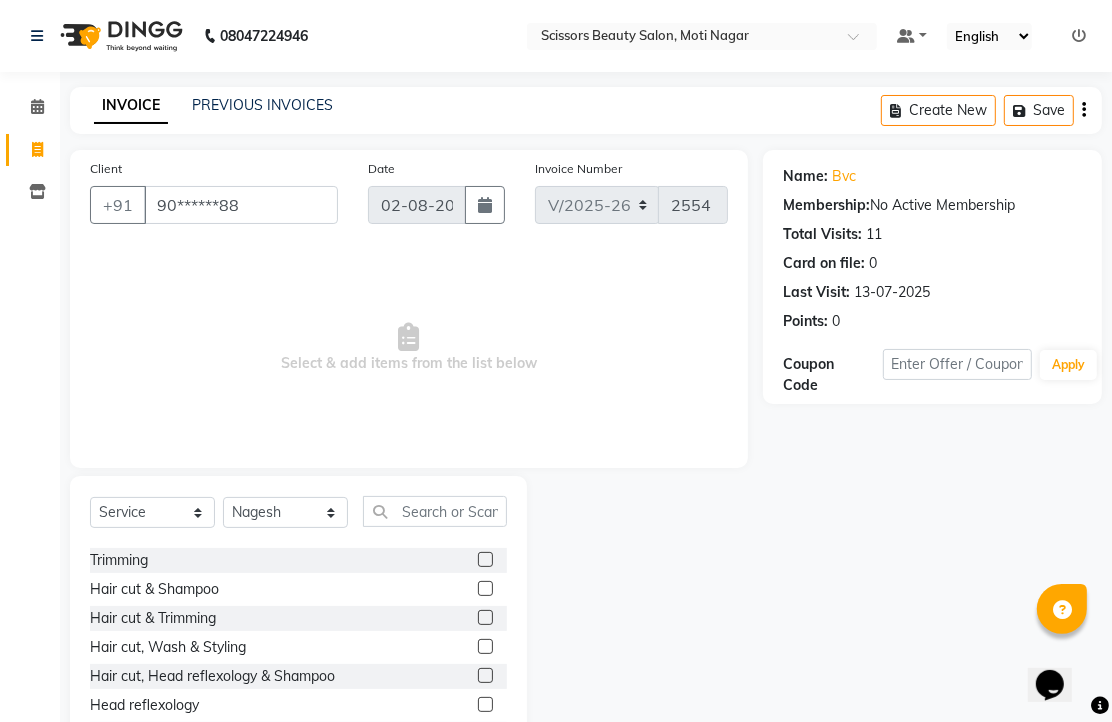 click 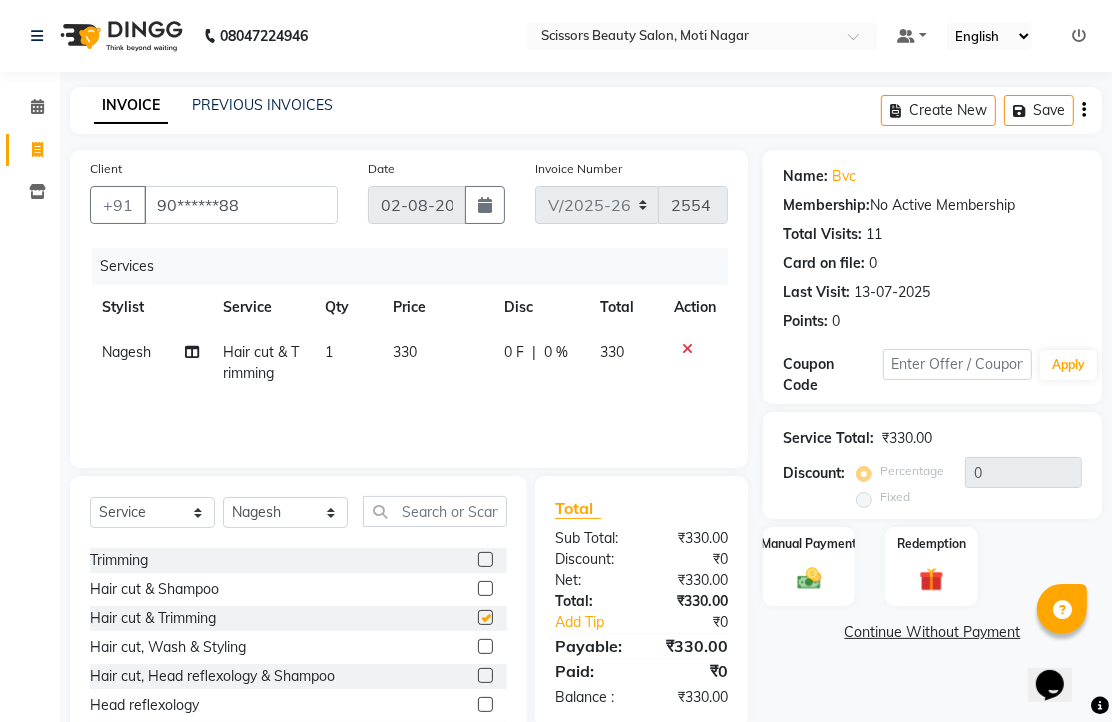 checkbox on "false" 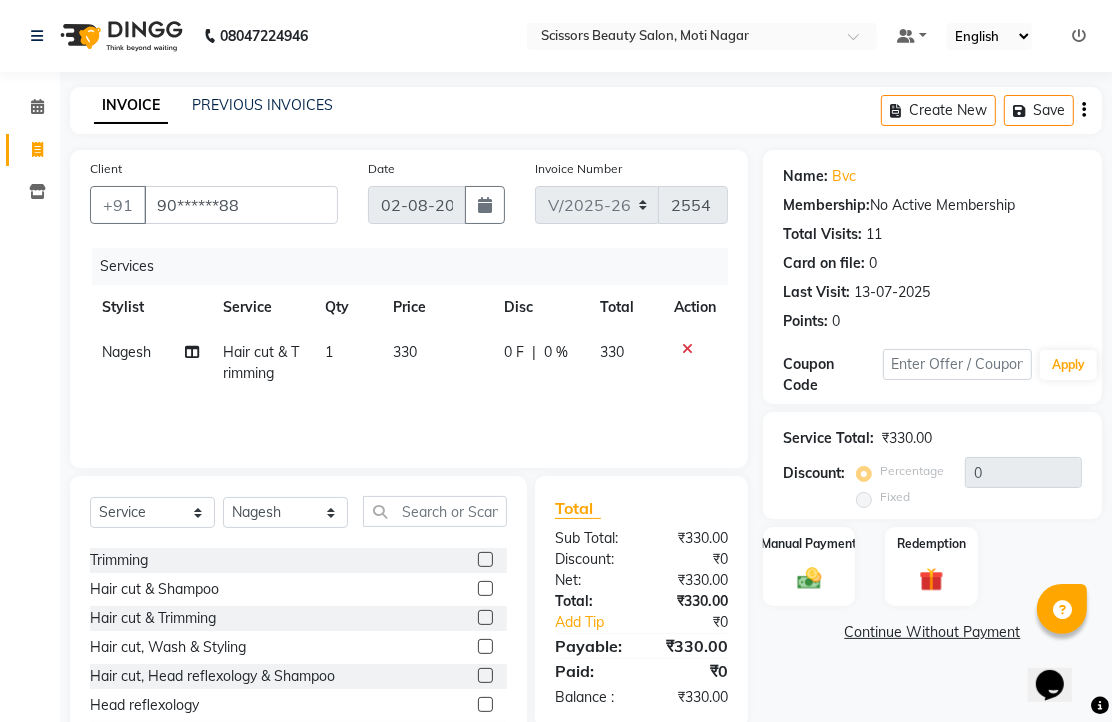 scroll, scrollTop: 111, scrollLeft: 0, axis: vertical 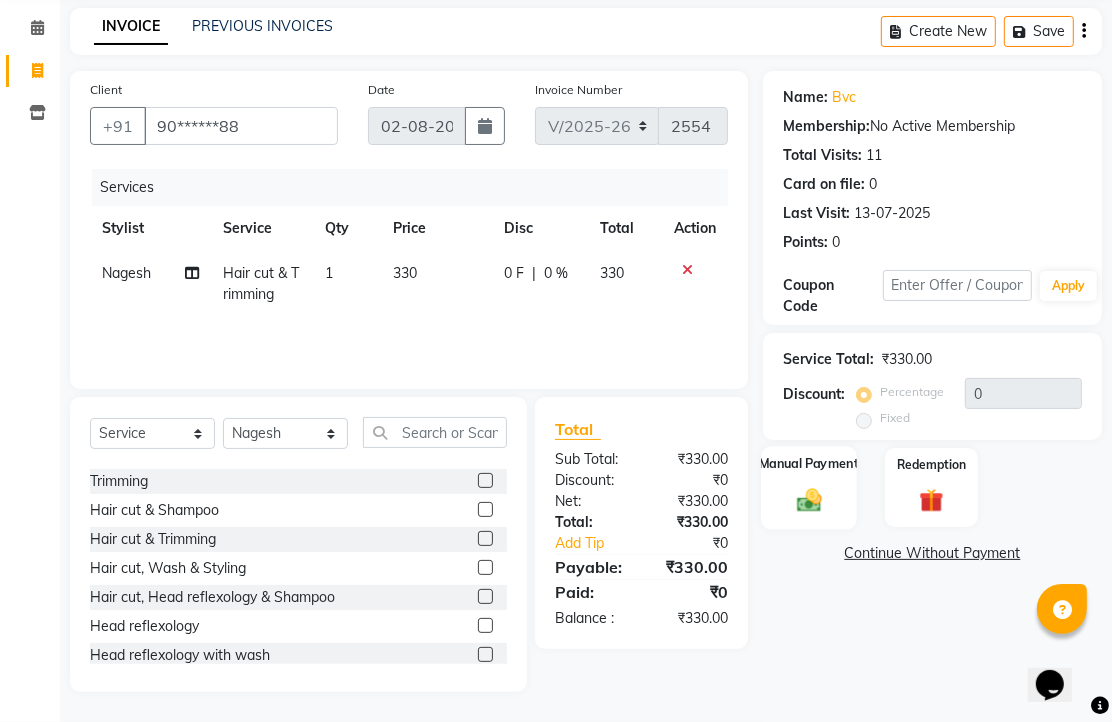 click 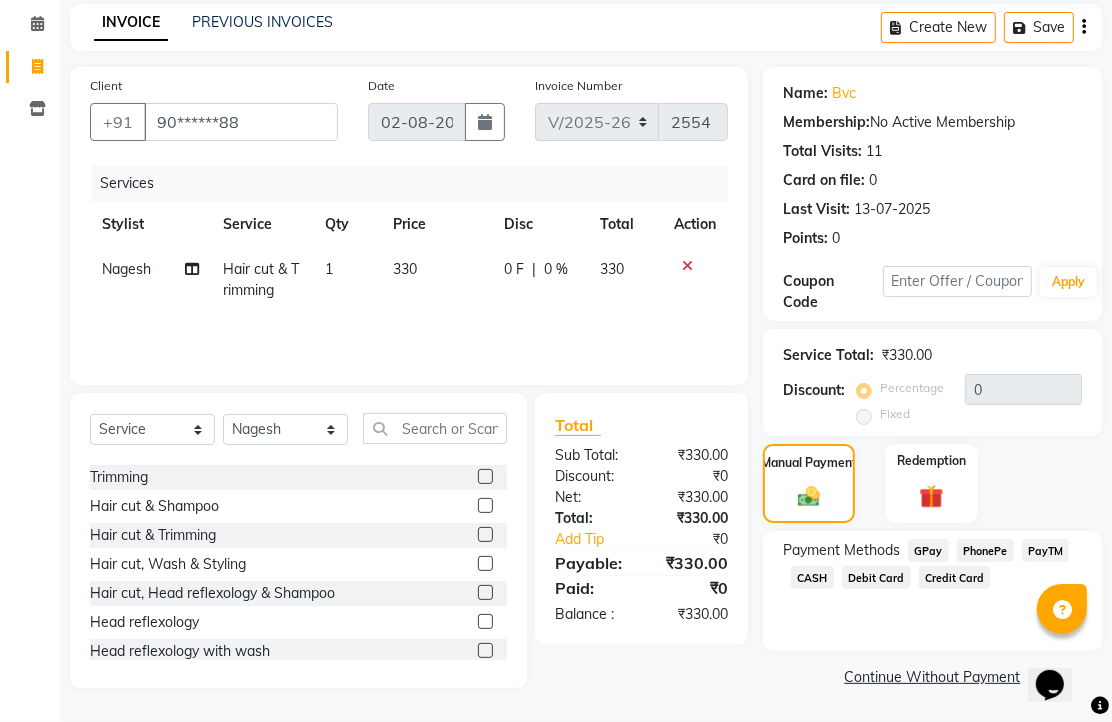 click on "PhonePe" 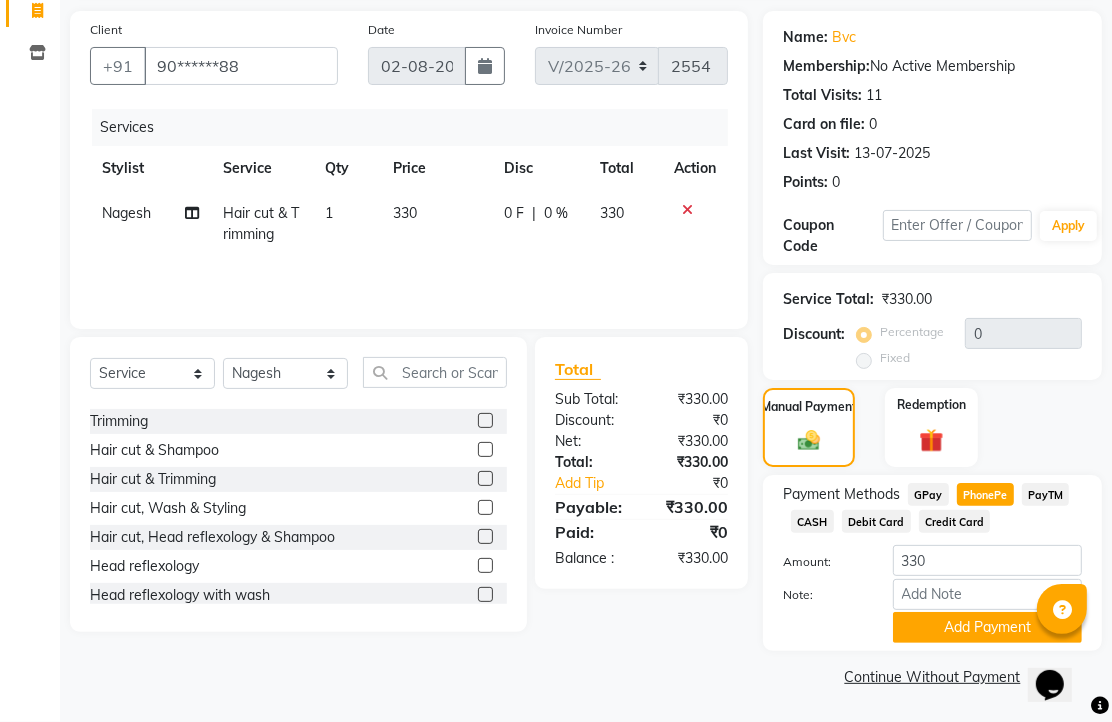 scroll, scrollTop: 248, scrollLeft: 0, axis: vertical 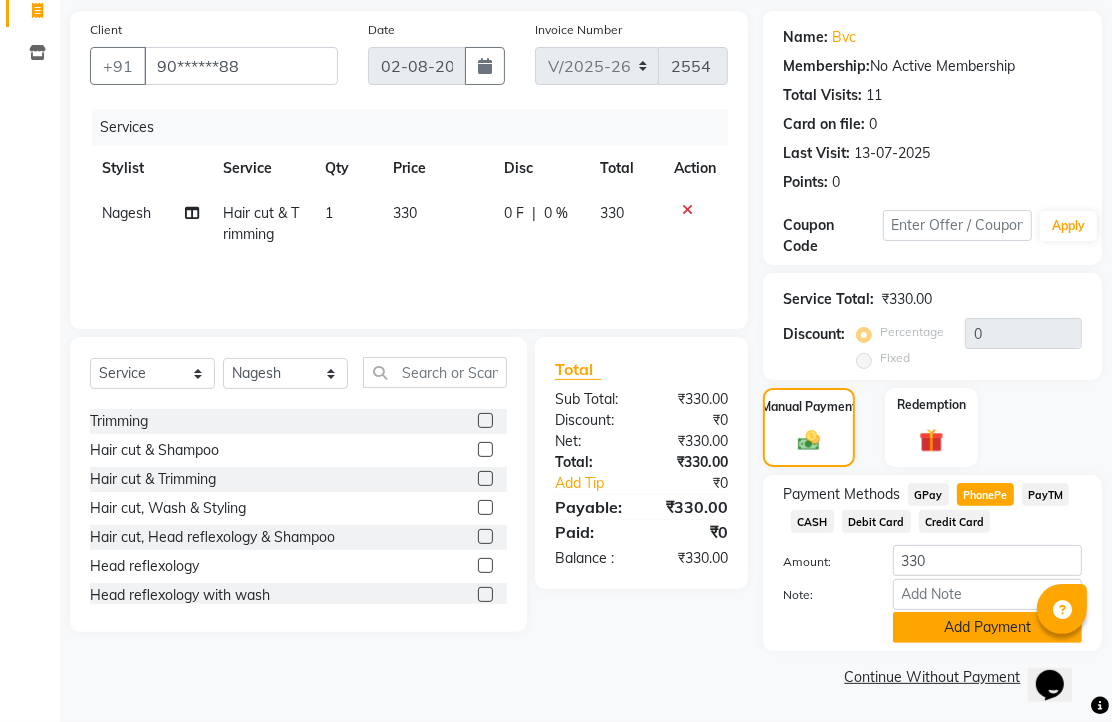 click on "Add Payment" 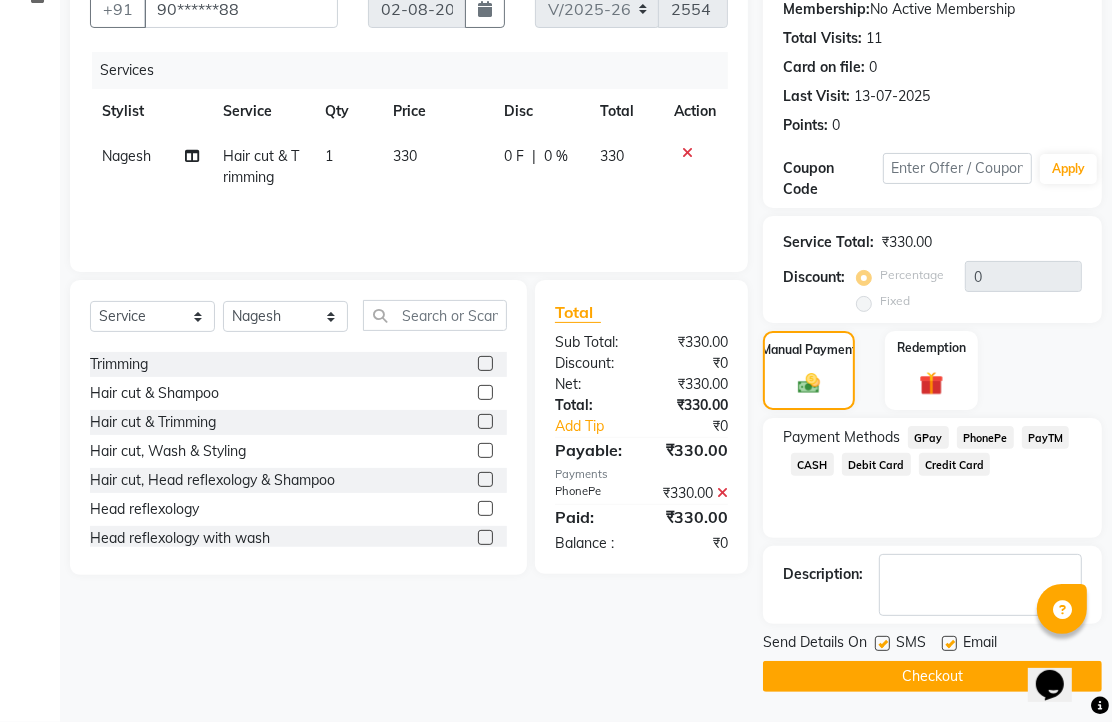 click 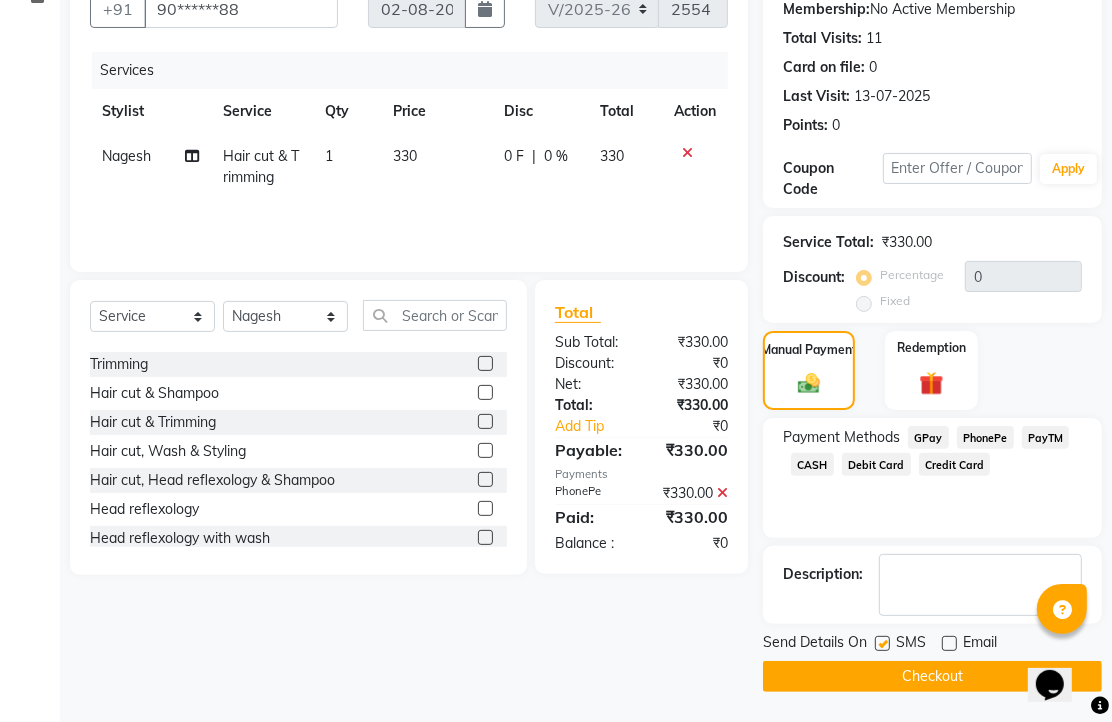 scroll, scrollTop: 304, scrollLeft: 0, axis: vertical 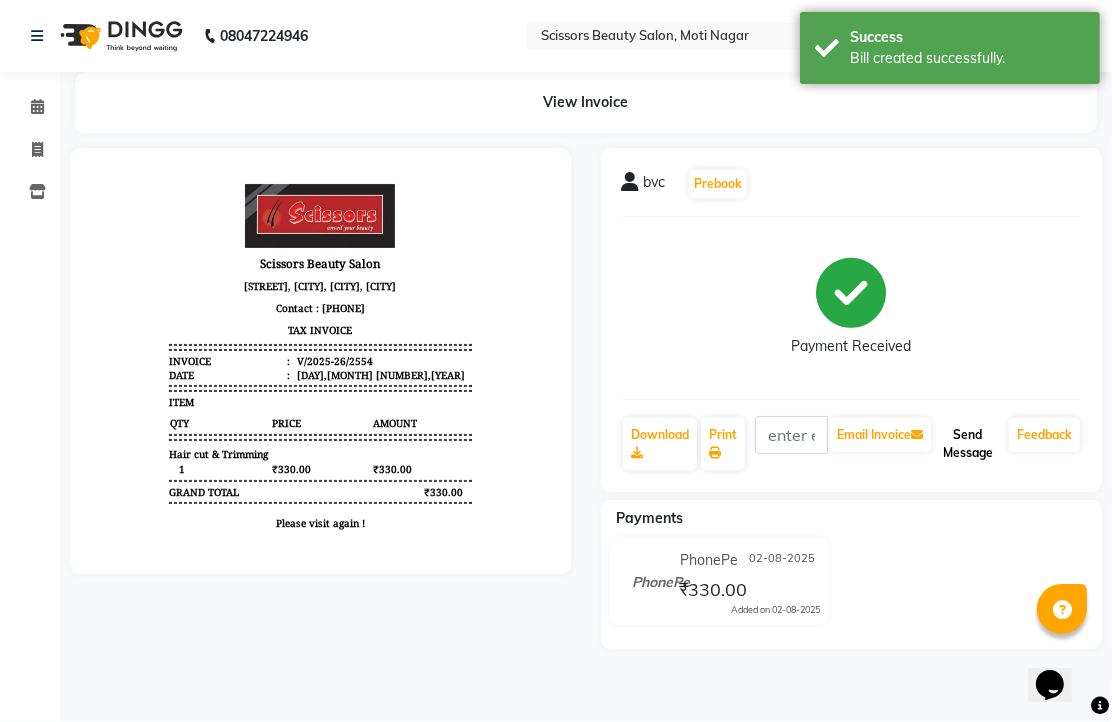 click on "Send Message" 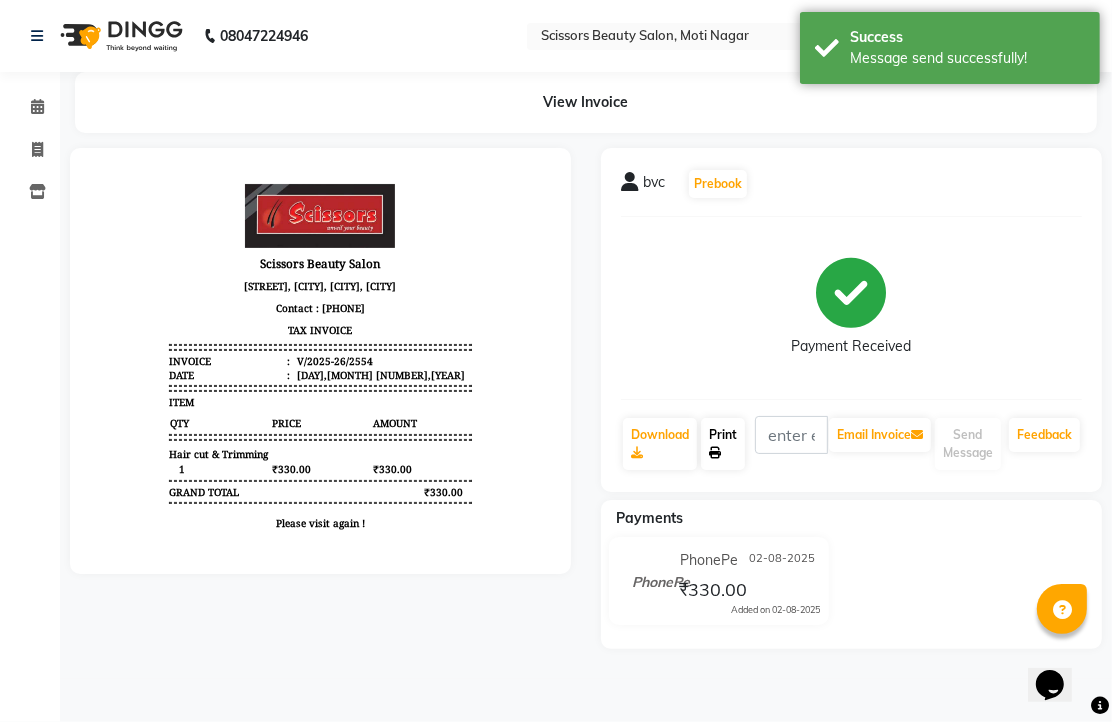 click on "Print" 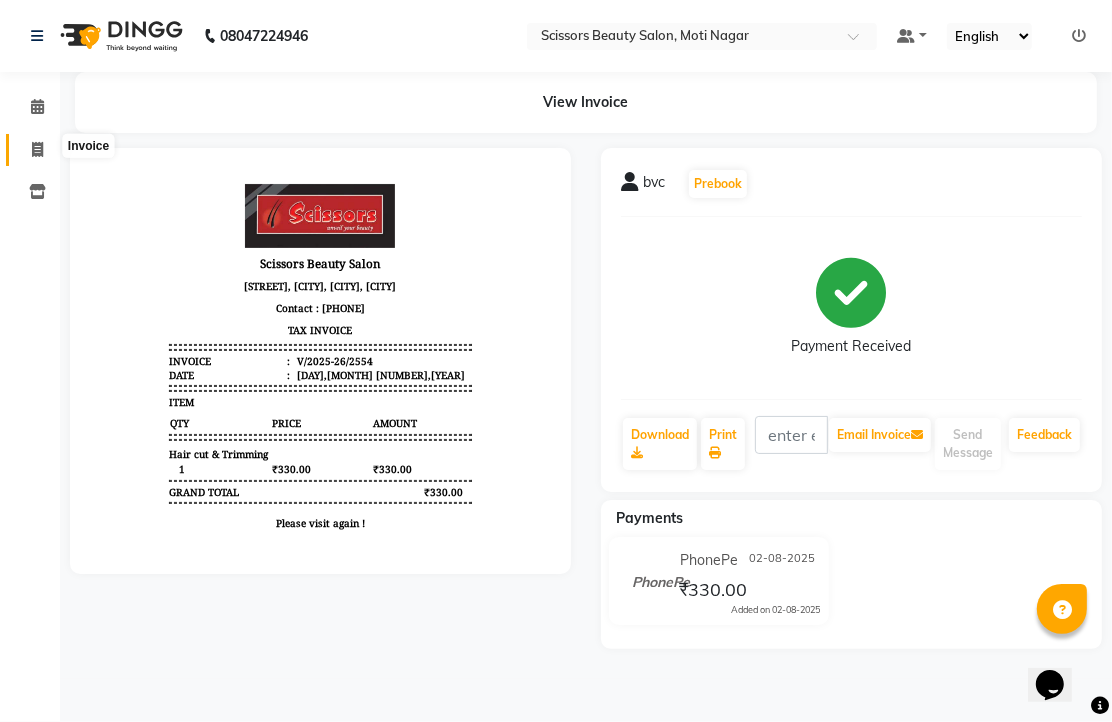 click 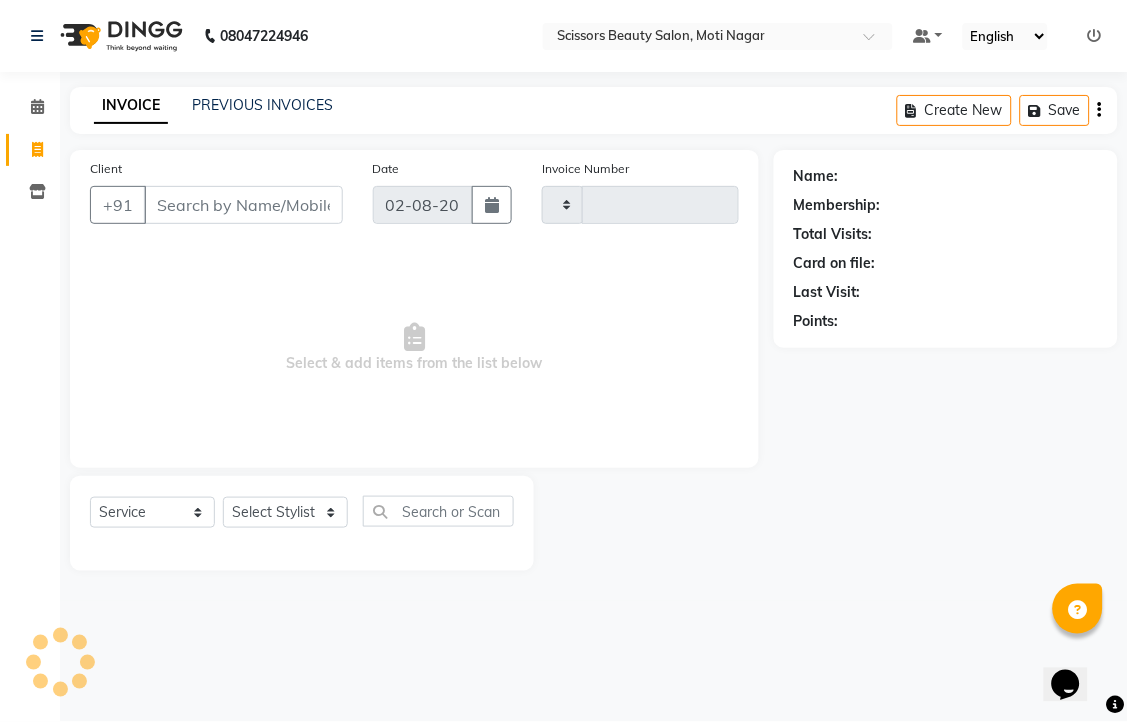 type on "2555" 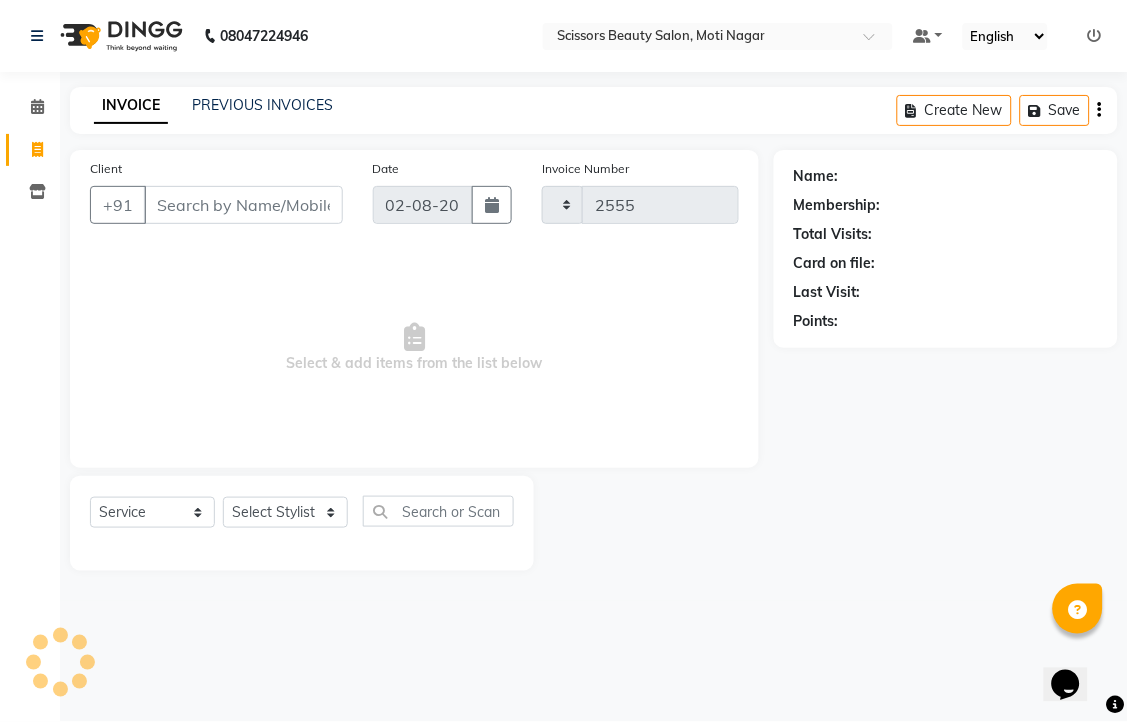 select on "7057" 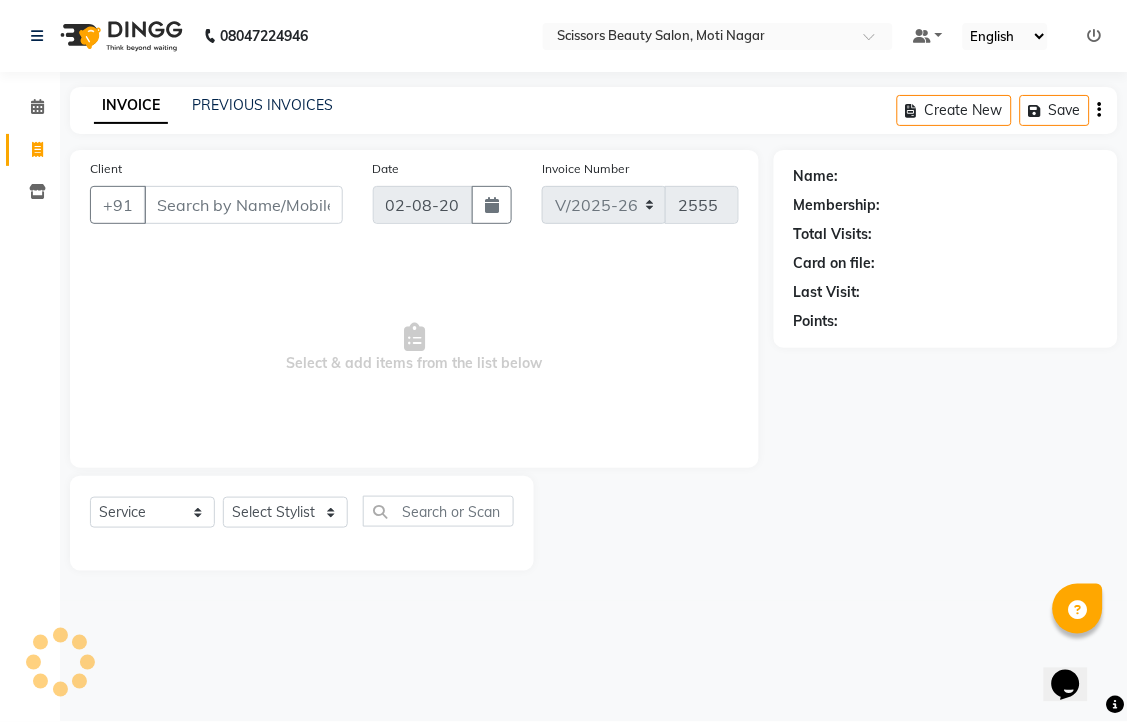 click on "Client" at bounding box center (243, 205) 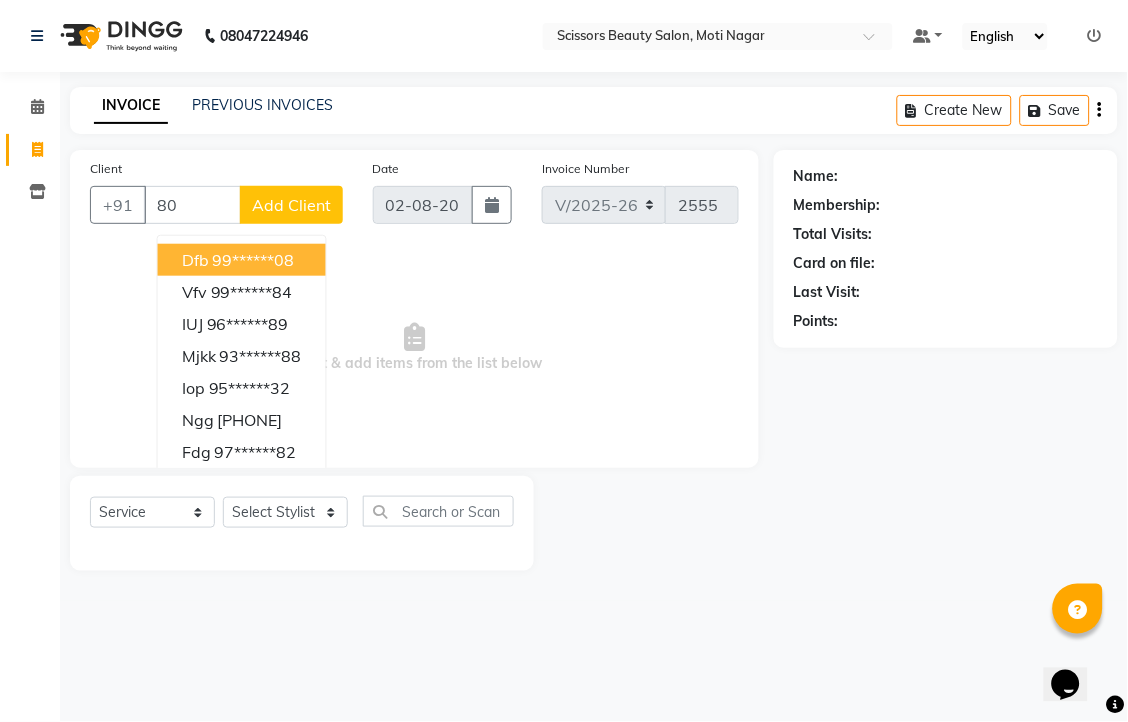 type on "8" 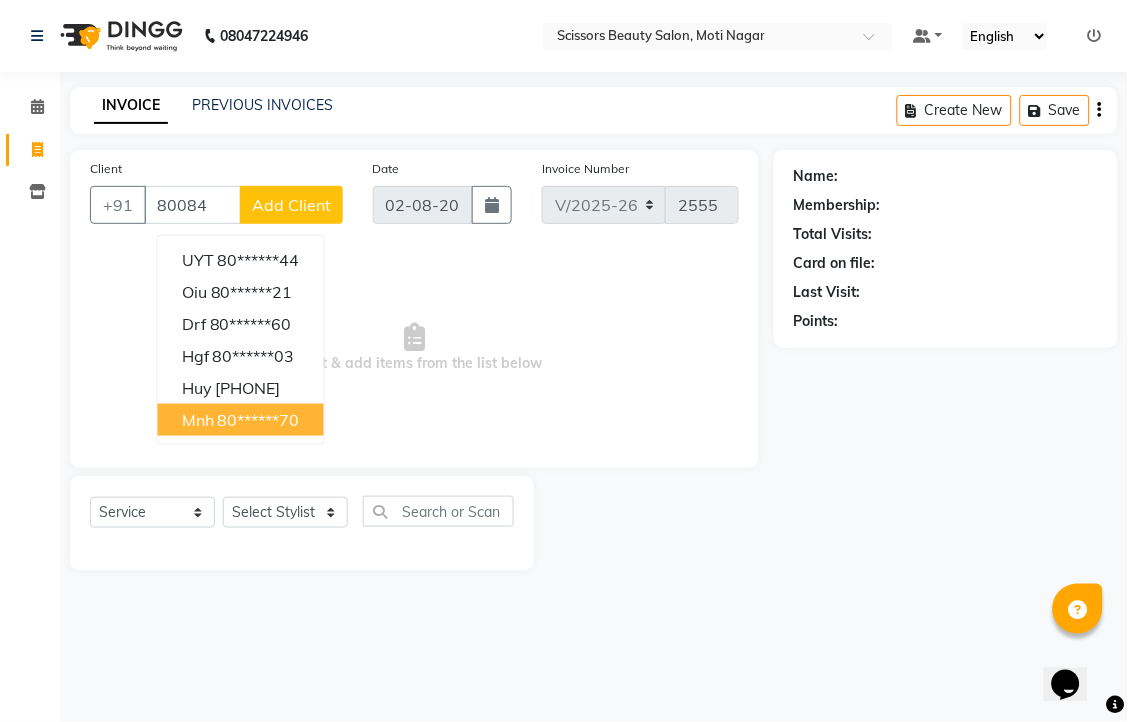 click on "80******70" at bounding box center (259, 420) 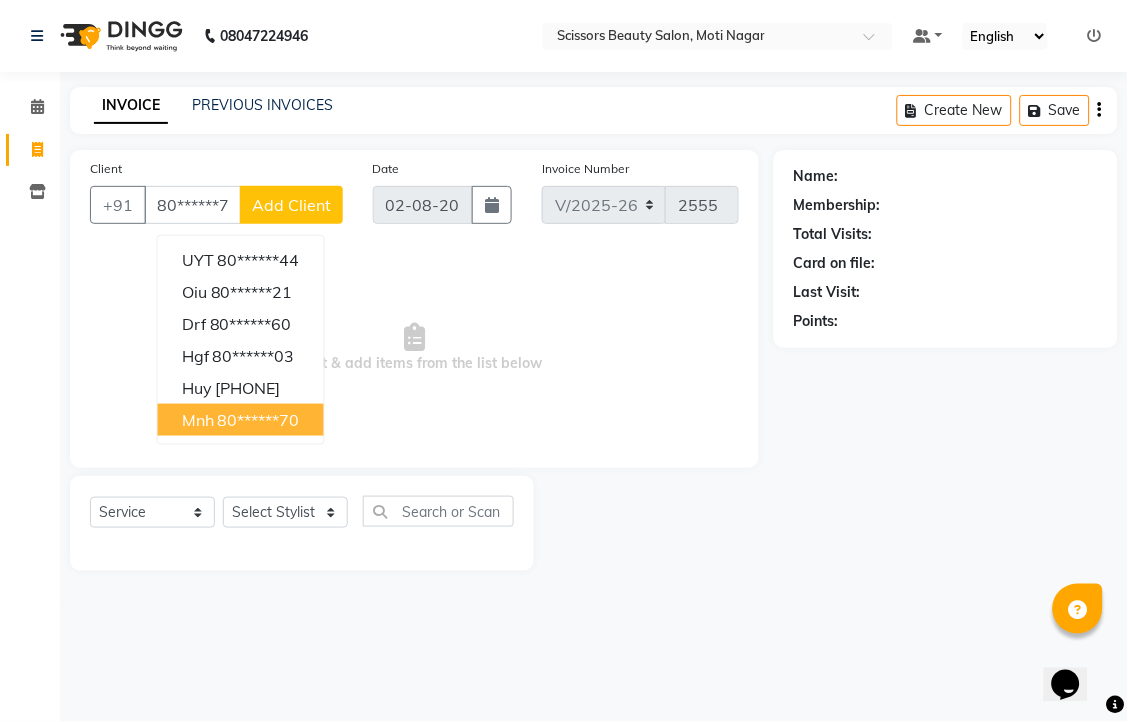 type on "80******70" 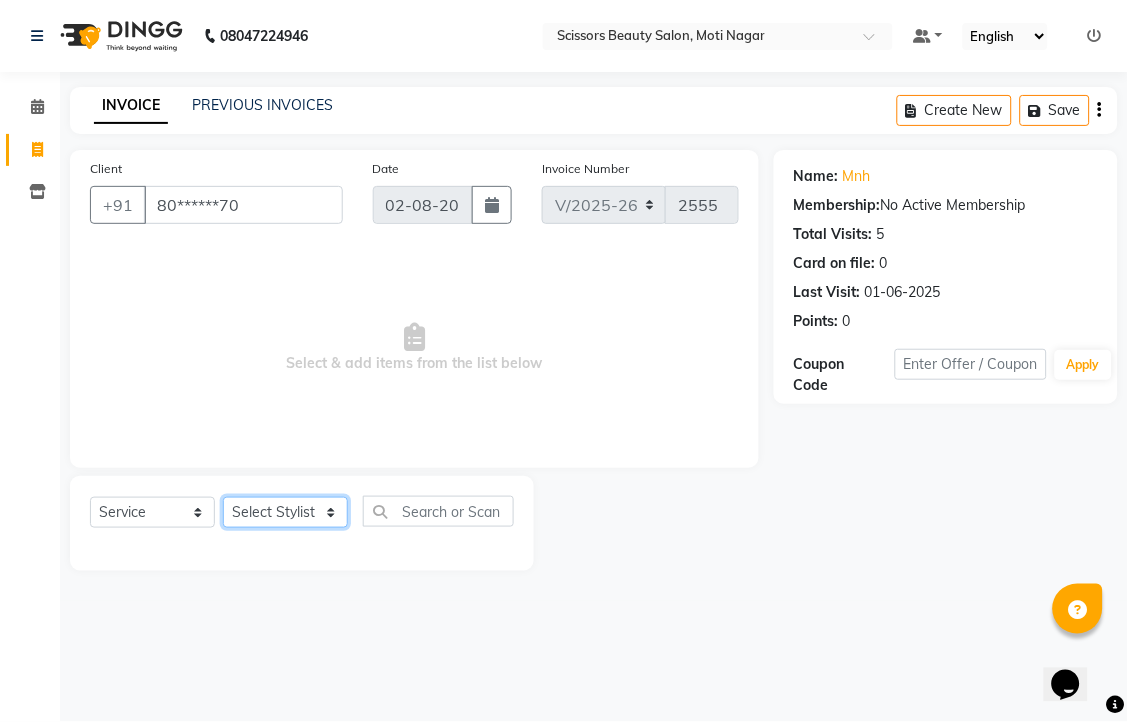click on "Select Stylist [FIRST] [FIRST] [FIRST] [FIRST] [FIRST]" 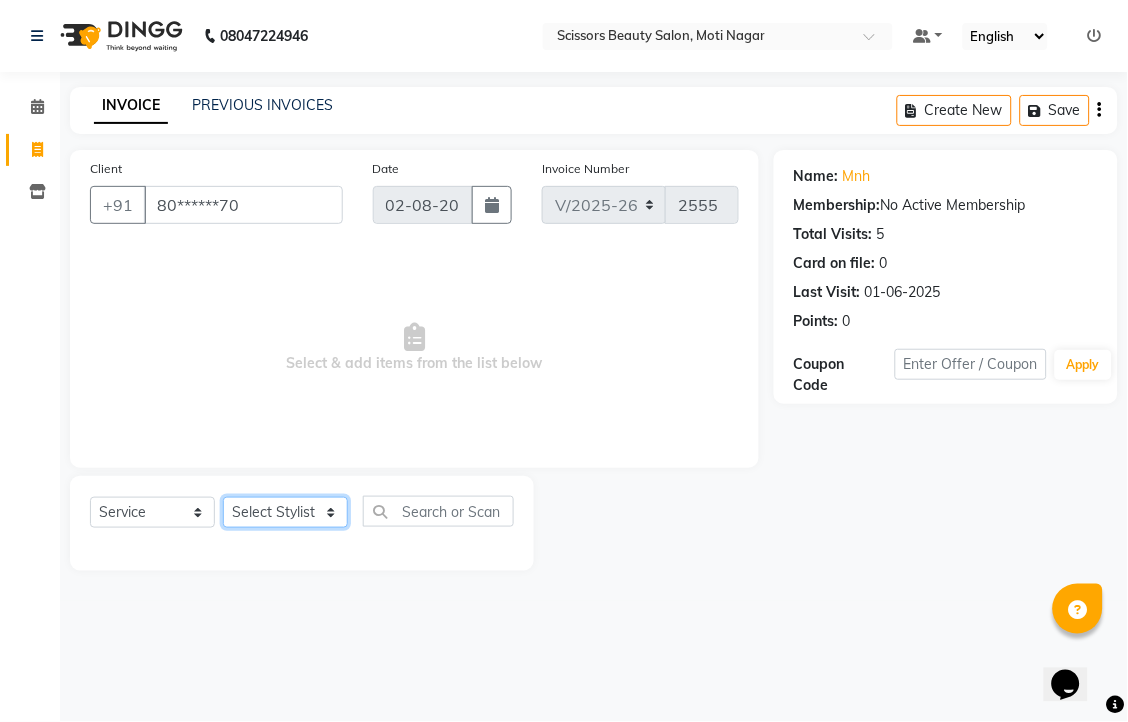 select on "81450" 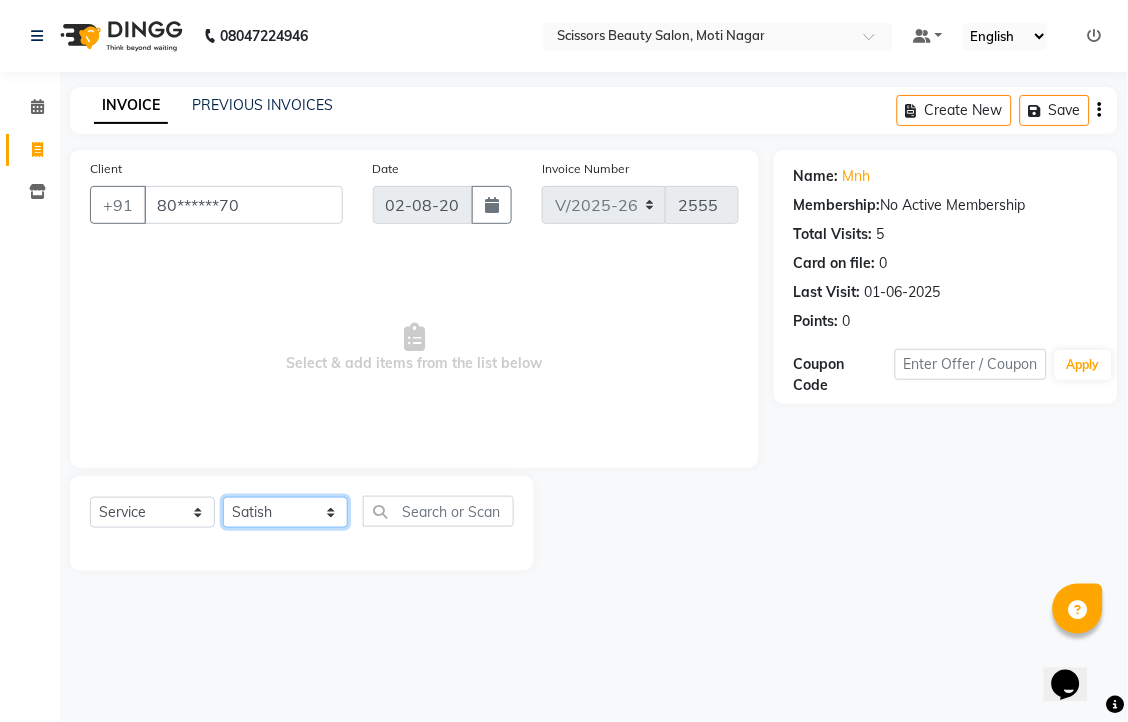 click on "Select Stylist [FIRST] [FIRST] [FIRST] [FIRST] [FIRST]" 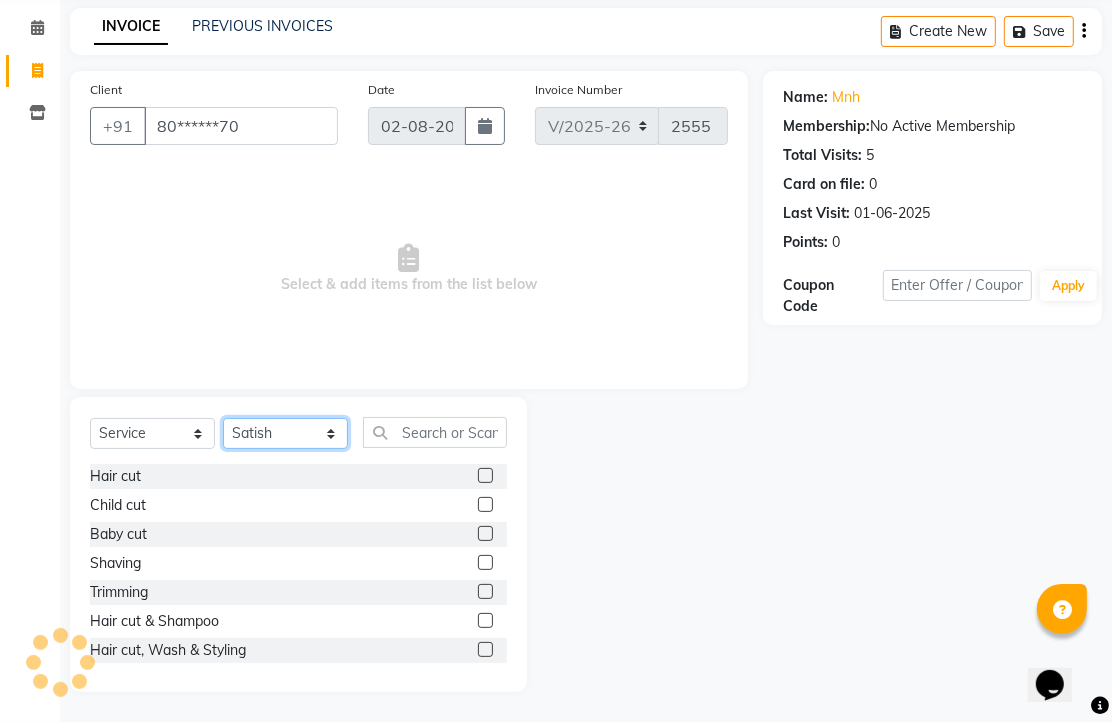 scroll, scrollTop: 147, scrollLeft: 0, axis: vertical 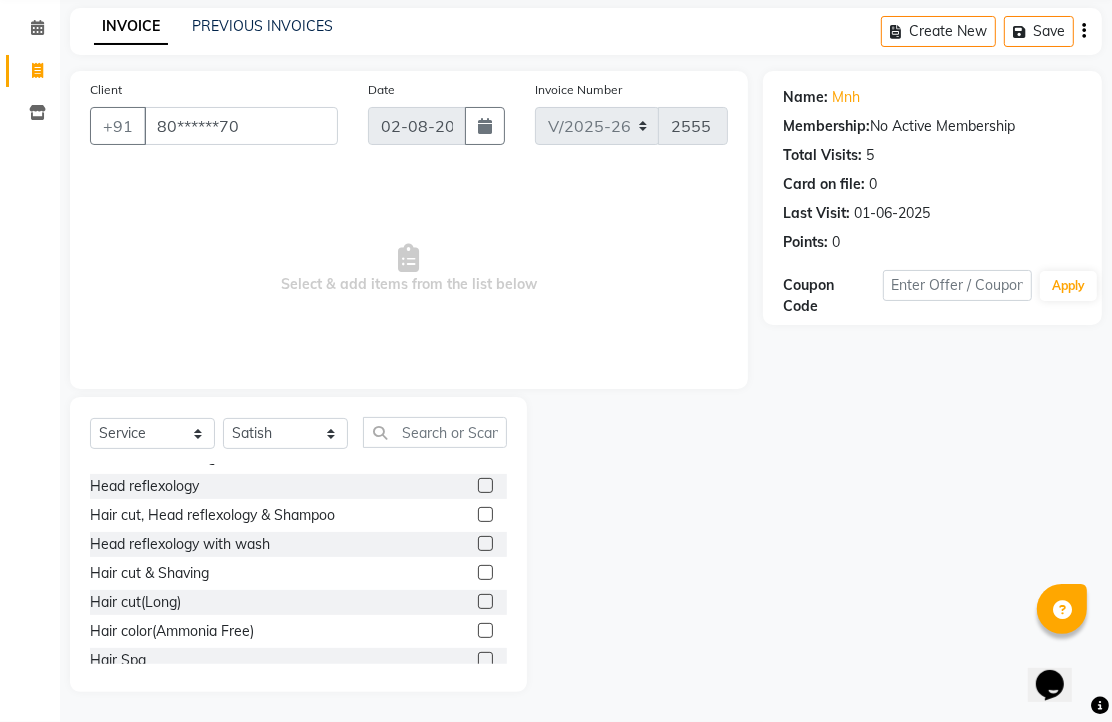 click 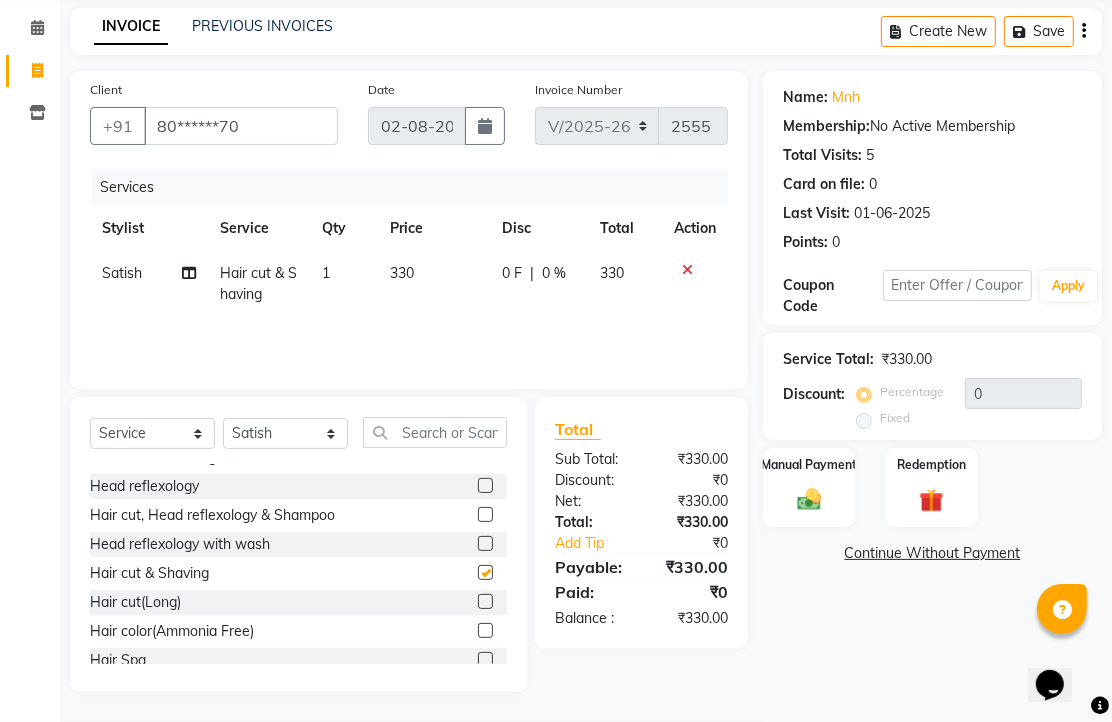 checkbox on "false" 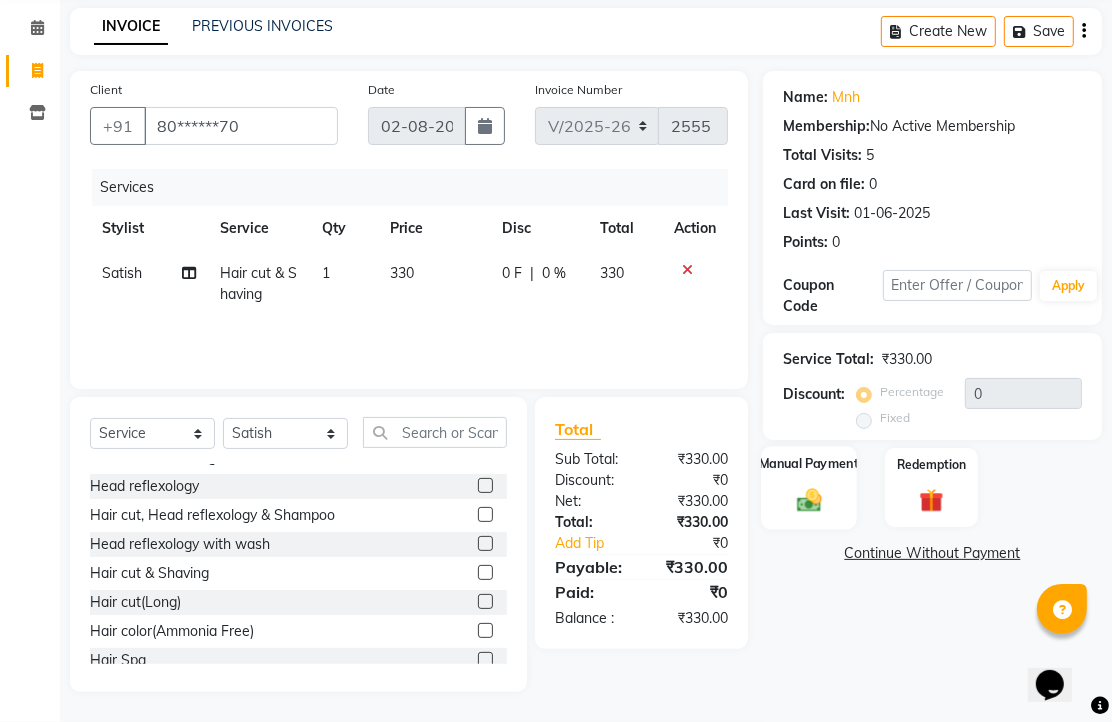 click 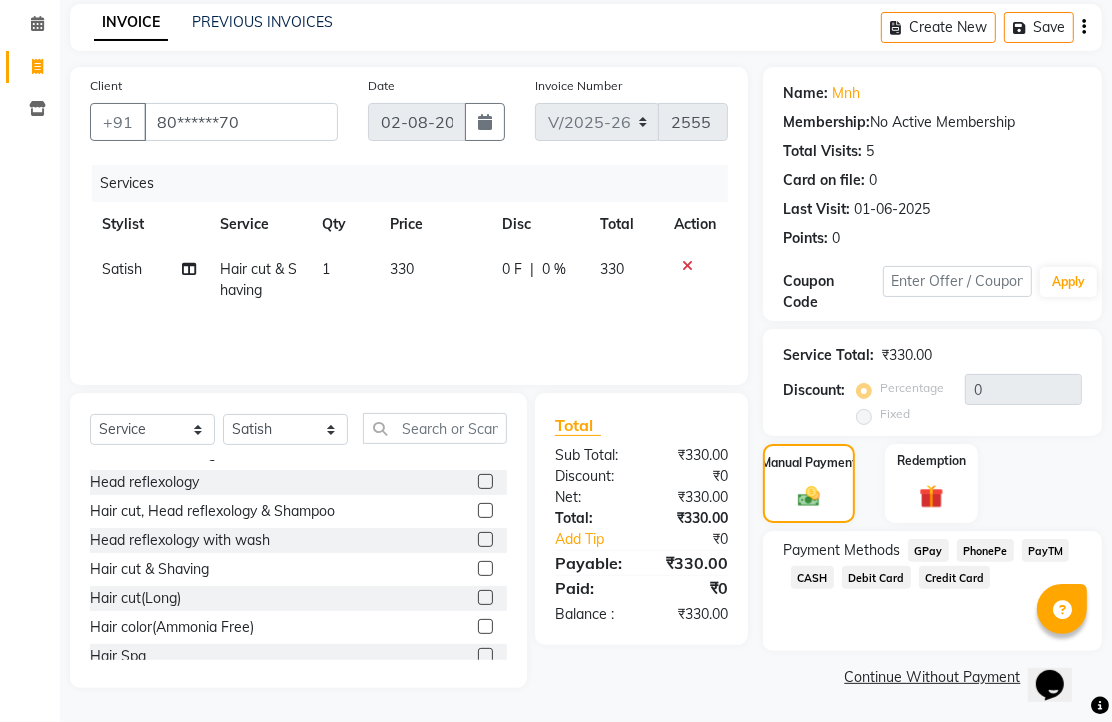 scroll, scrollTop: 163, scrollLeft: 0, axis: vertical 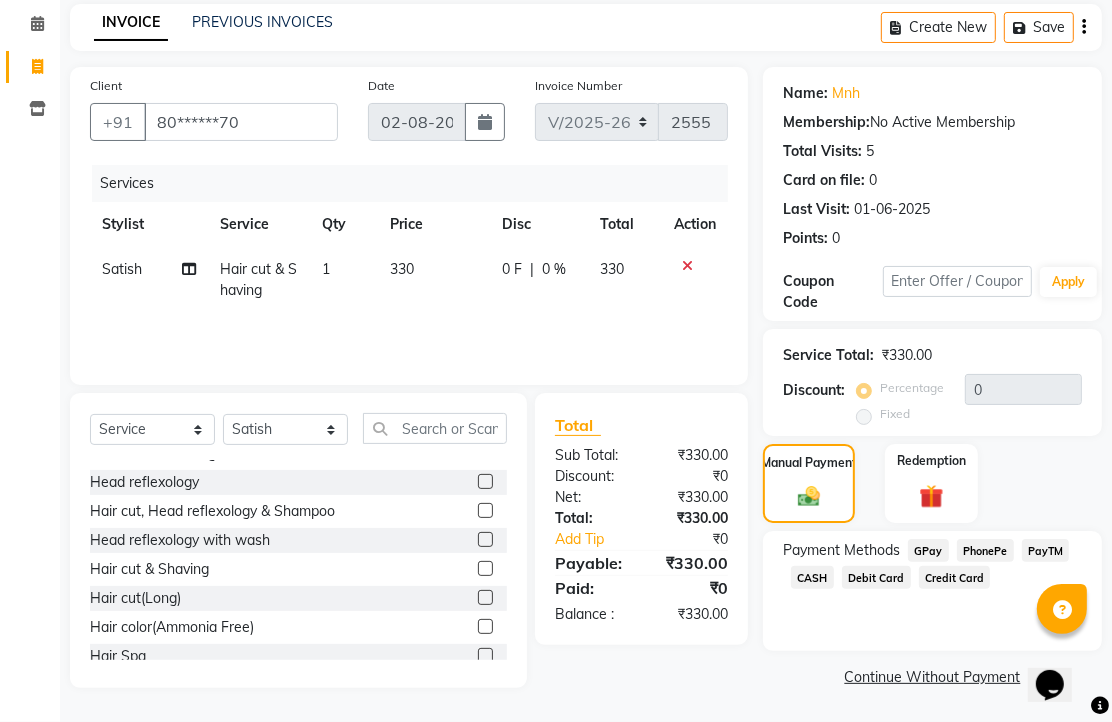click on "PhonePe" 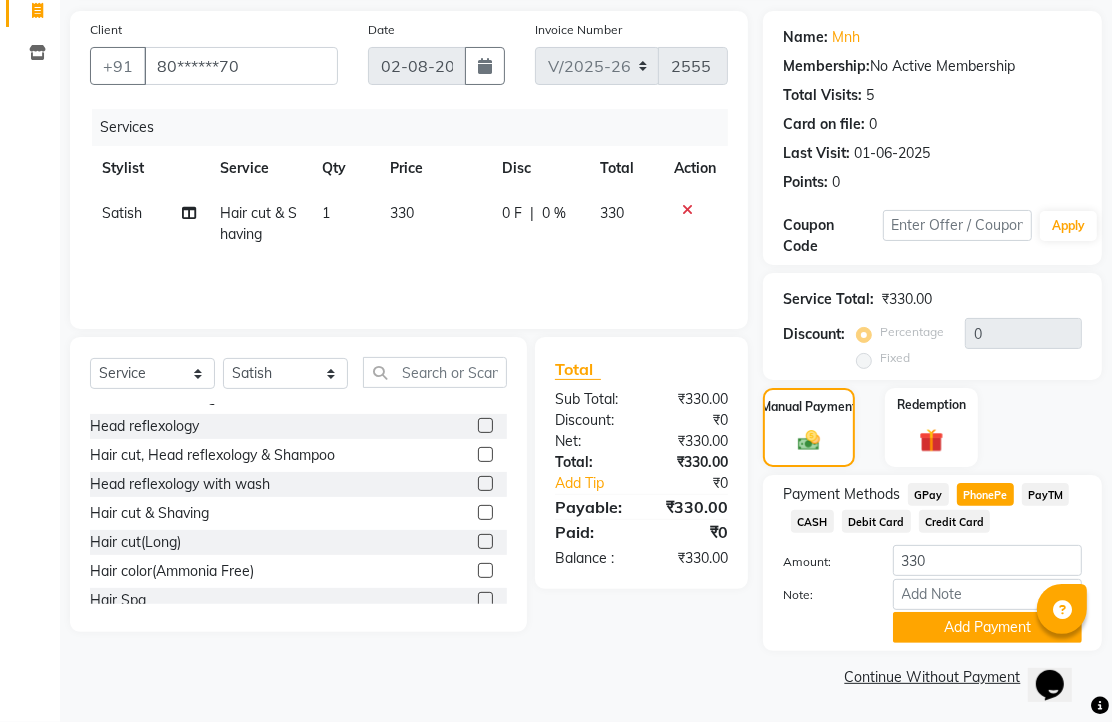 scroll, scrollTop: 248, scrollLeft: 0, axis: vertical 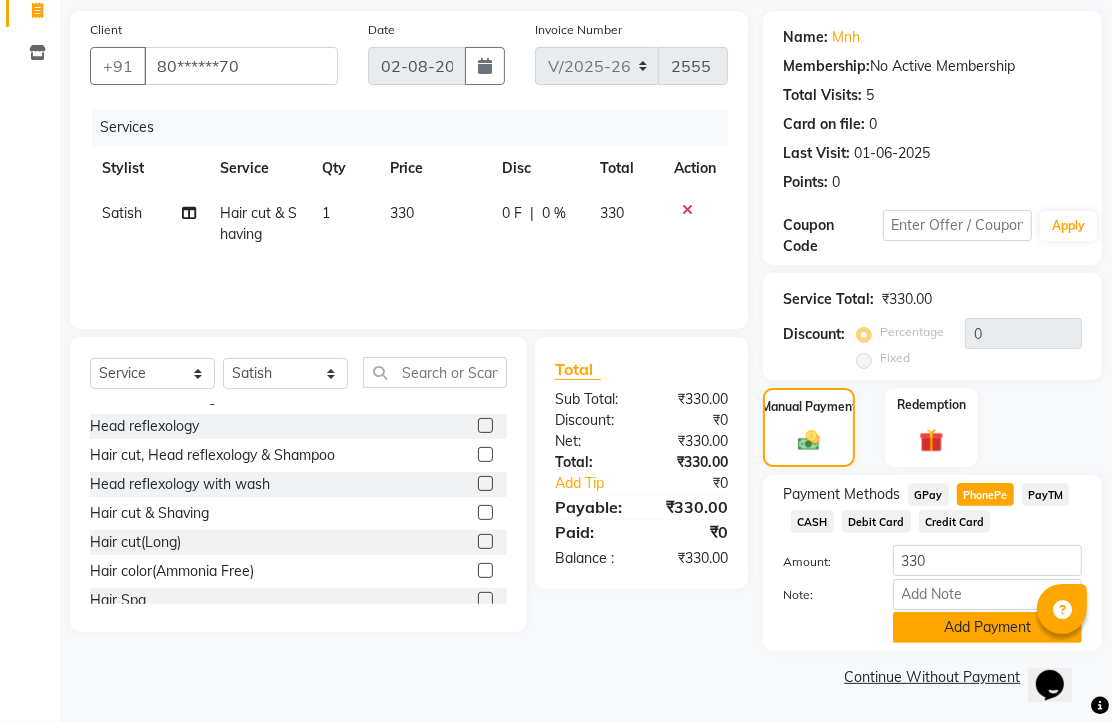 click on "Add Payment" 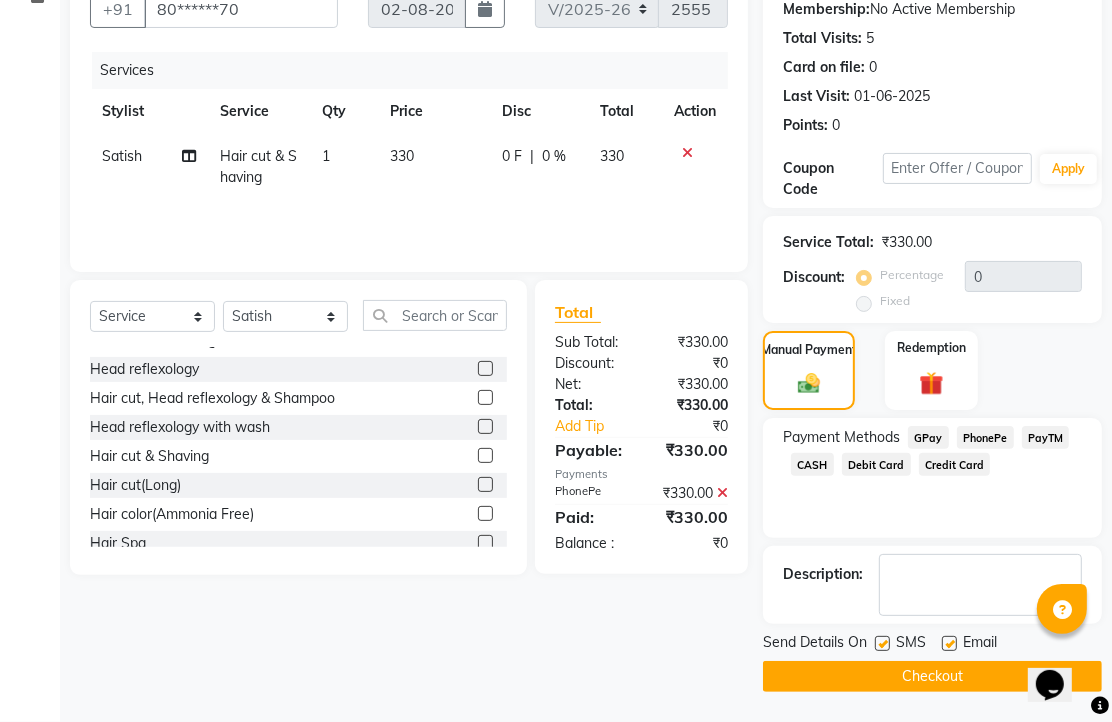 scroll, scrollTop: 304, scrollLeft: 0, axis: vertical 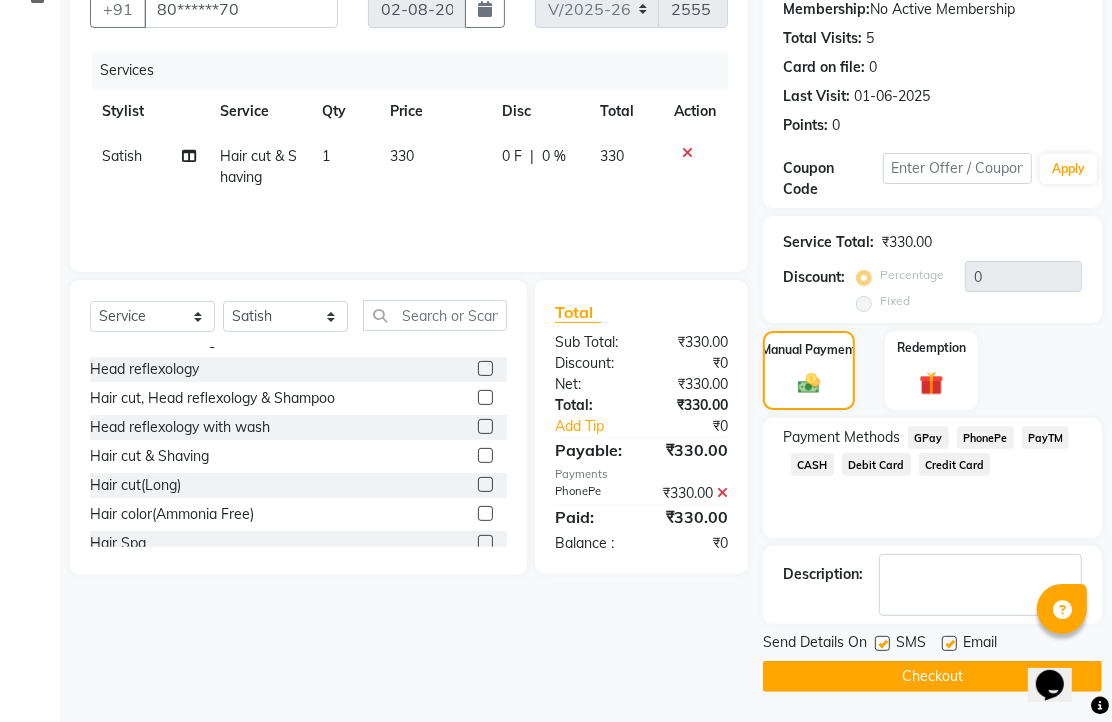 click 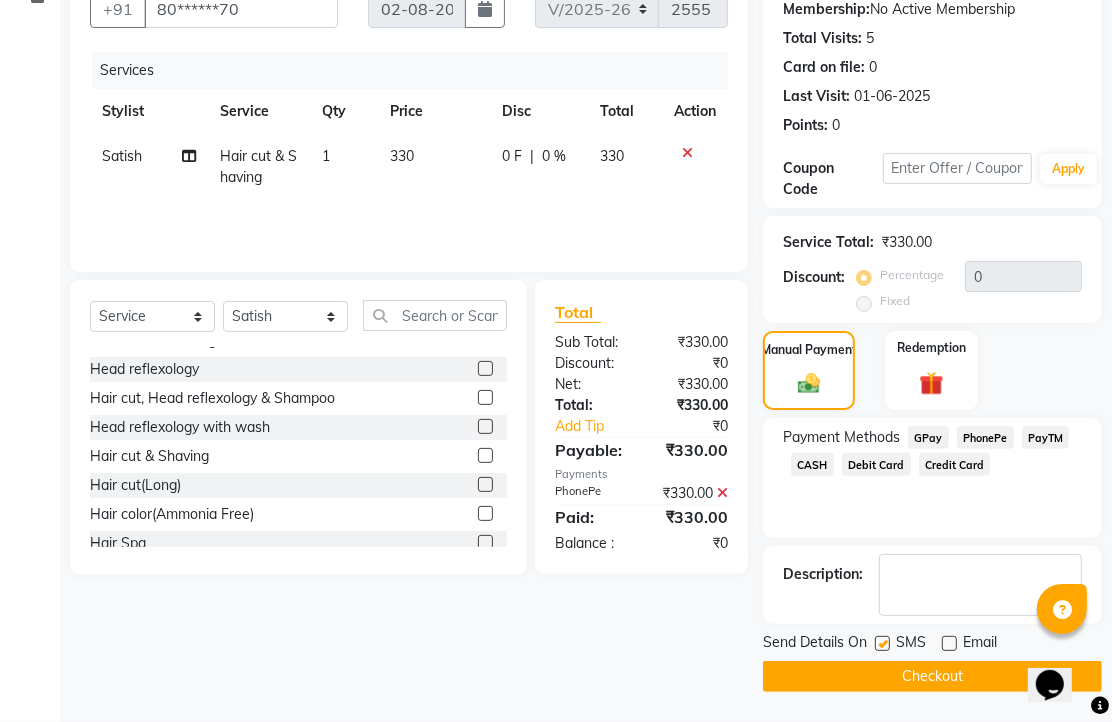 click on "Checkout" 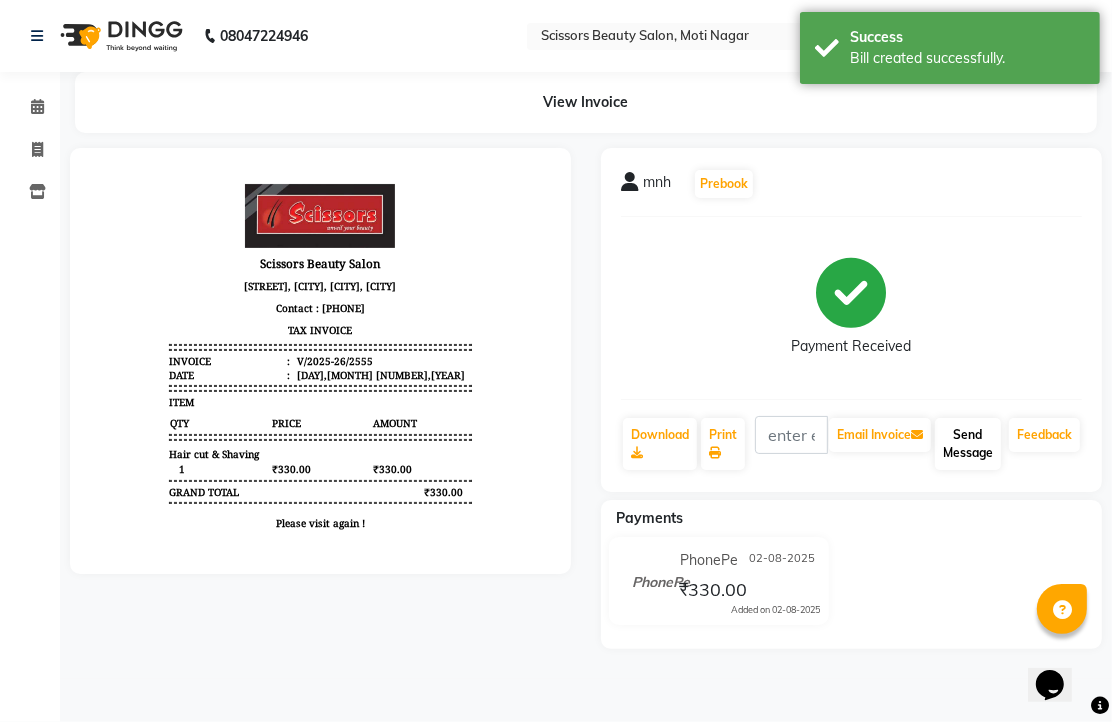 scroll, scrollTop: 0, scrollLeft: 0, axis: both 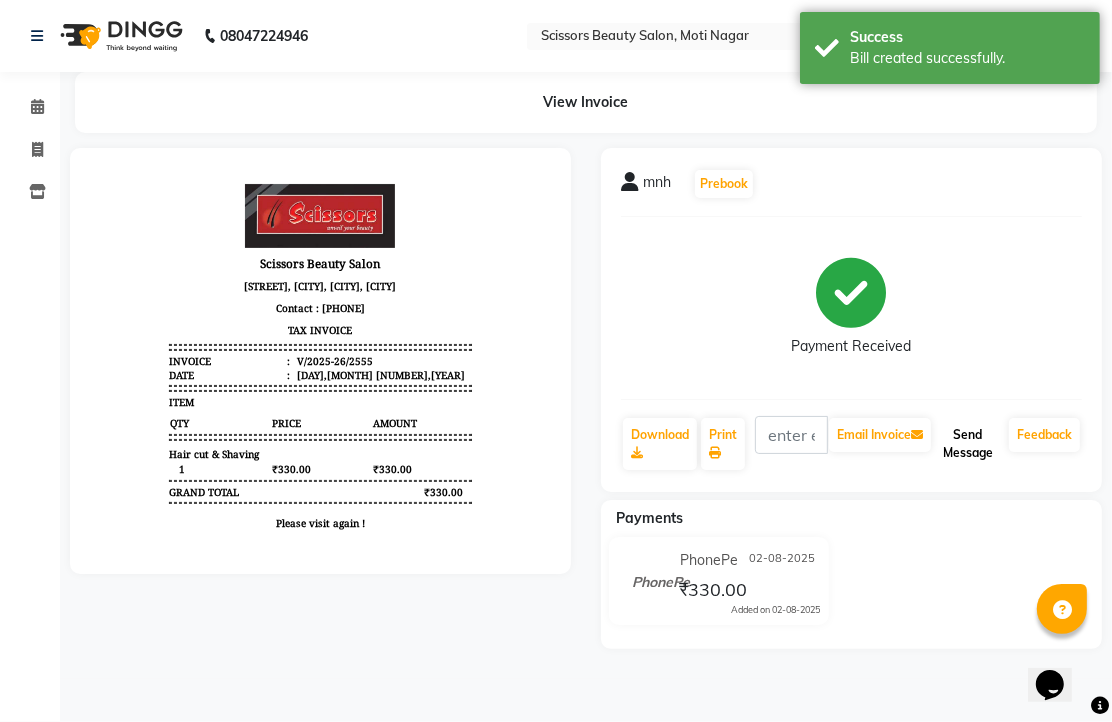 click on "Send Message" 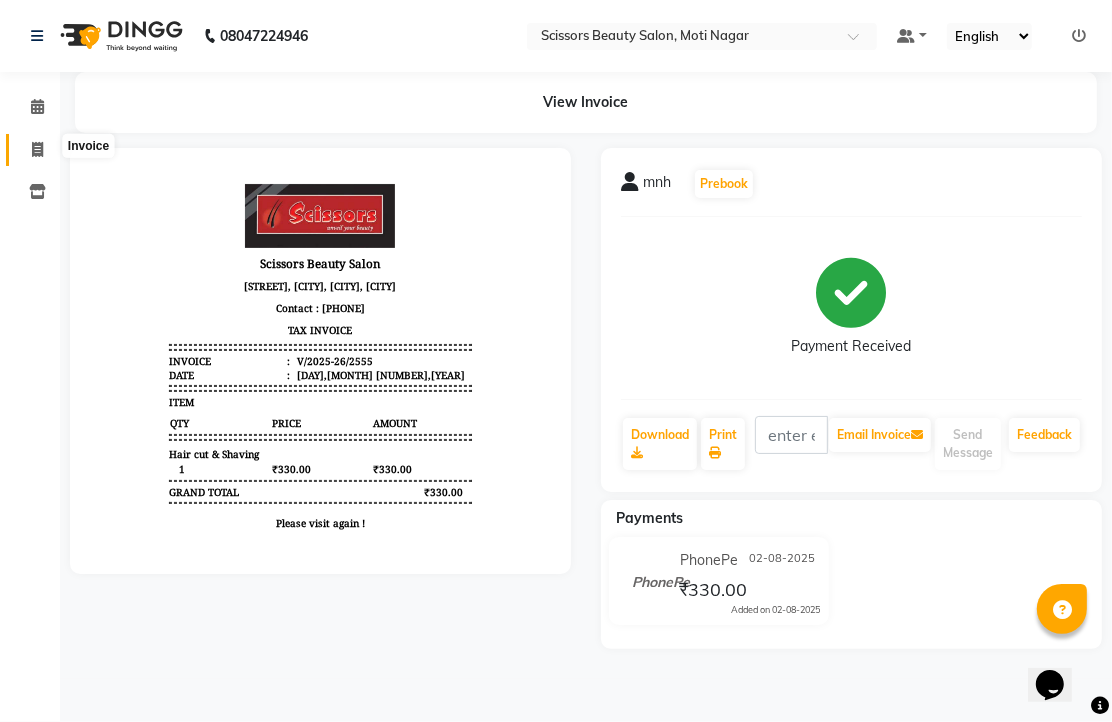 click 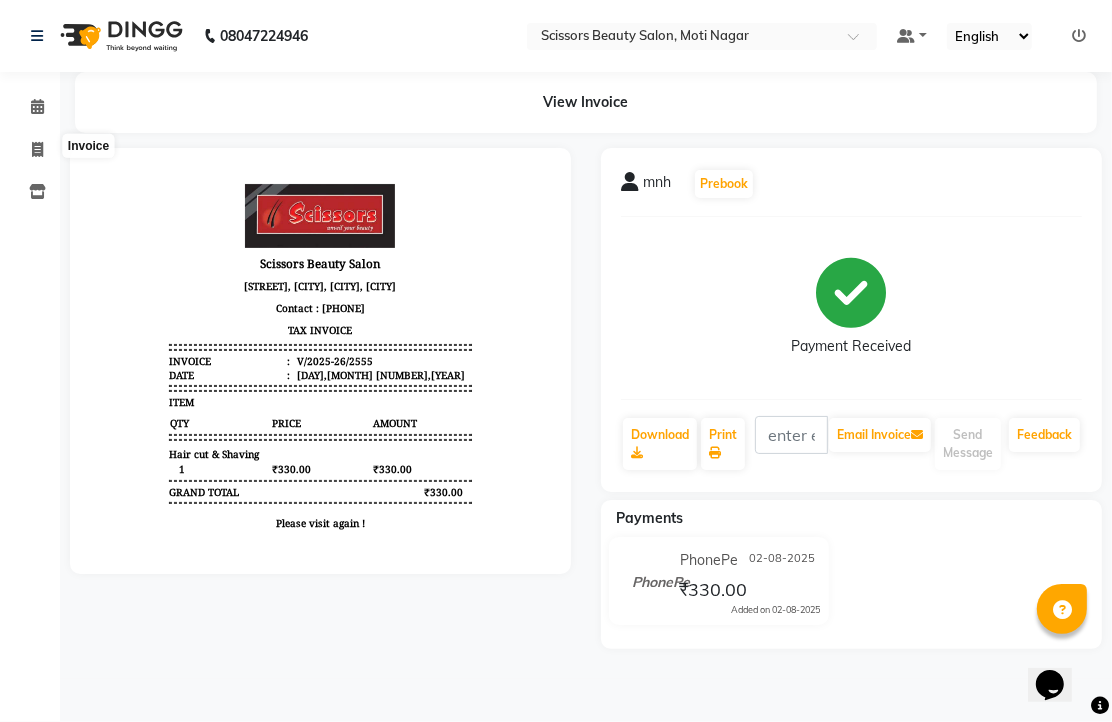 select on "service" 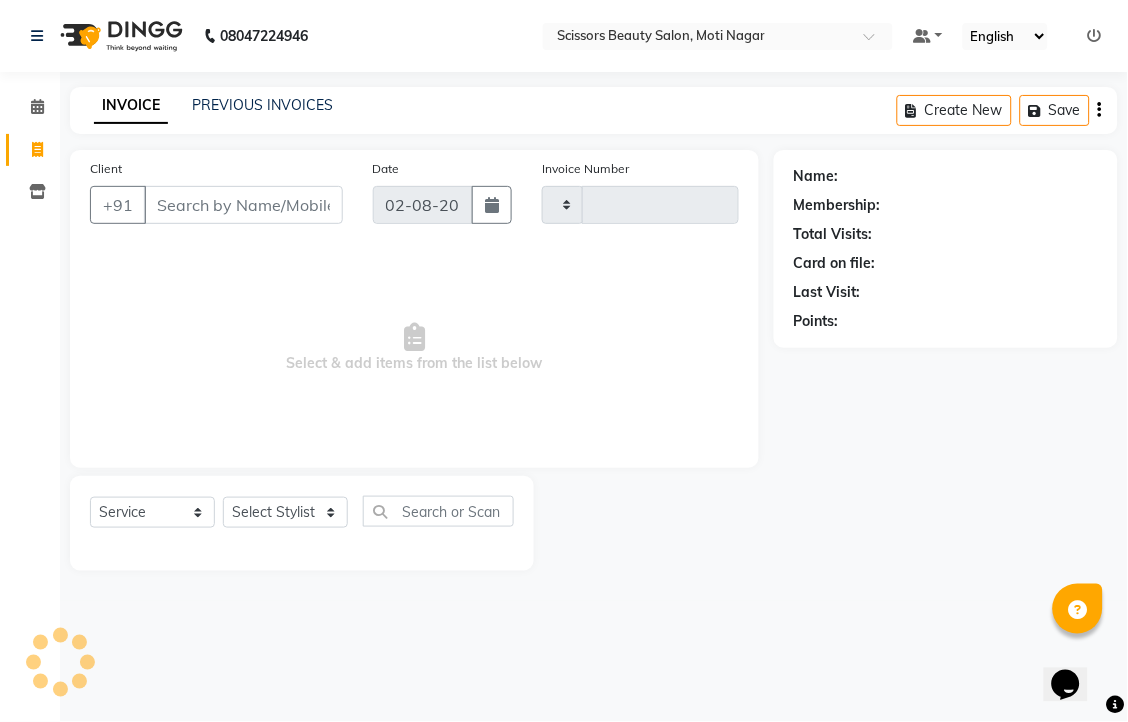 type on "2556" 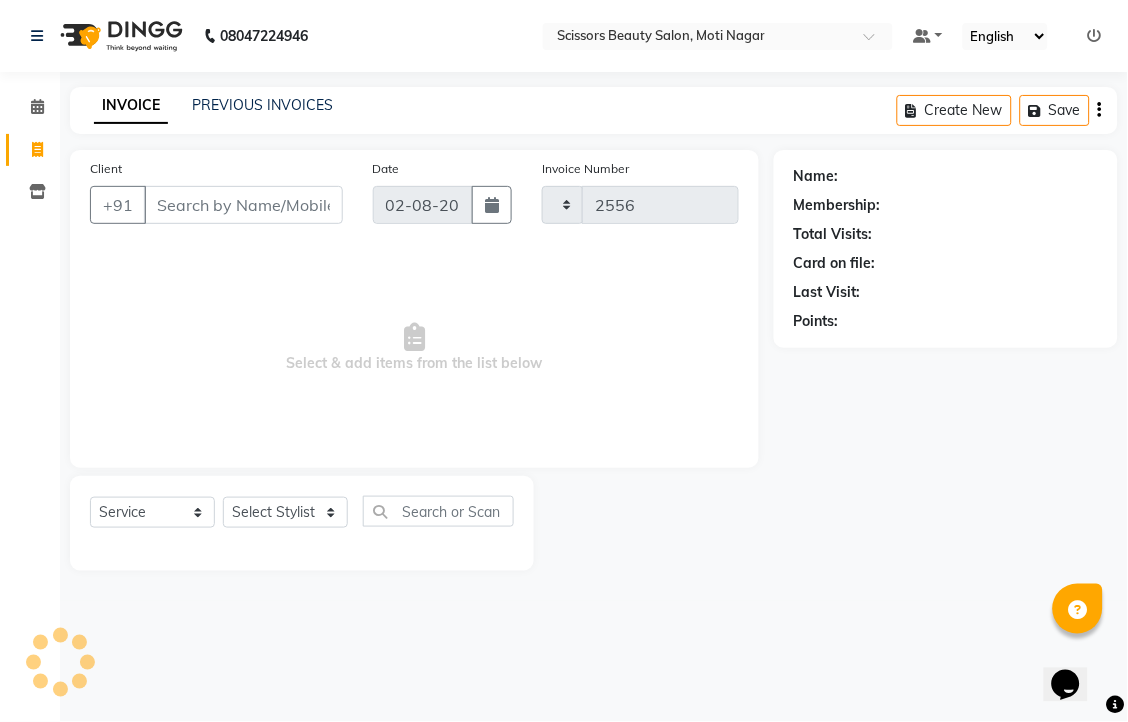 click on "Client" at bounding box center (243, 205) 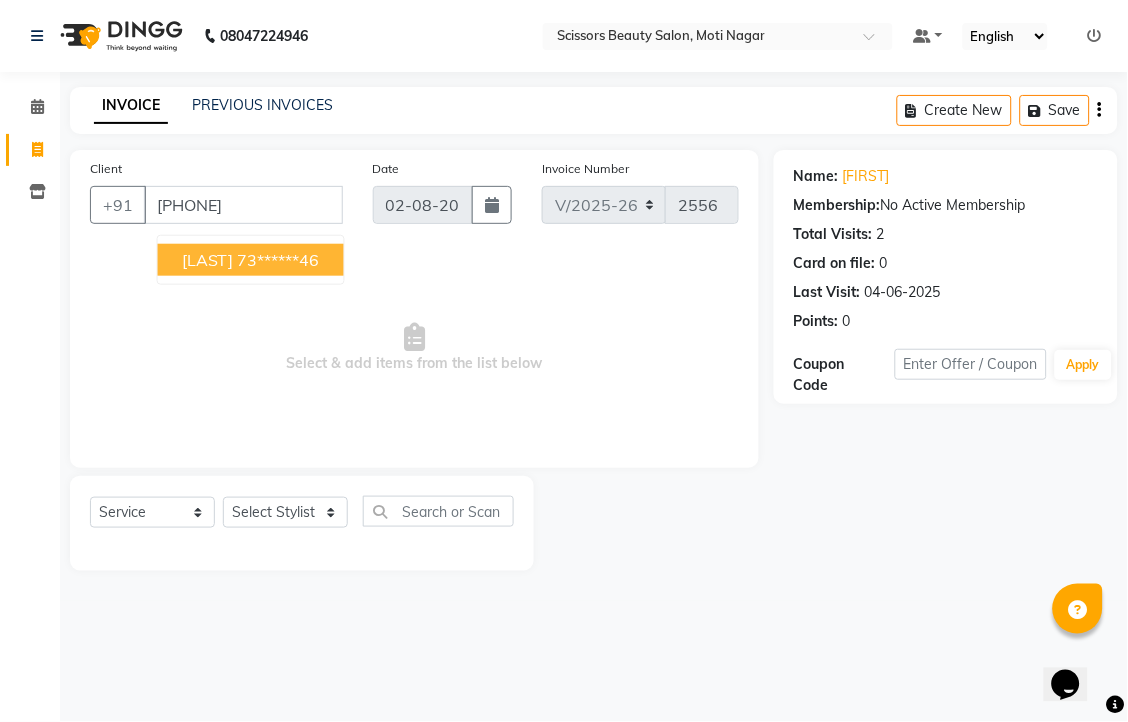 click on "73******46" at bounding box center [279, 260] 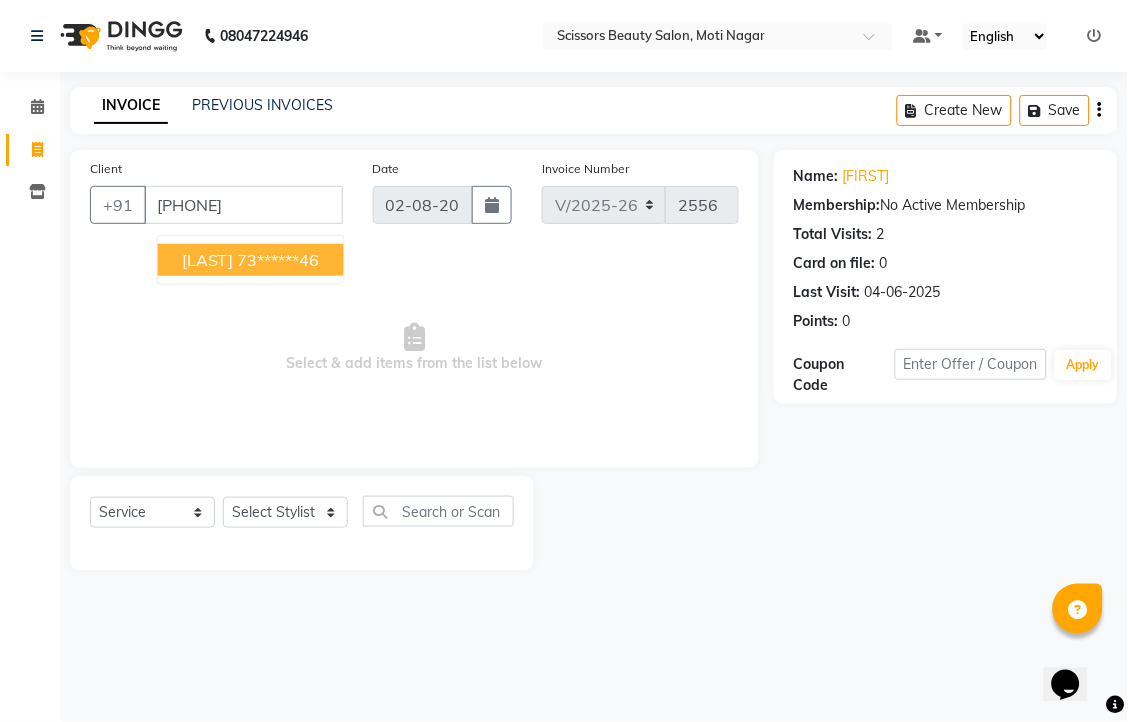 type on "73******46" 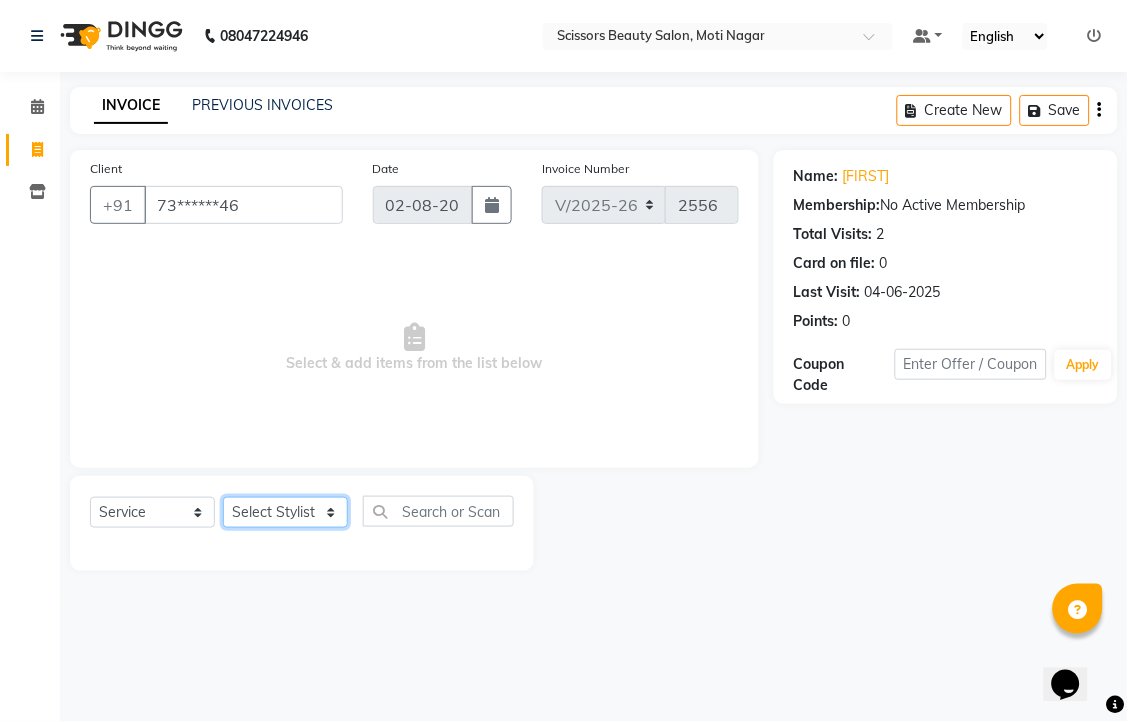 click on "Select Stylist [FIRST] [FIRST] [FIRST] [FIRST] [FIRST]" 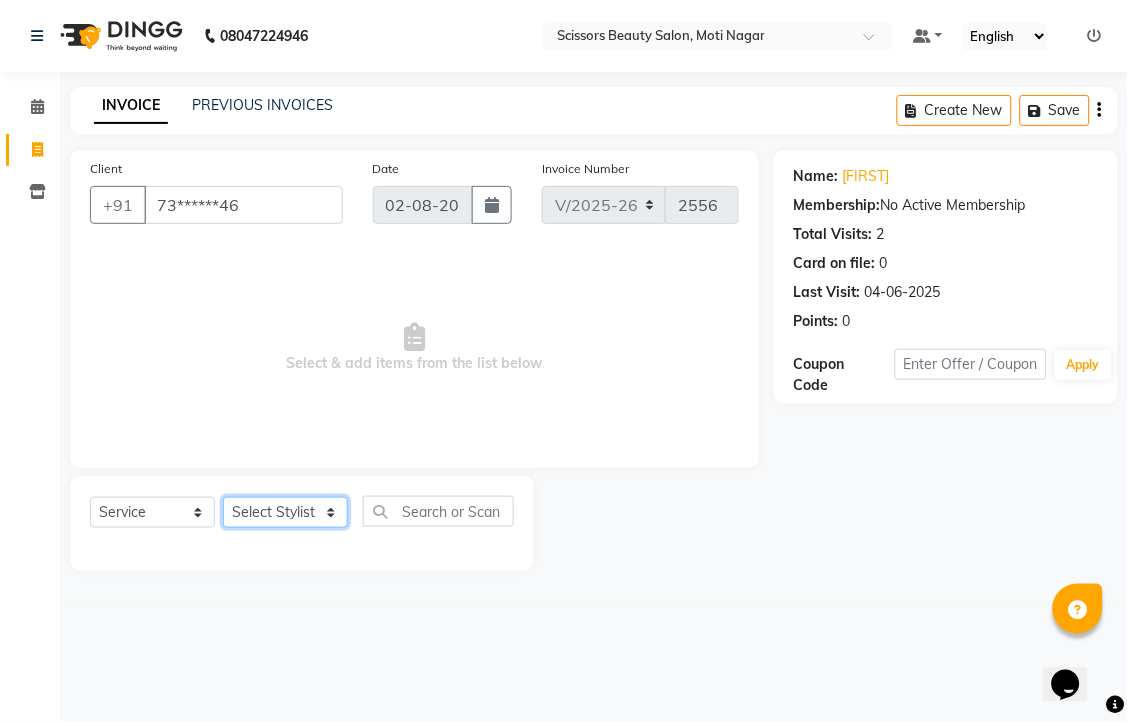 select on "81450" 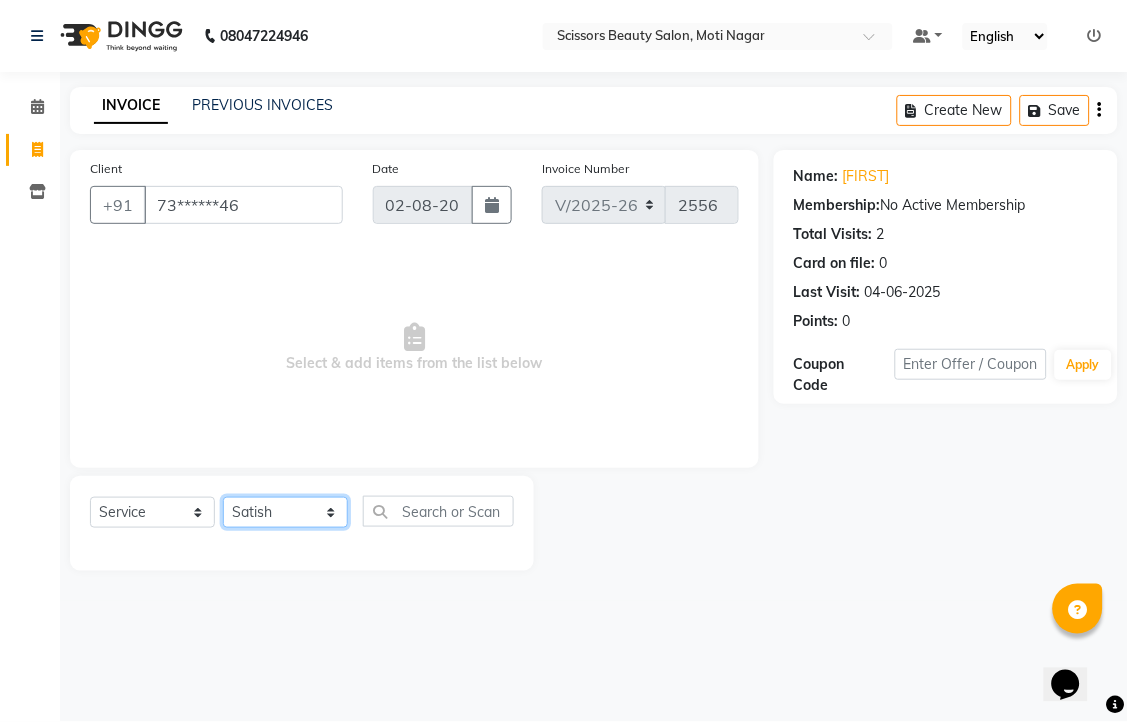 click on "Select Stylist [FIRST] [FIRST] [FIRST] [FIRST] [FIRST]" 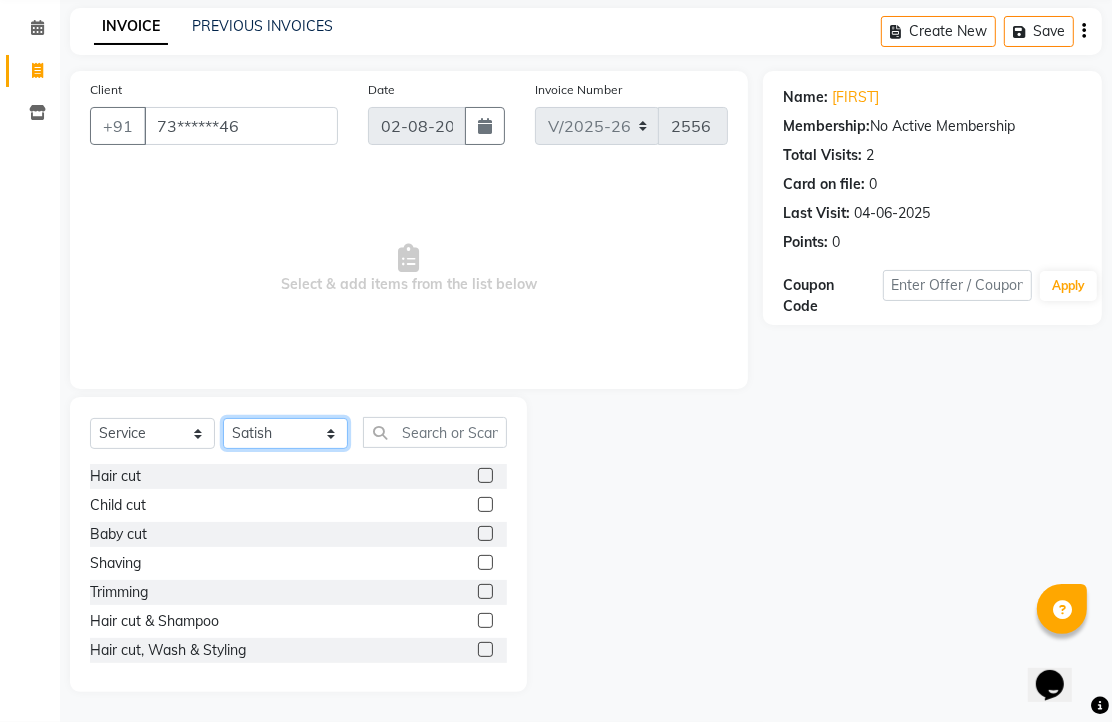 scroll, scrollTop: 147, scrollLeft: 0, axis: vertical 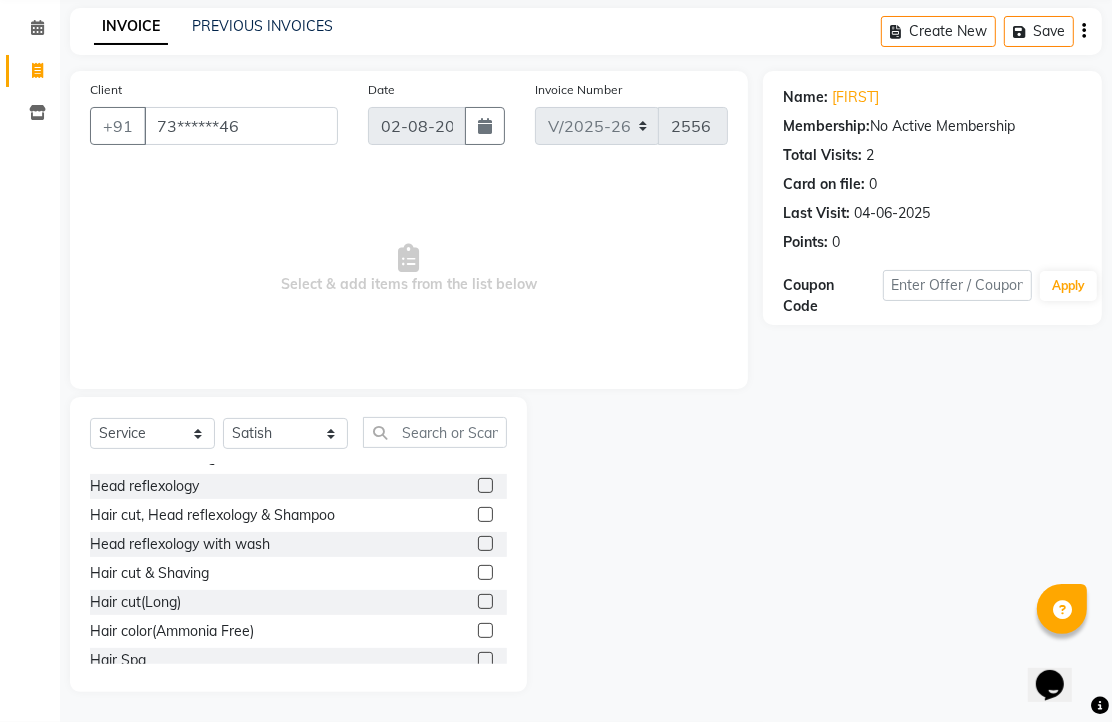 click 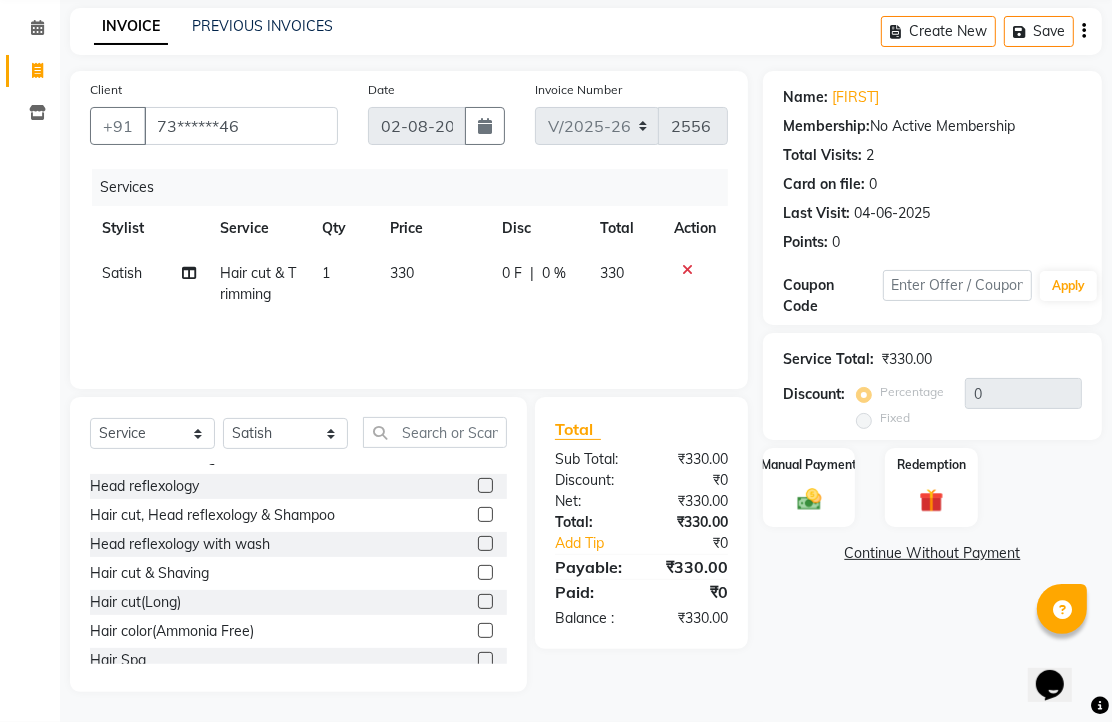 checkbox on "false" 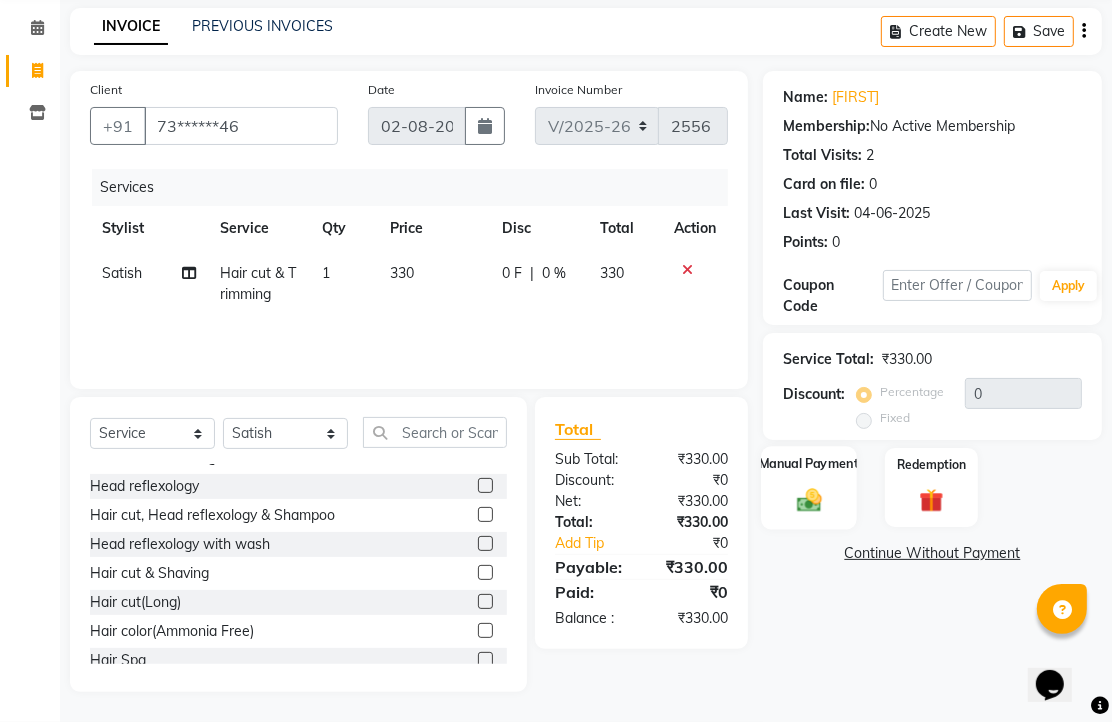 click 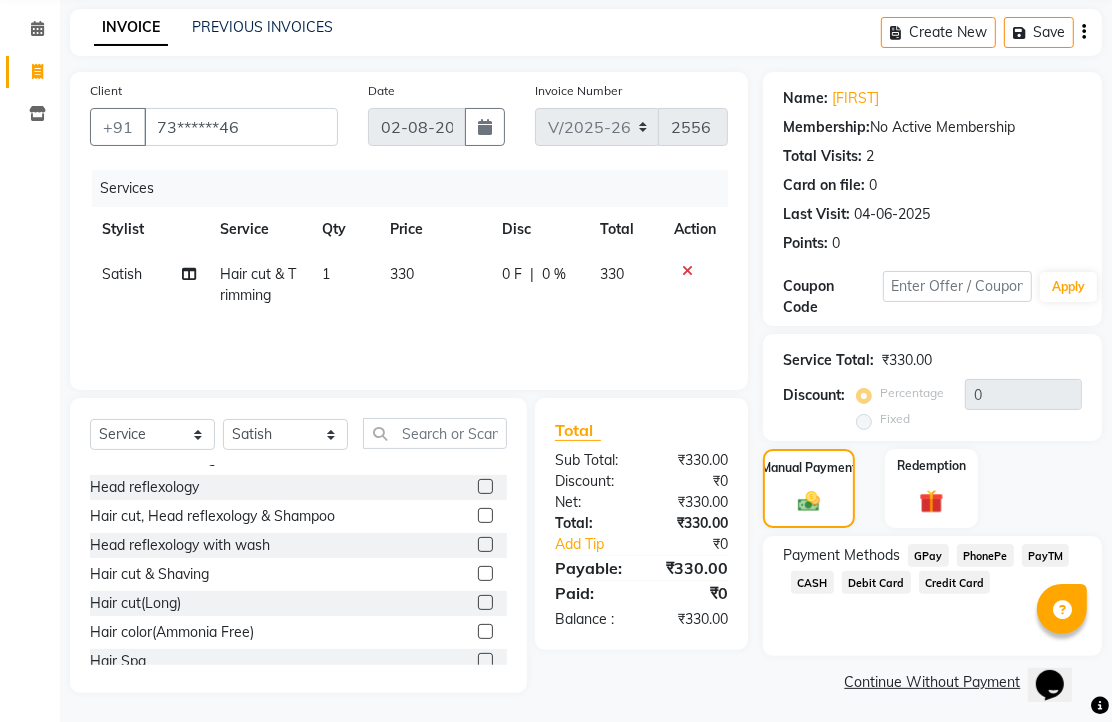 scroll, scrollTop: 163, scrollLeft: 0, axis: vertical 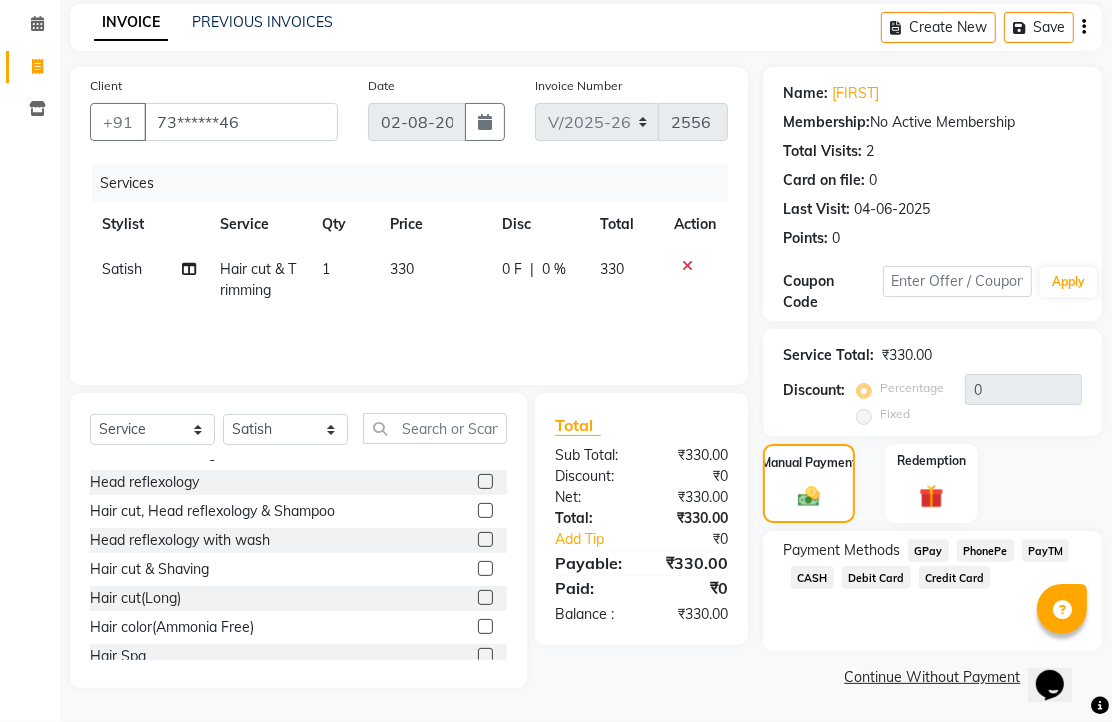 click on "PhonePe" 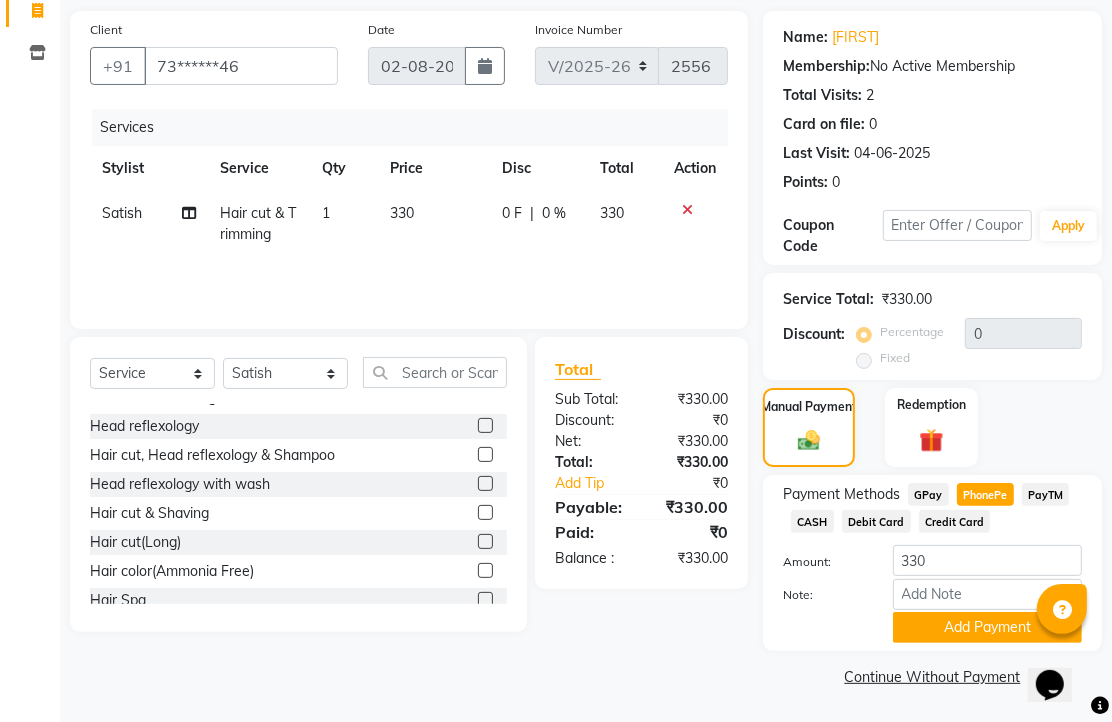 scroll, scrollTop: 248, scrollLeft: 0, axis: vertical 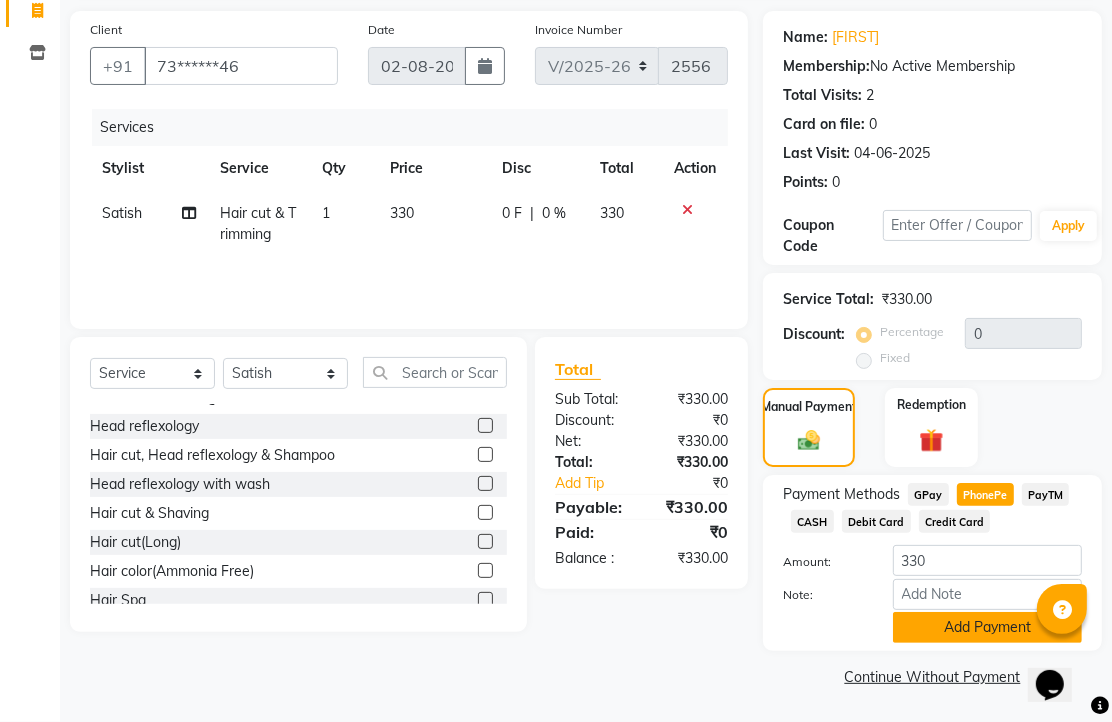click on "Add Payment" 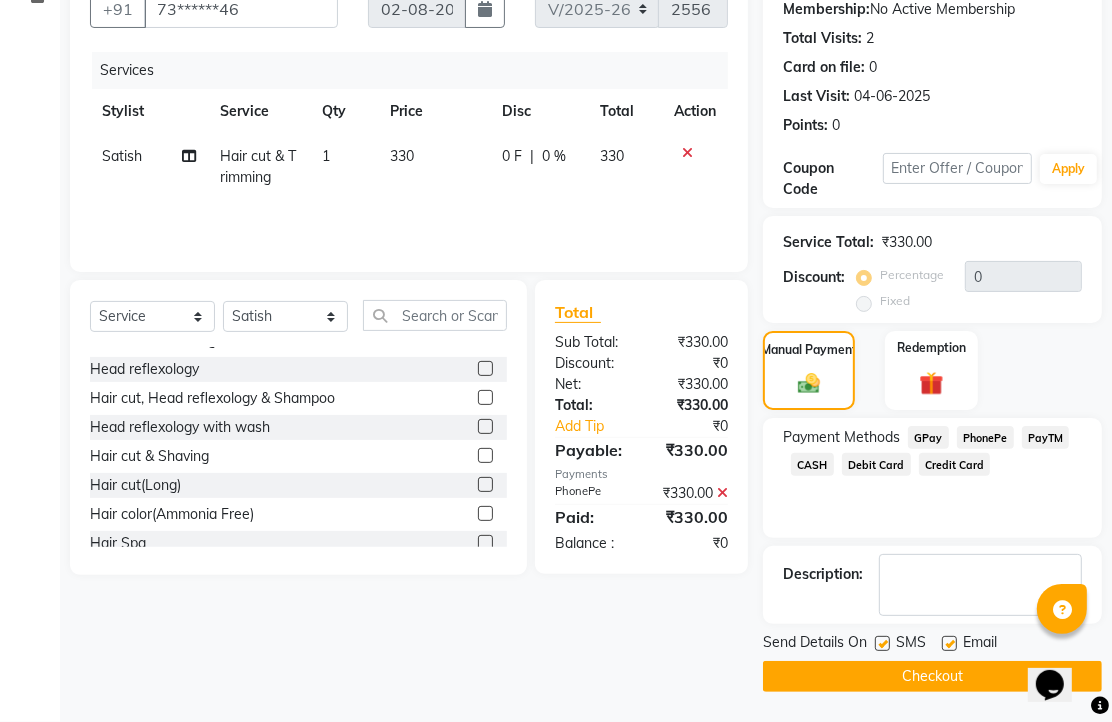 scroll, scrollTop: 304, scrollLeft: 0, axis: vertical 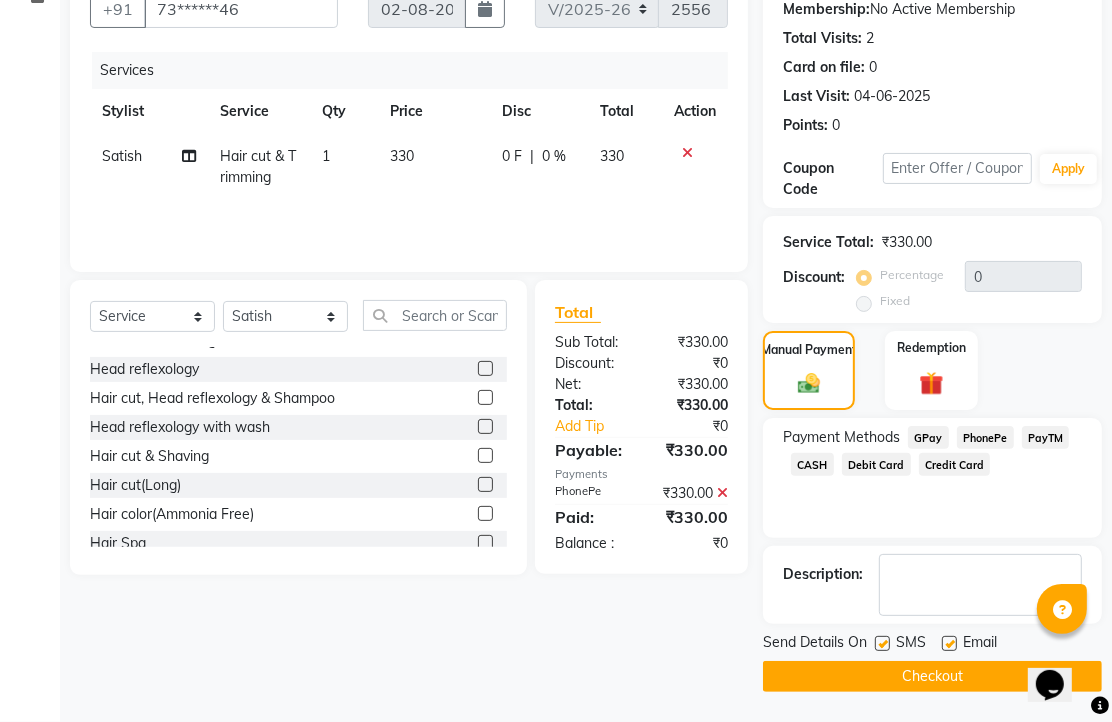 click 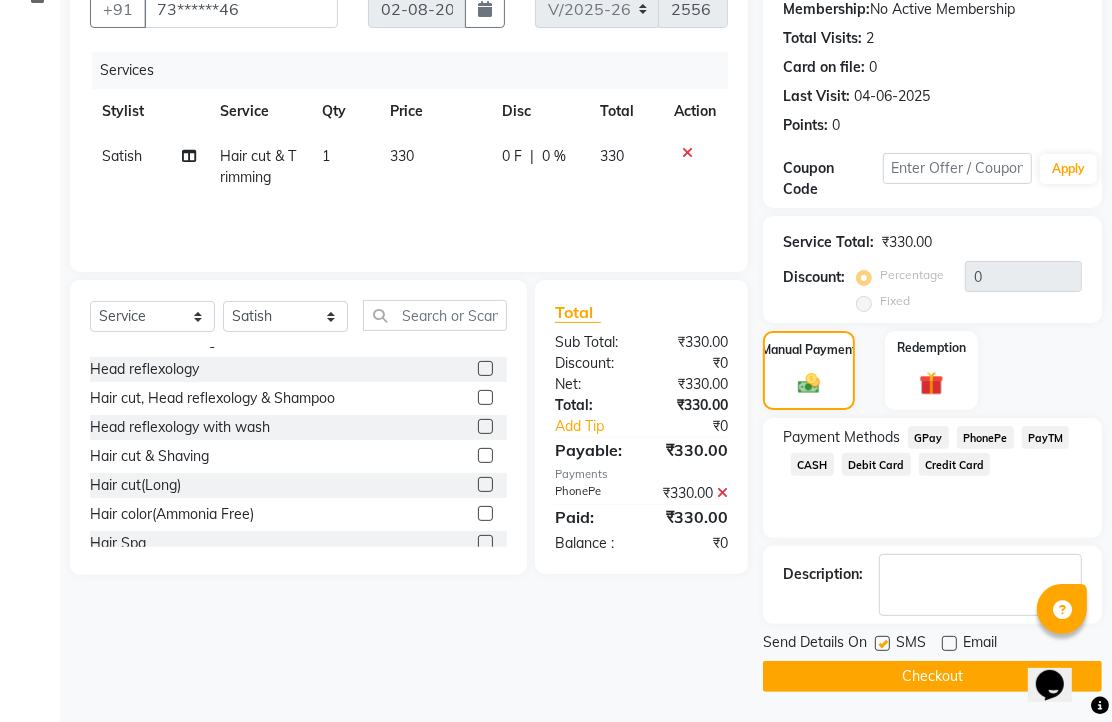 click on "Checkout" 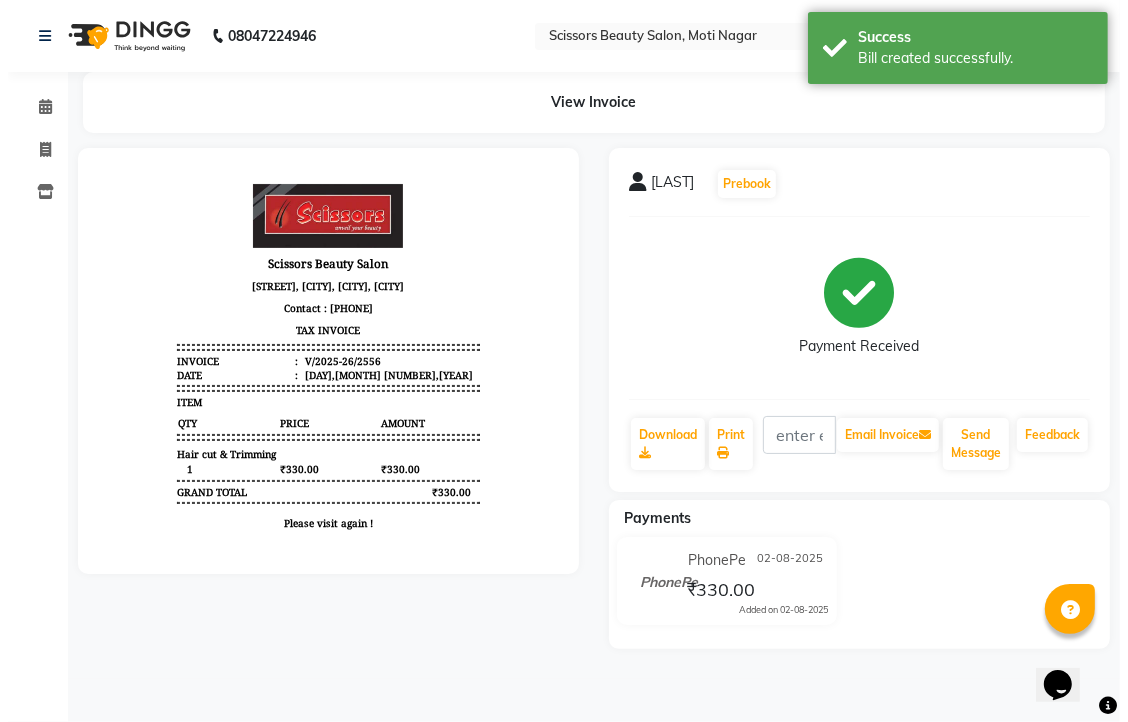 scroll, scrollTop: 0, scrollLeft: 0, axis: both 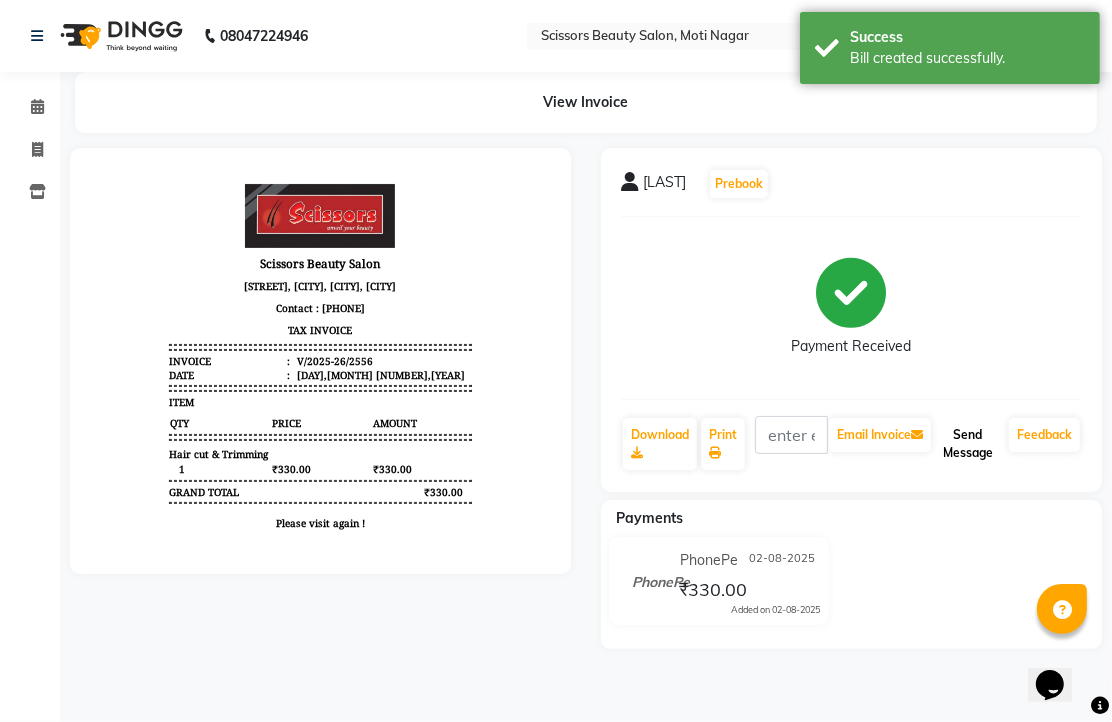 click on "Send Message" 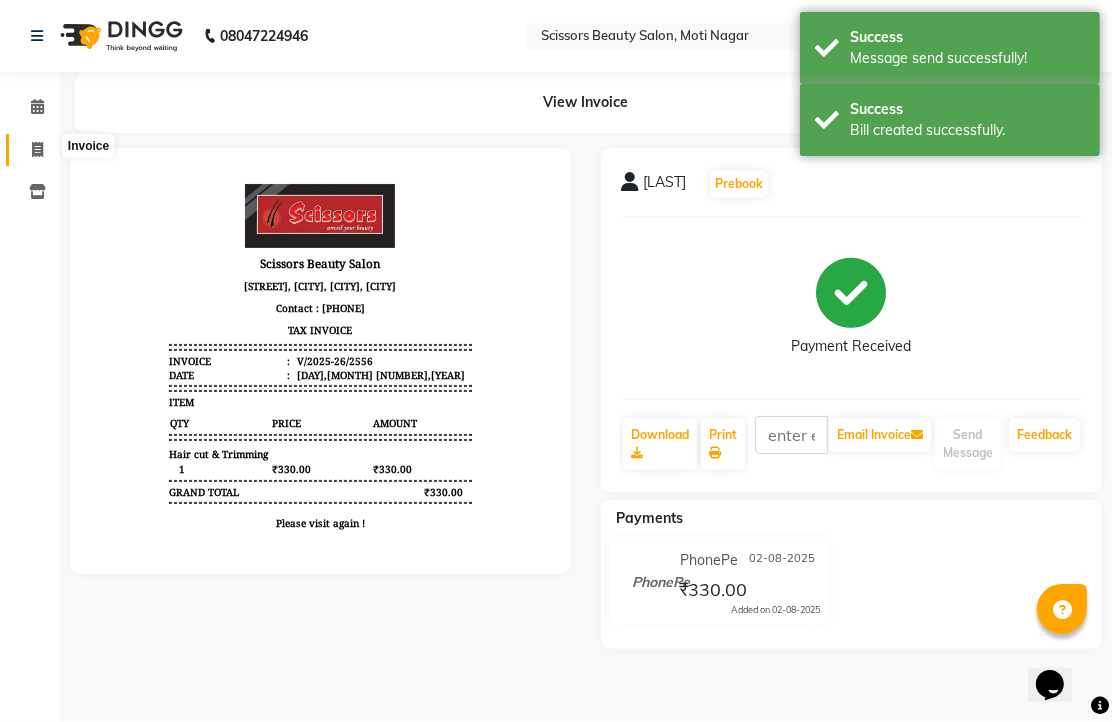 click 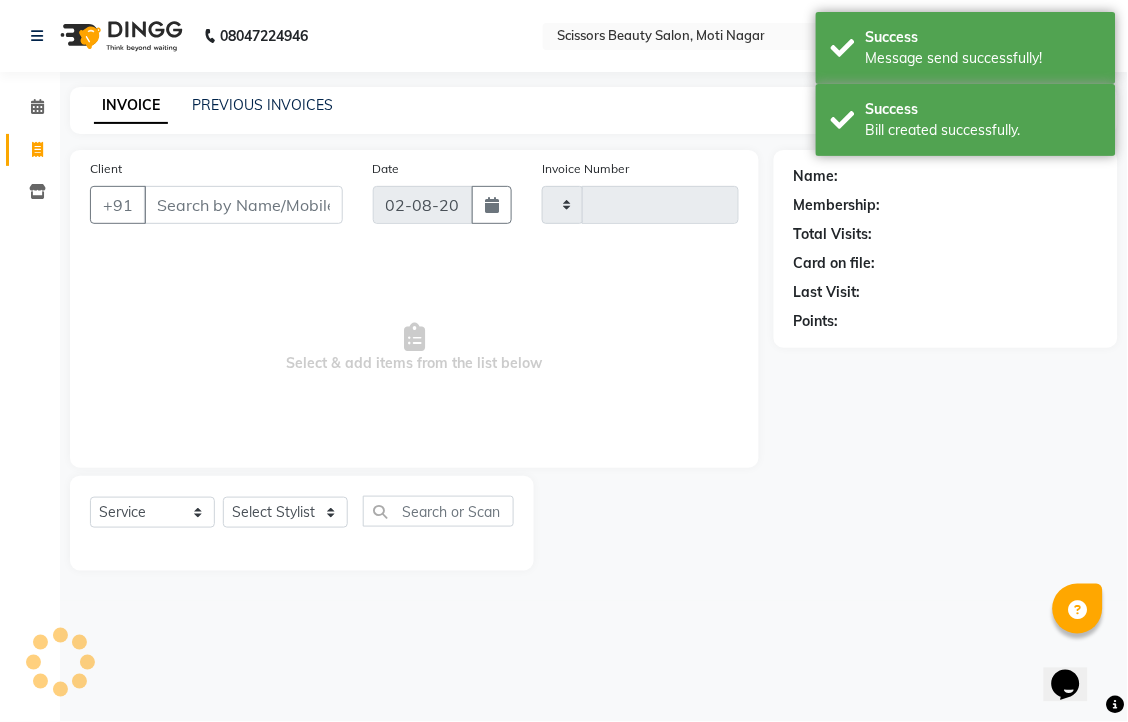 type on "2557" 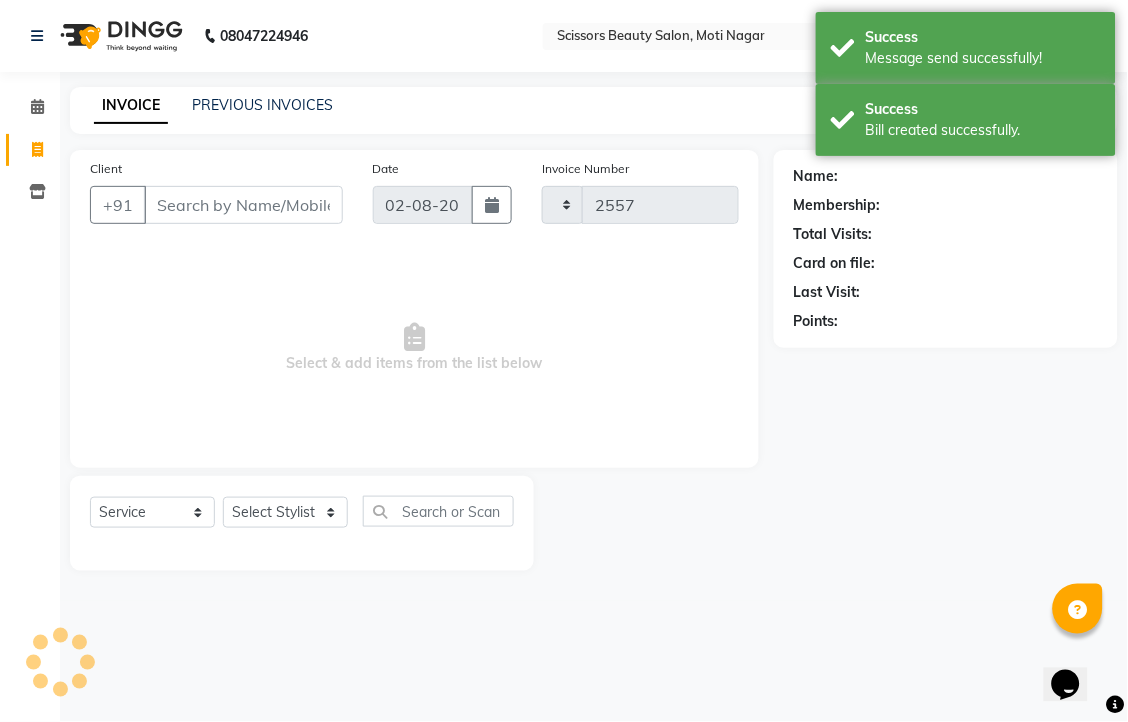 select on "7057" 